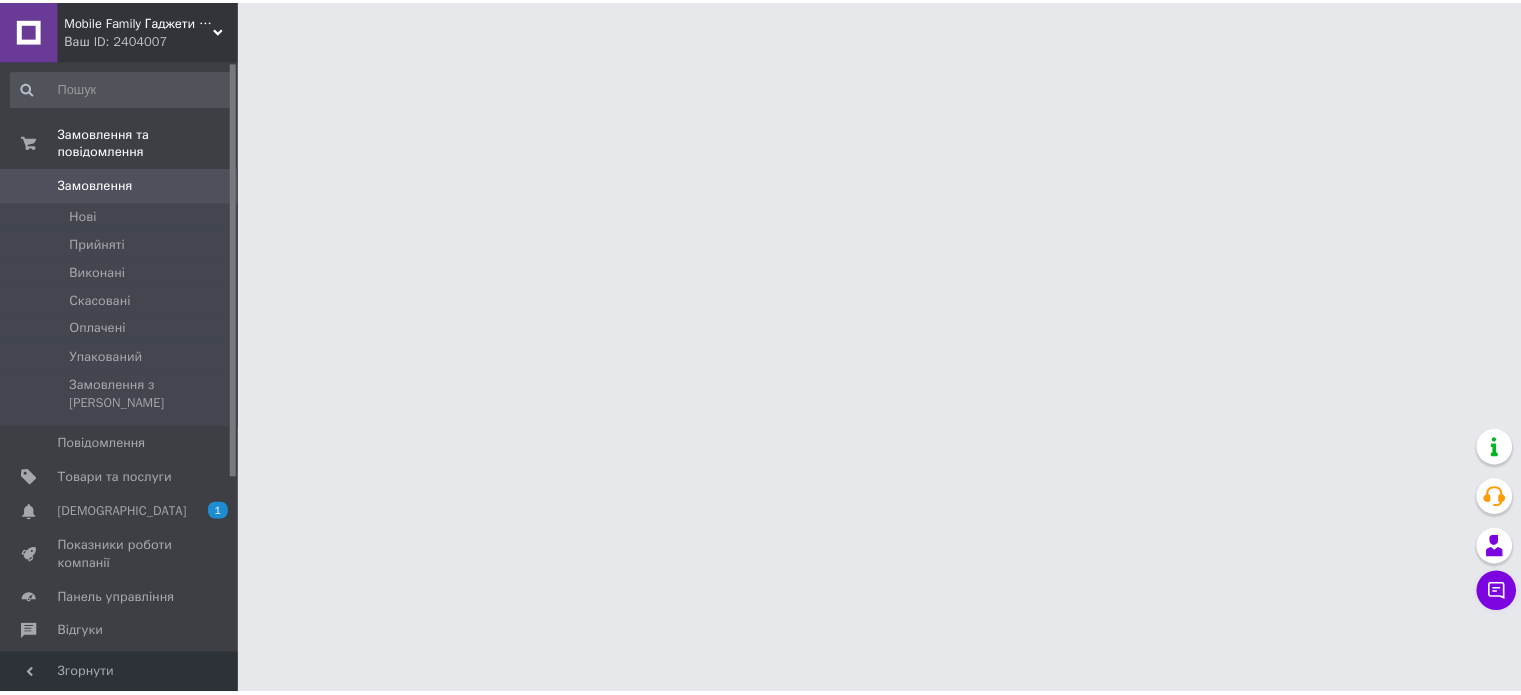 scroll, scrollTop: 0, scrollLeft: 0, axis: both 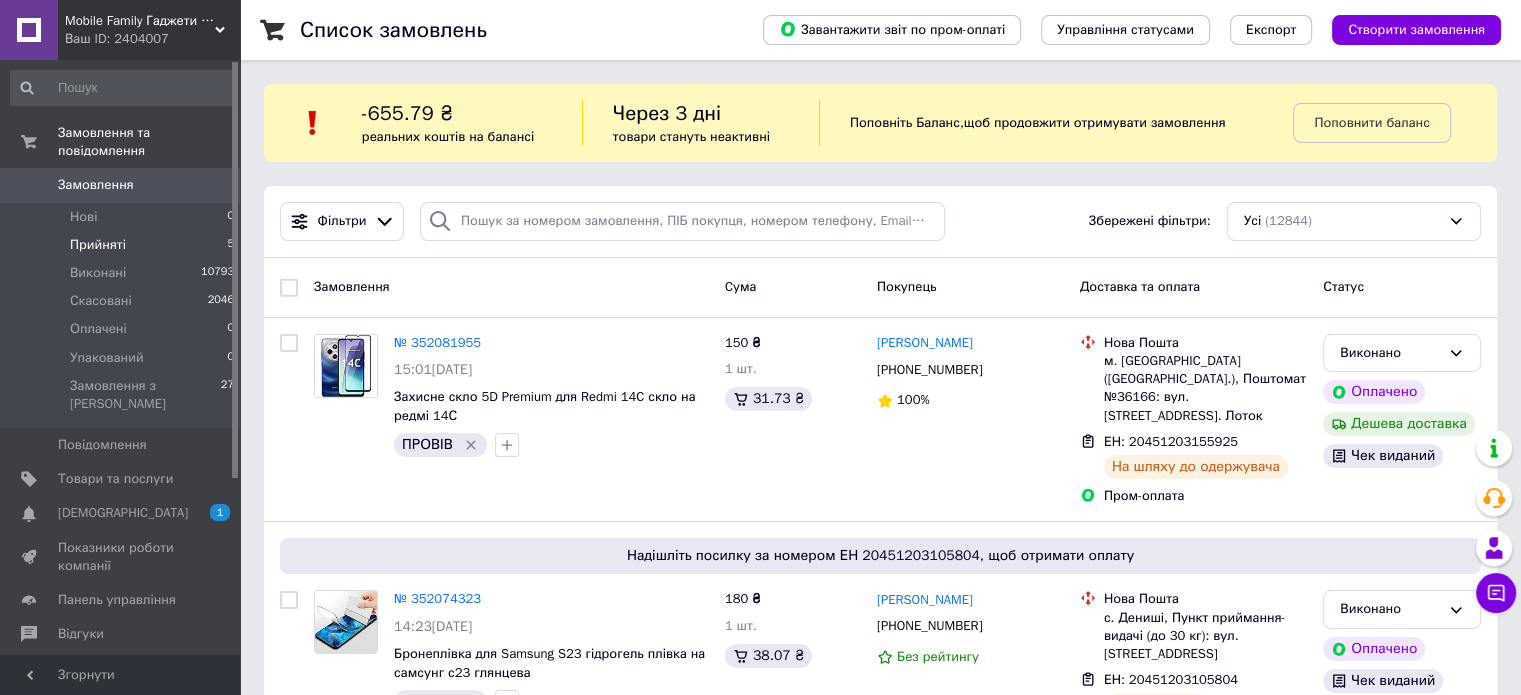 click on "Прийняті" at bounding box center [98, 245] 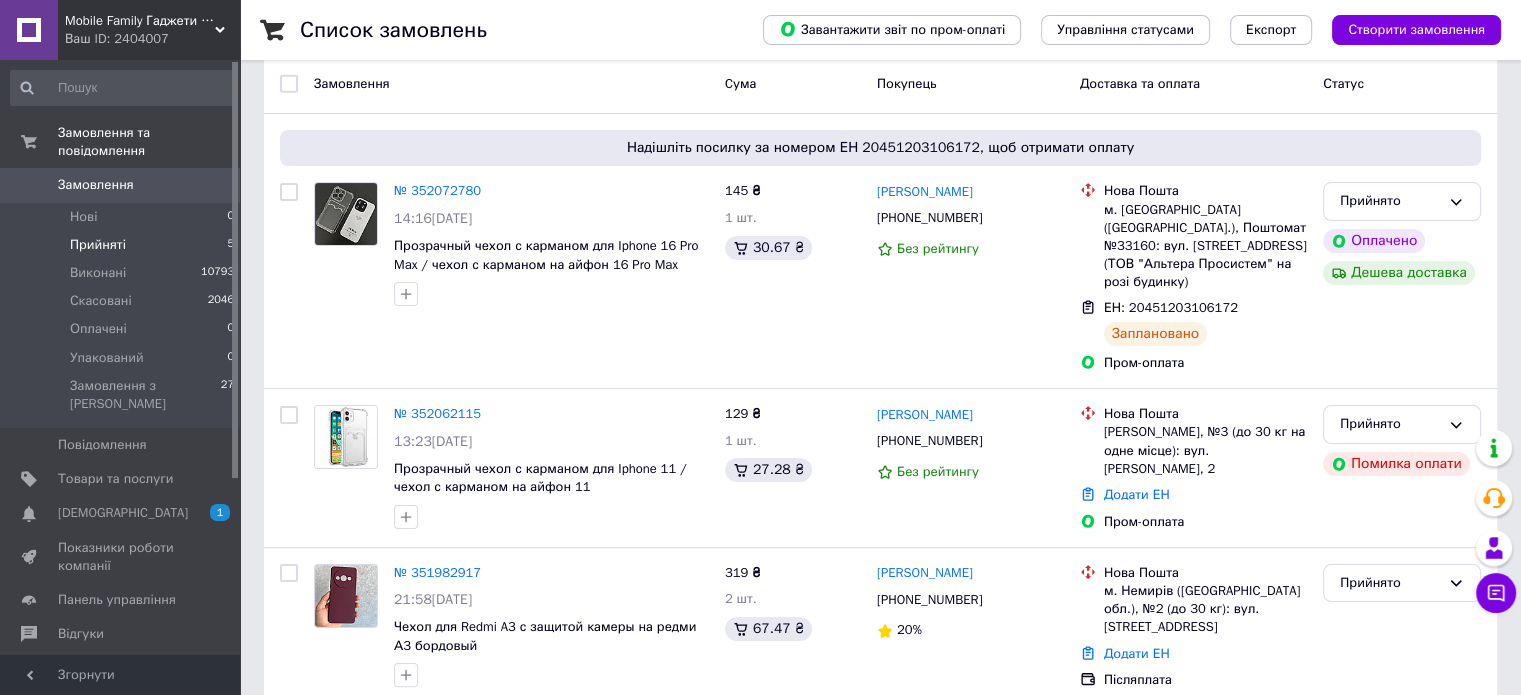 scroll, scrollTop: 278, scrollLeft: 0, axis: vertical 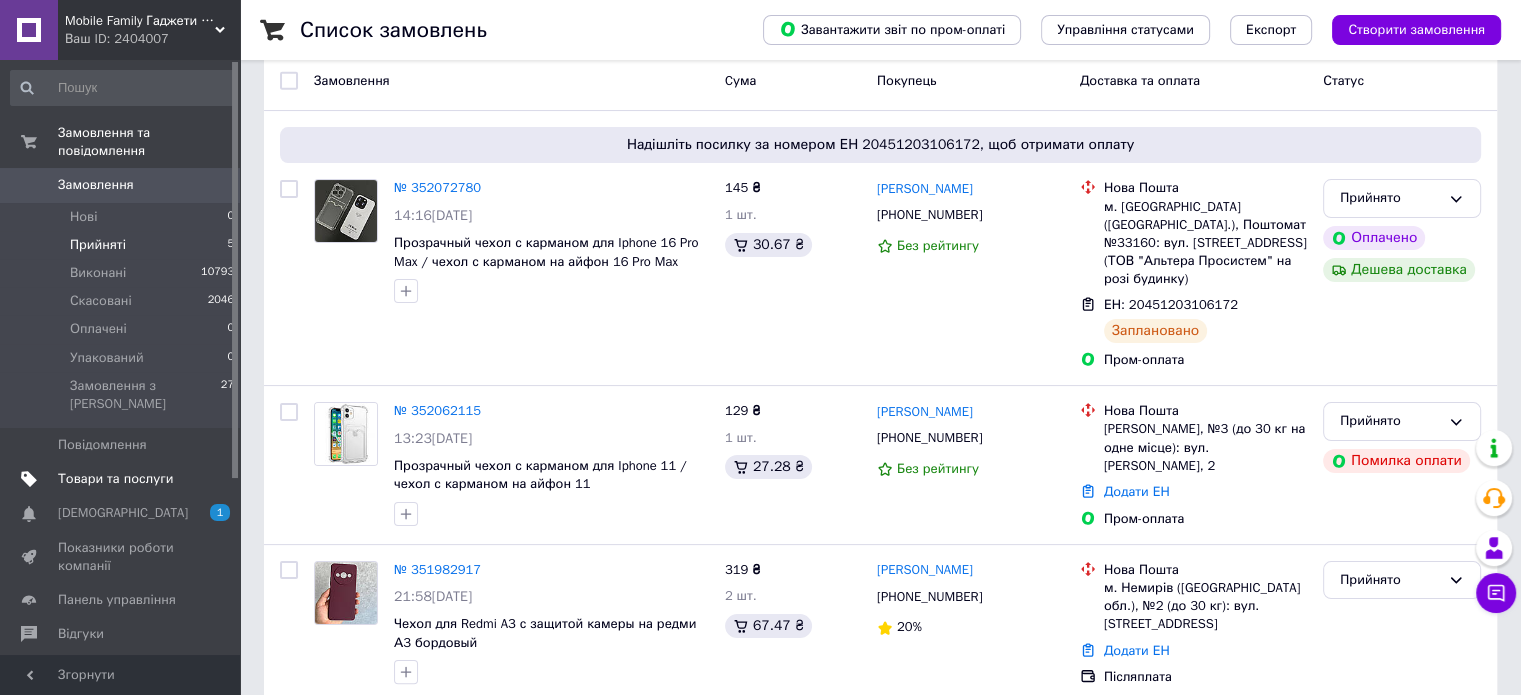 click on "Товари та послуги" at bounding box center (123, 479) 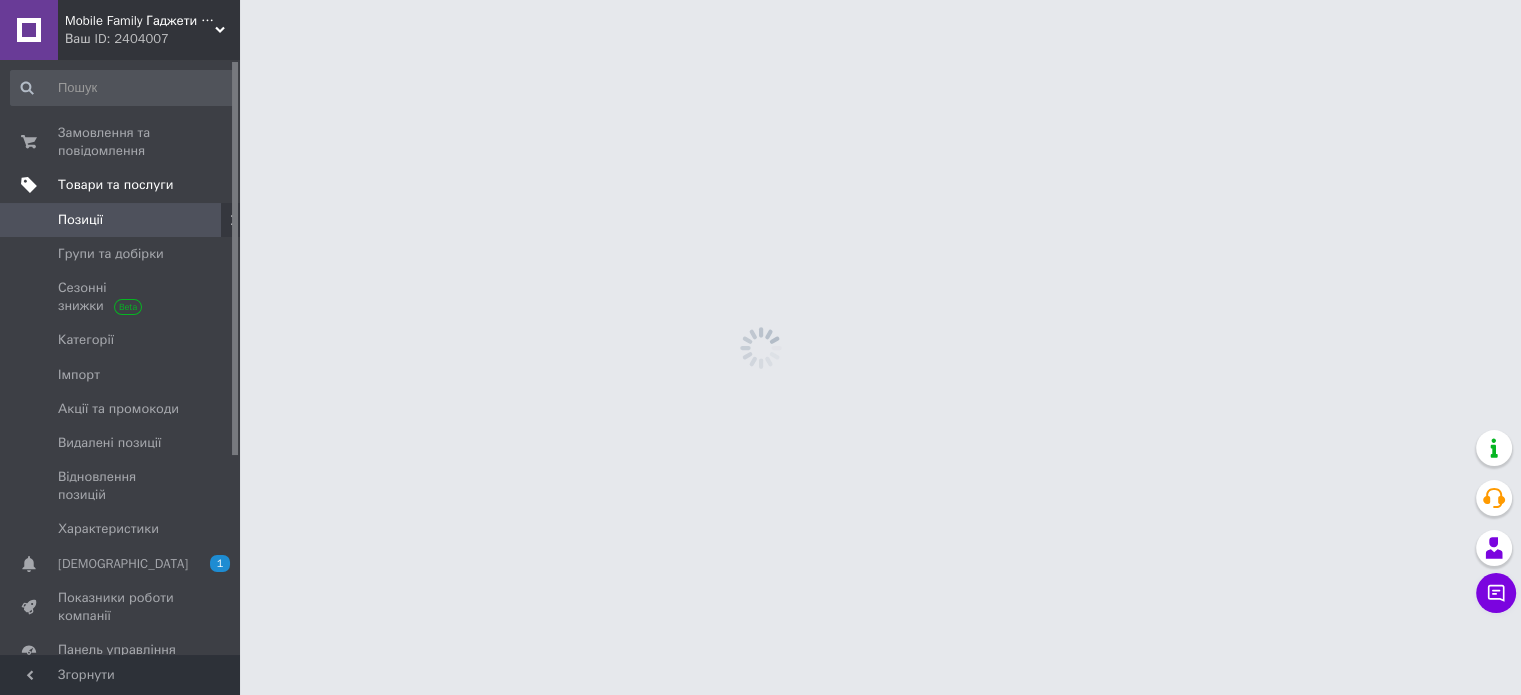 scroll, scrollTop: 0, scrollLeft: 0, axis: both 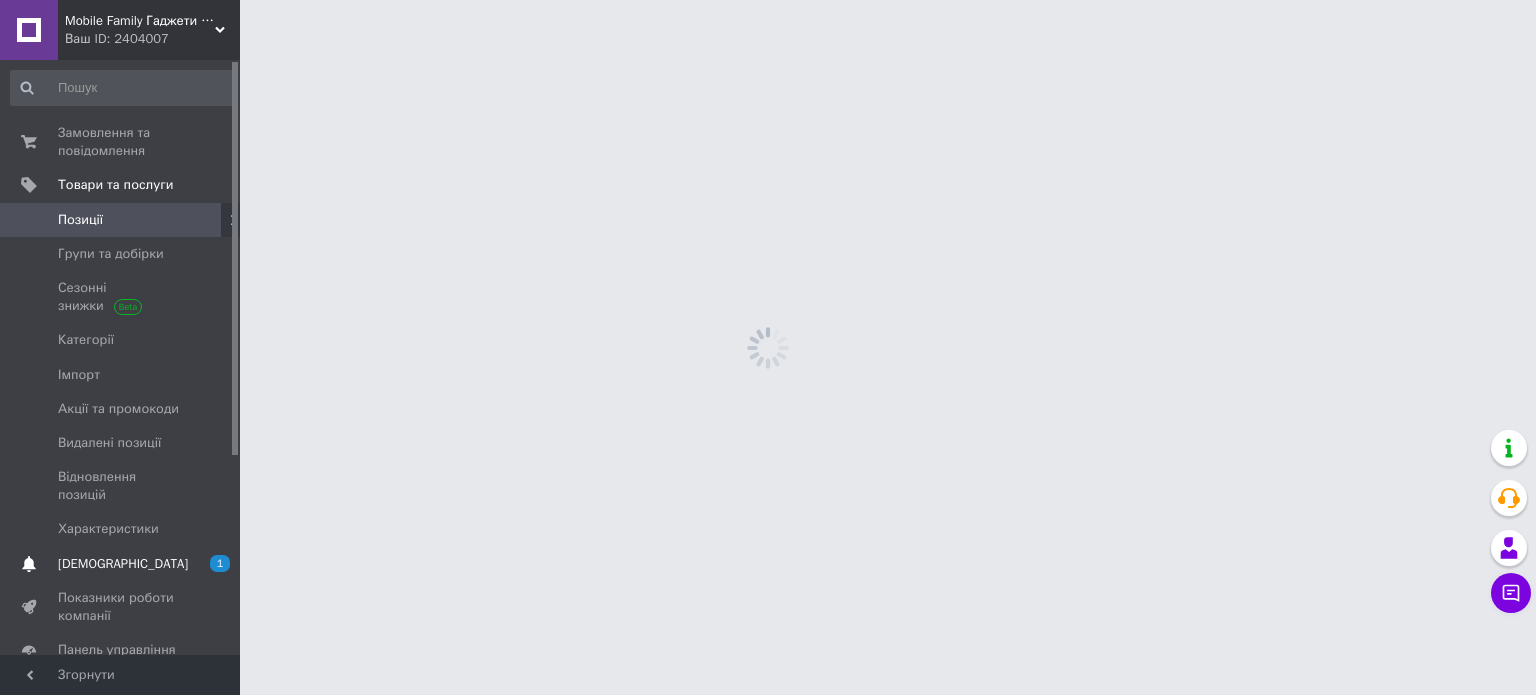 click on "[DEMOGRAPHIC_DATA] 1 0" at bounding box center [123, 564] 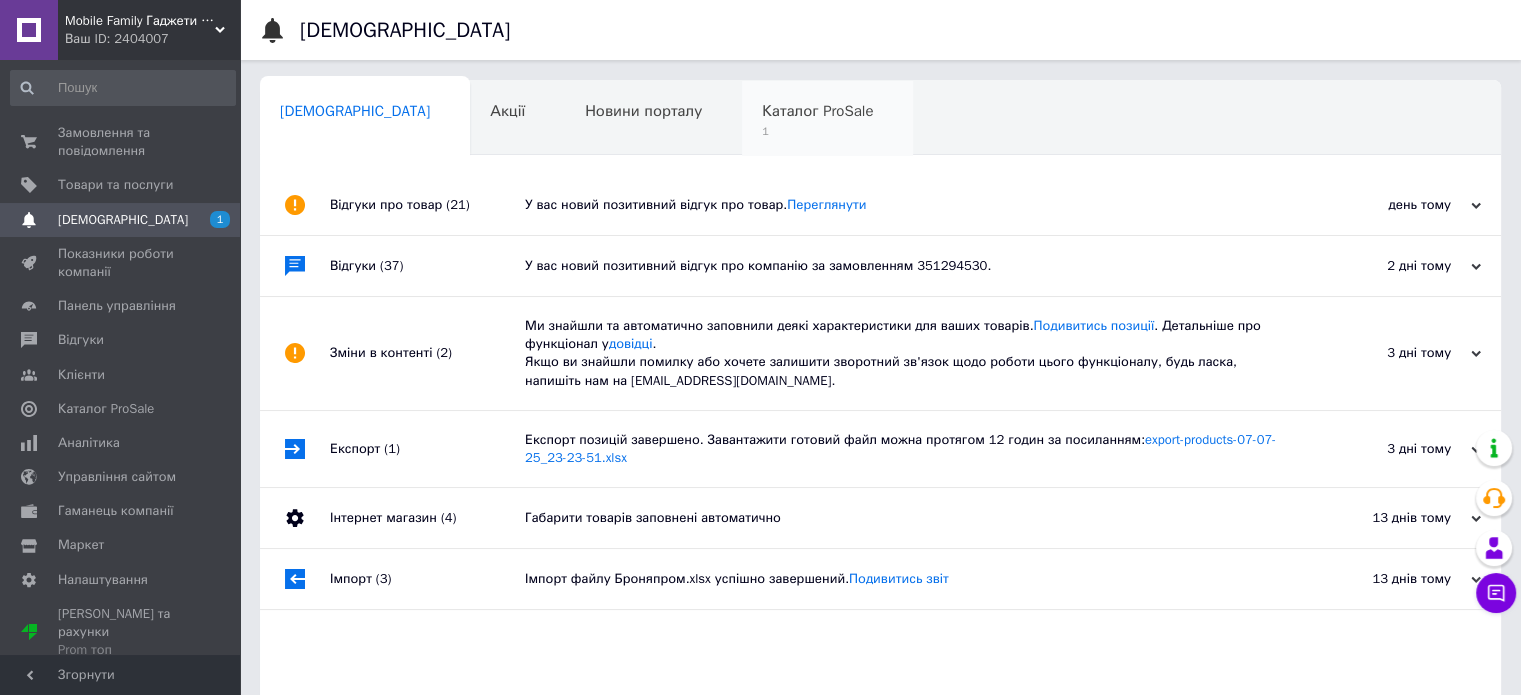 click on "1" at bounding box center (817, 131) 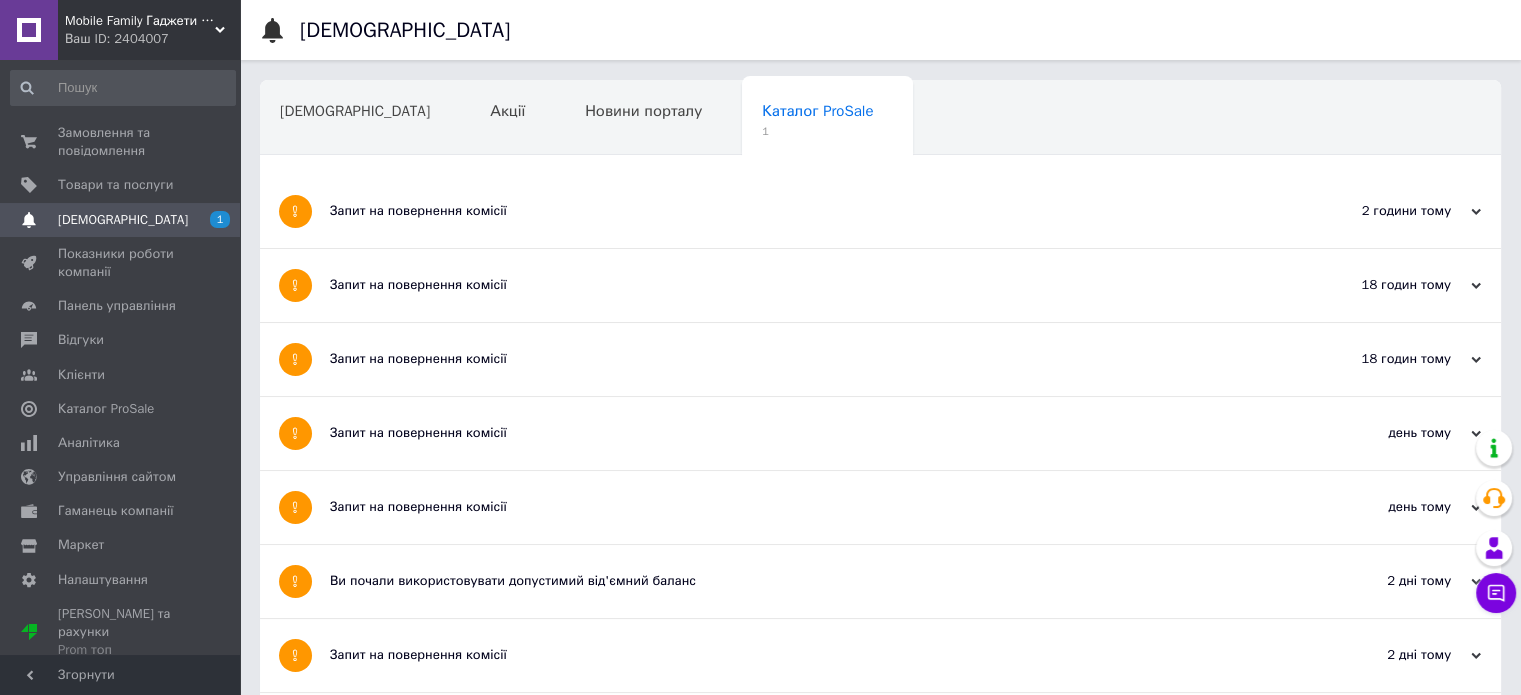 click on "Запит на повернення комісії" at bounding box center [805, 211] 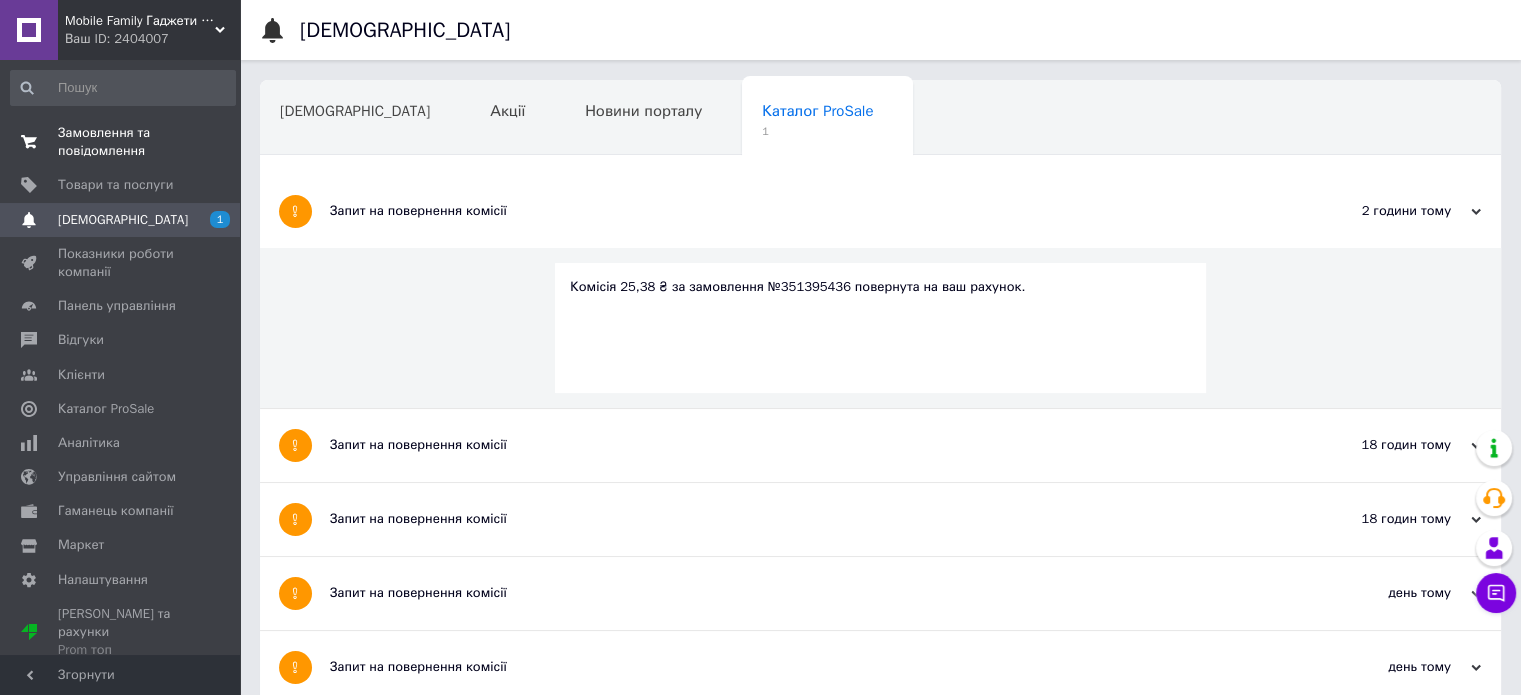 click on "Замовлення та повідомлення 0 0" at bounding box center (123, 142) 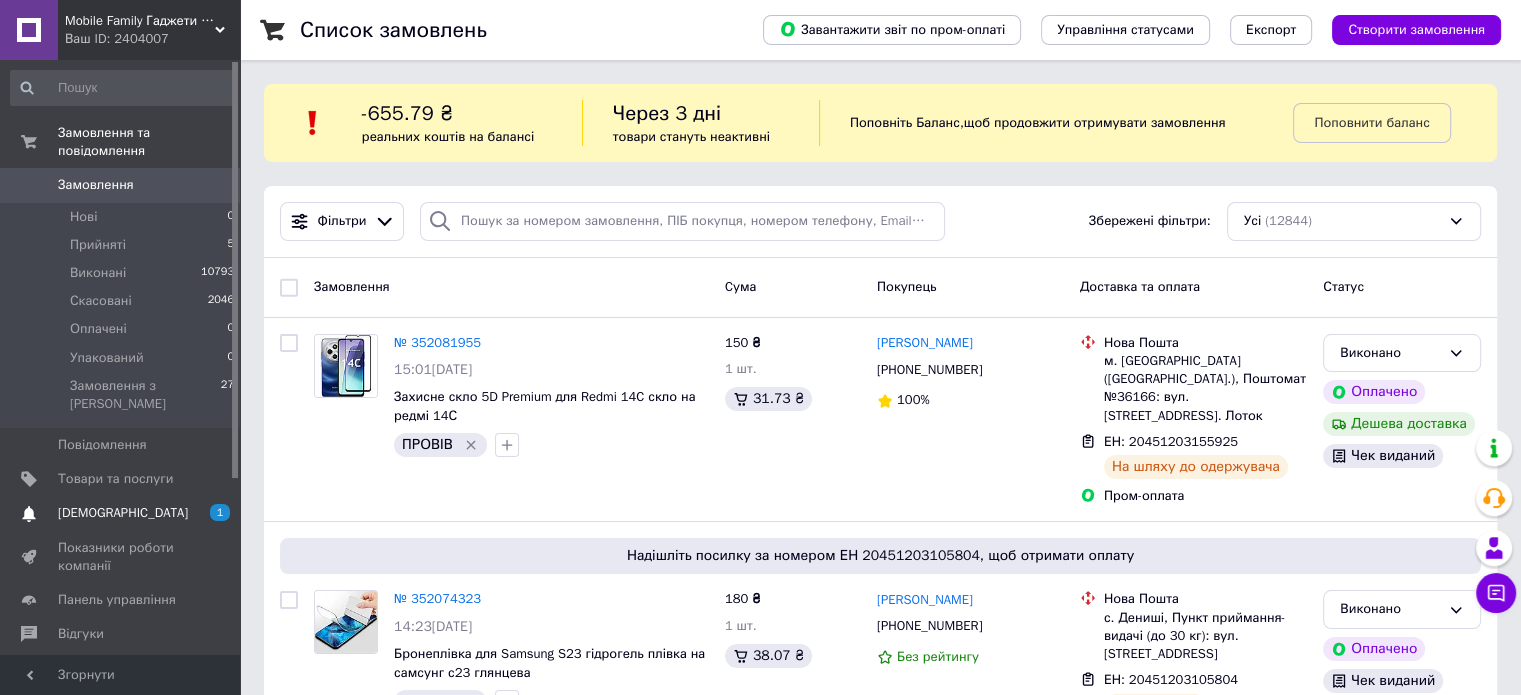 click on "[DEMOGRAPHIC_DATA]" at bounding box center (121, 513) 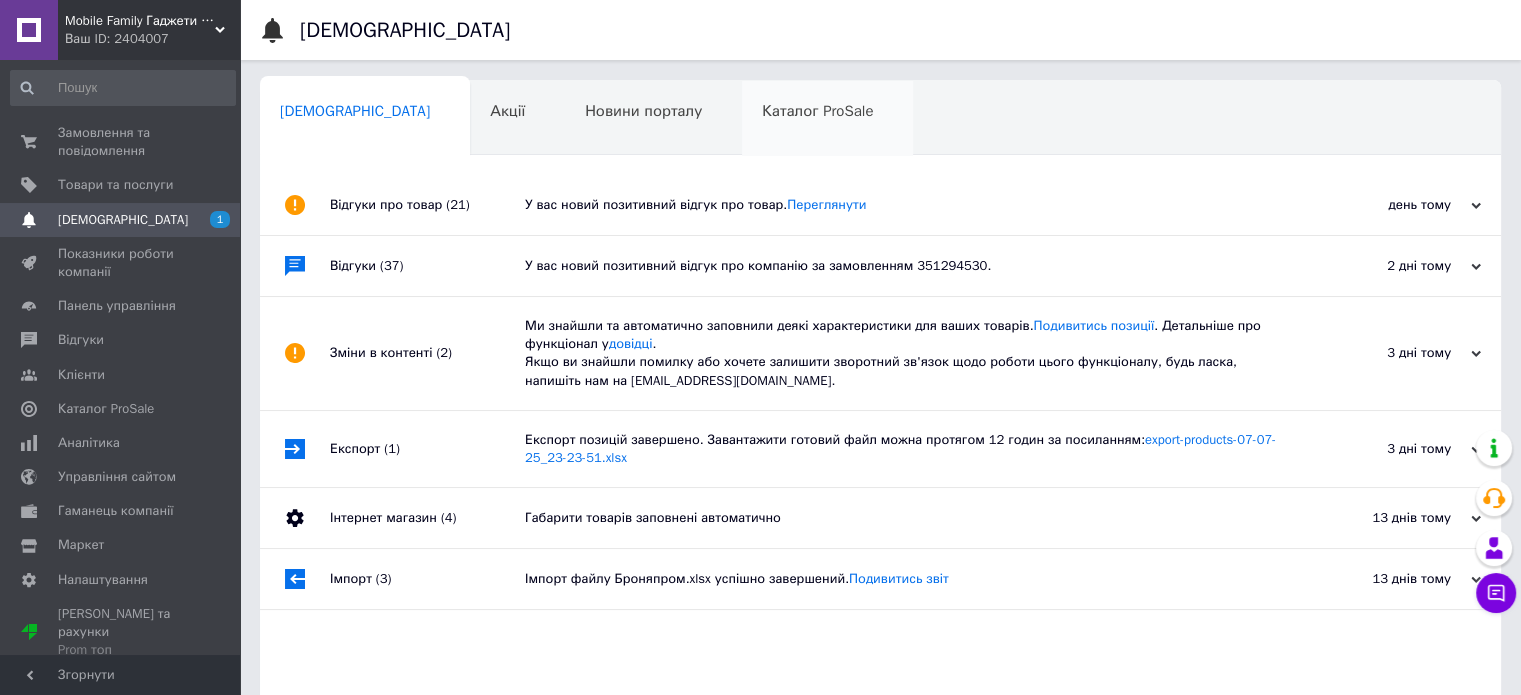 click on "Каталог ProSale 0" at bounding box center (827, 119) 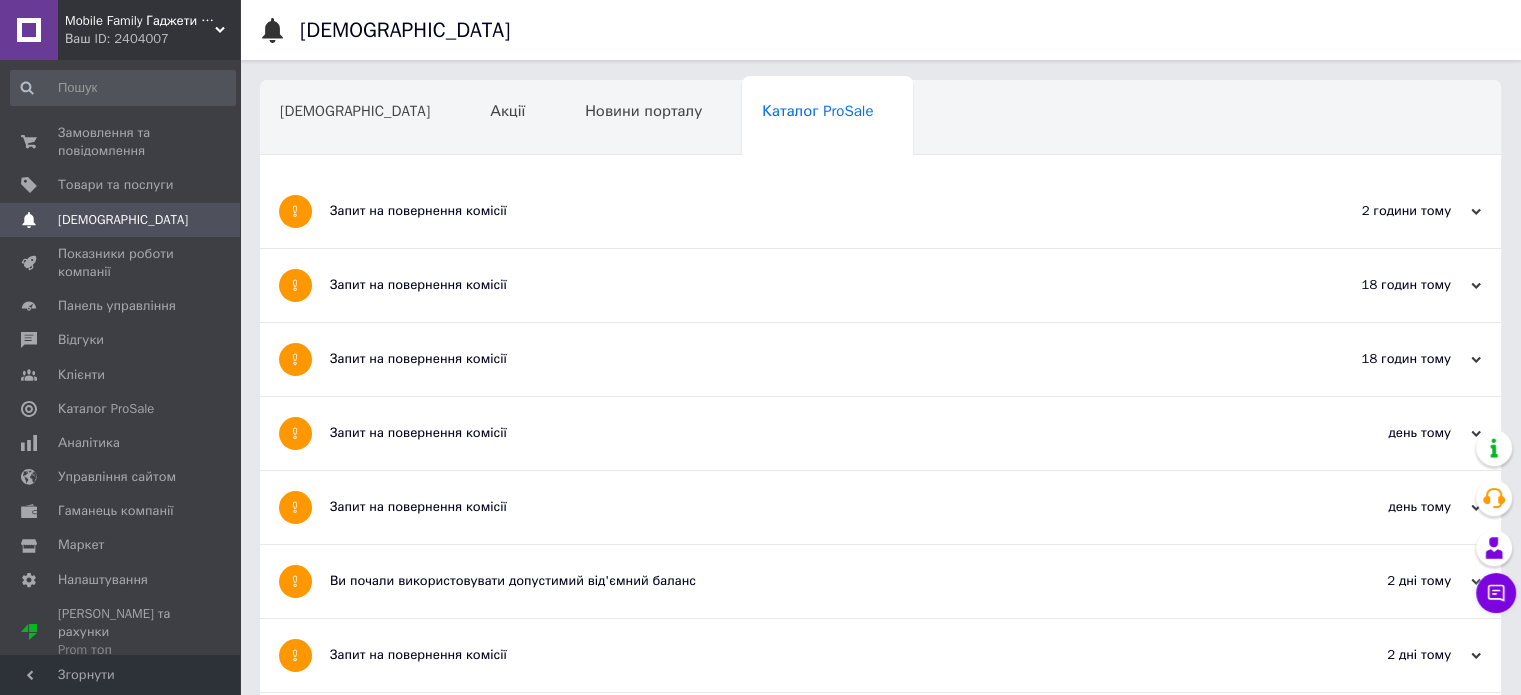 click on "Запит на повернення комісії" at bounding box center [805, 211] 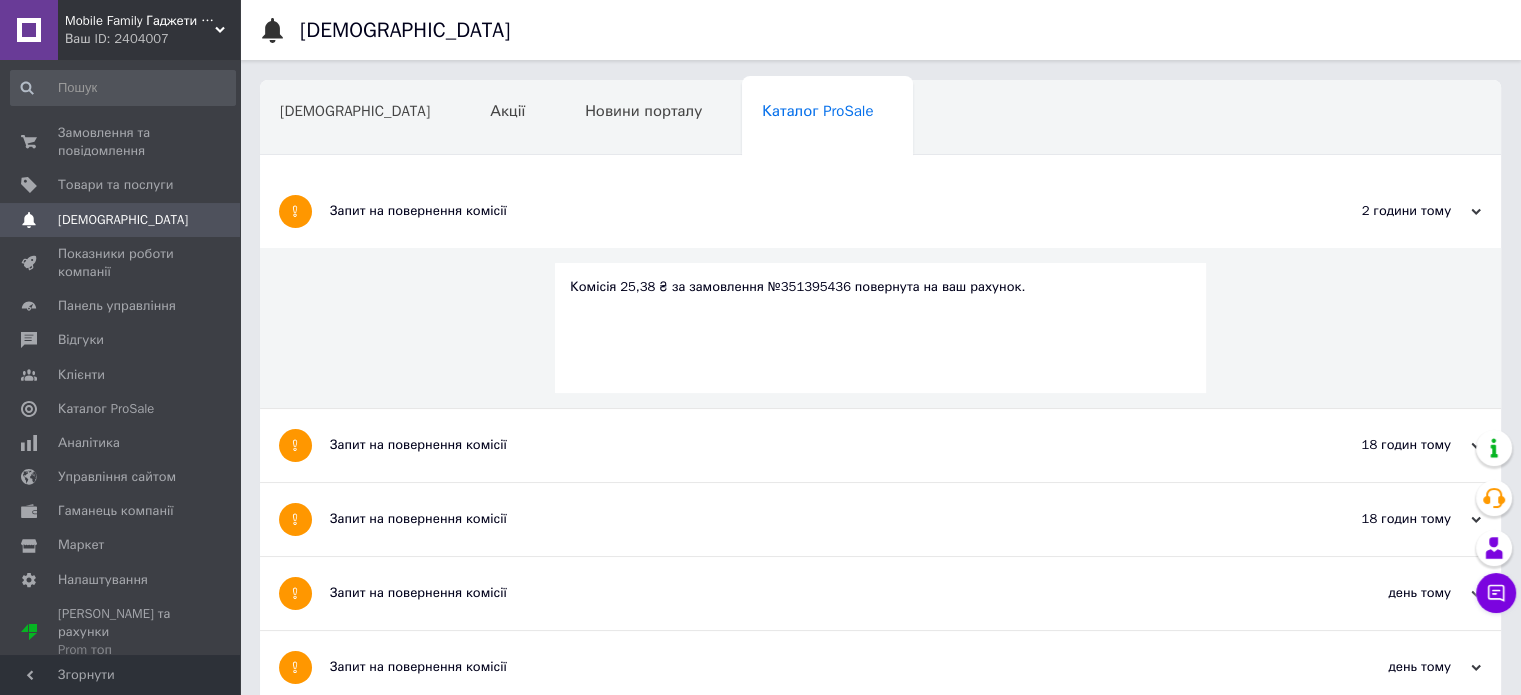 click on "Комісія 25,38 ₴ за замовлення №351395436 повернута на ваш рахунок." at bounding box center [880, 287] 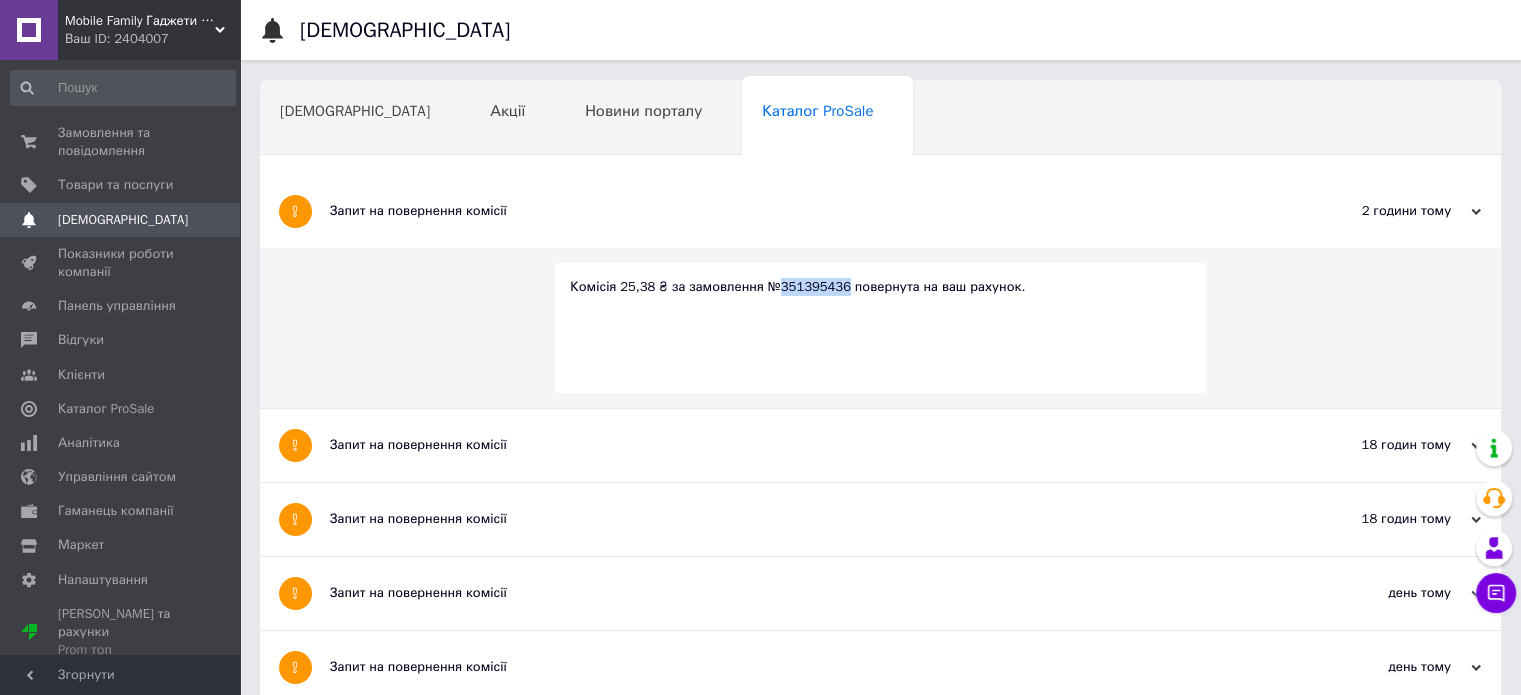 click on "Комісія 25,38 ₴ за замовлення №351395436 повернута на ваш рахунок." at bounding box center [880, 287] 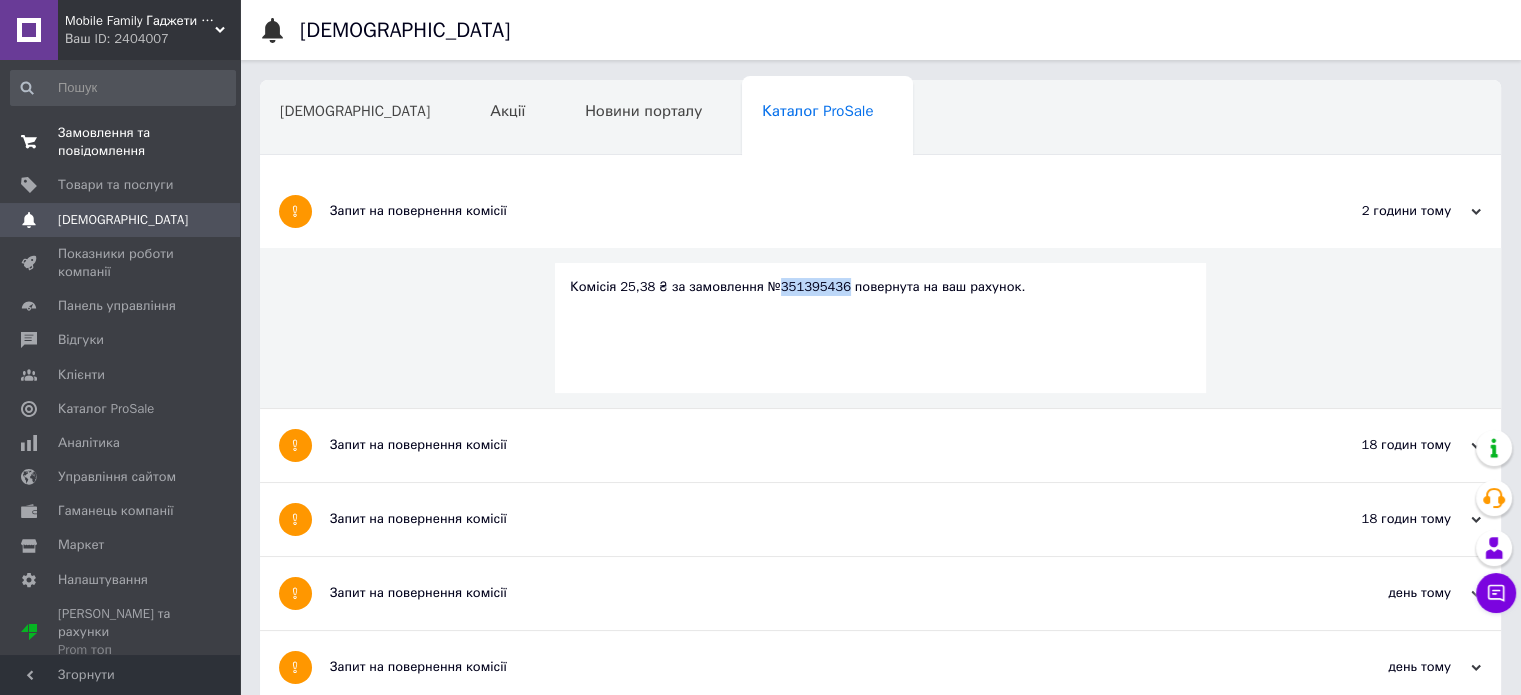 click on "Замовлення та повідомлення" at bounding box center [121, 142] 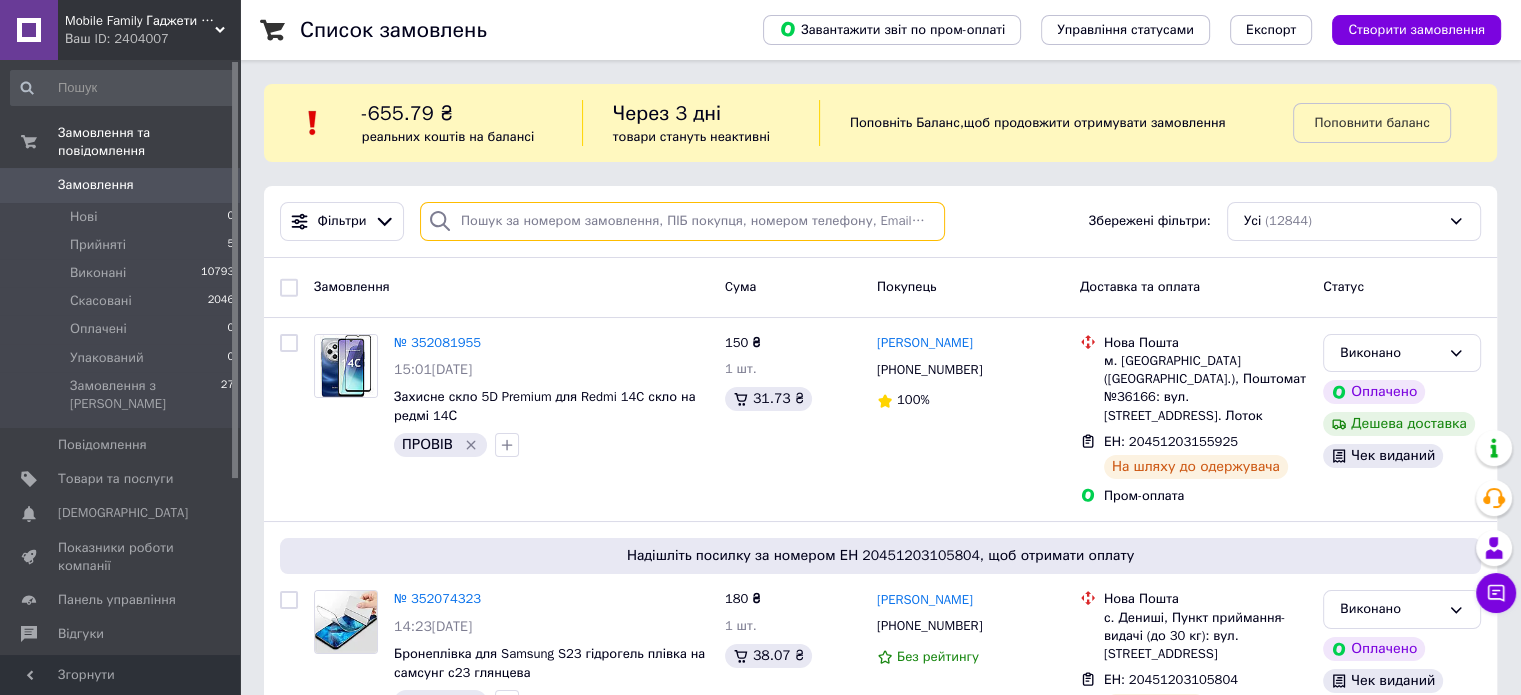 click at bounding box center (682, 221) 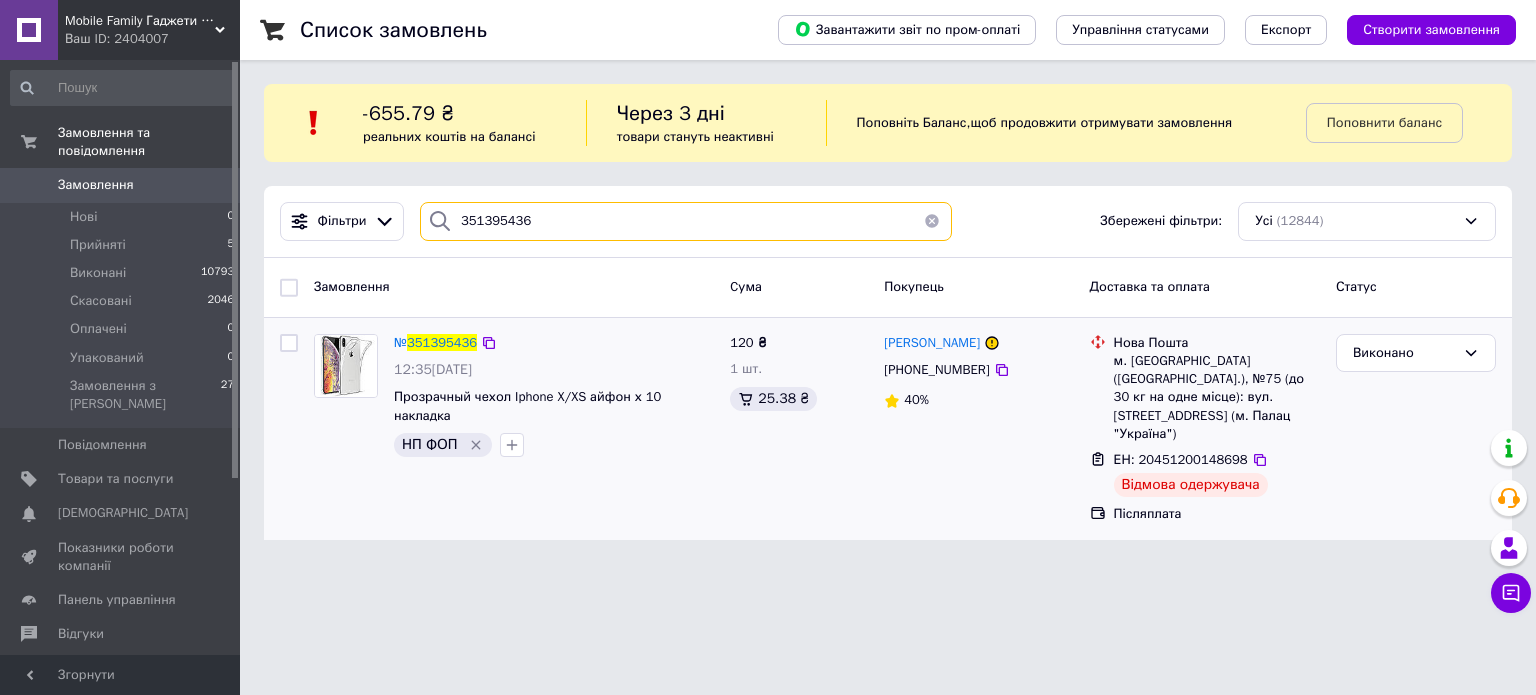type on "351395436" 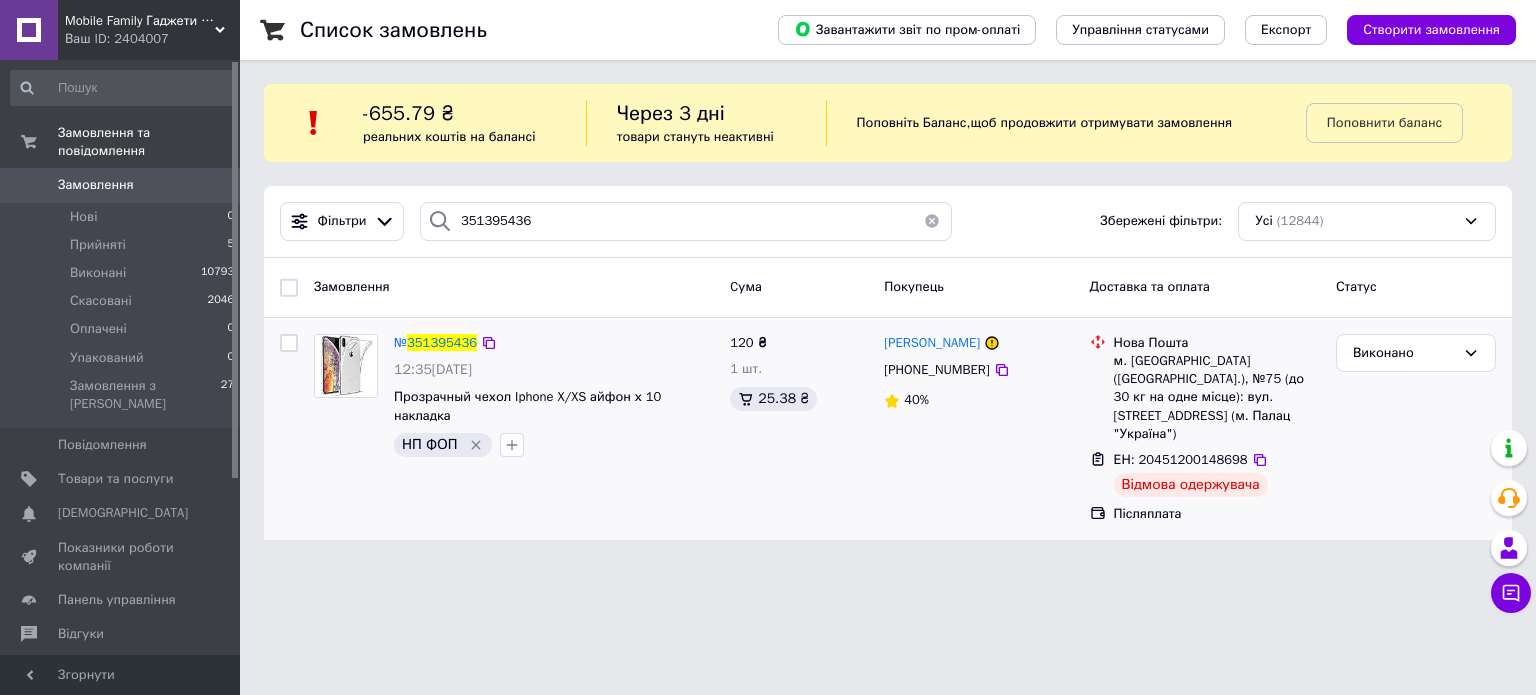click 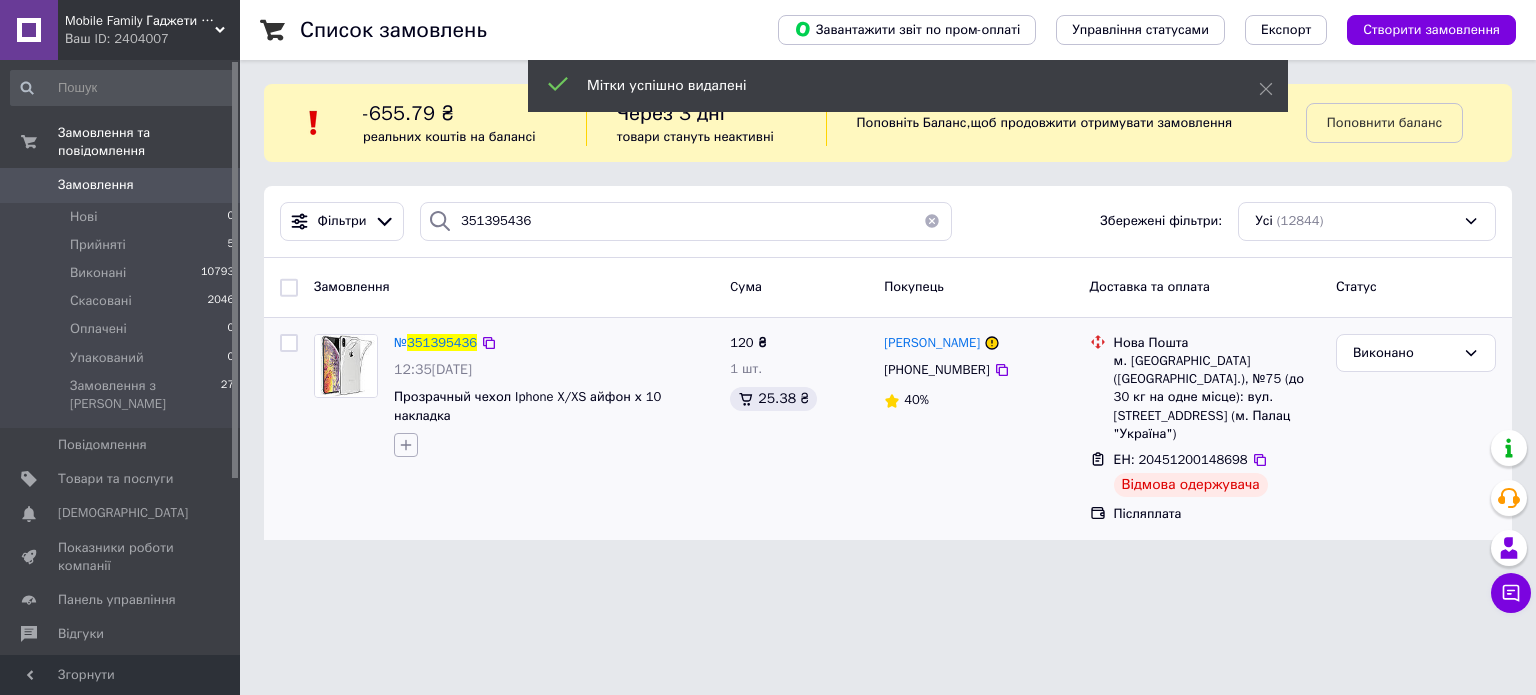 click 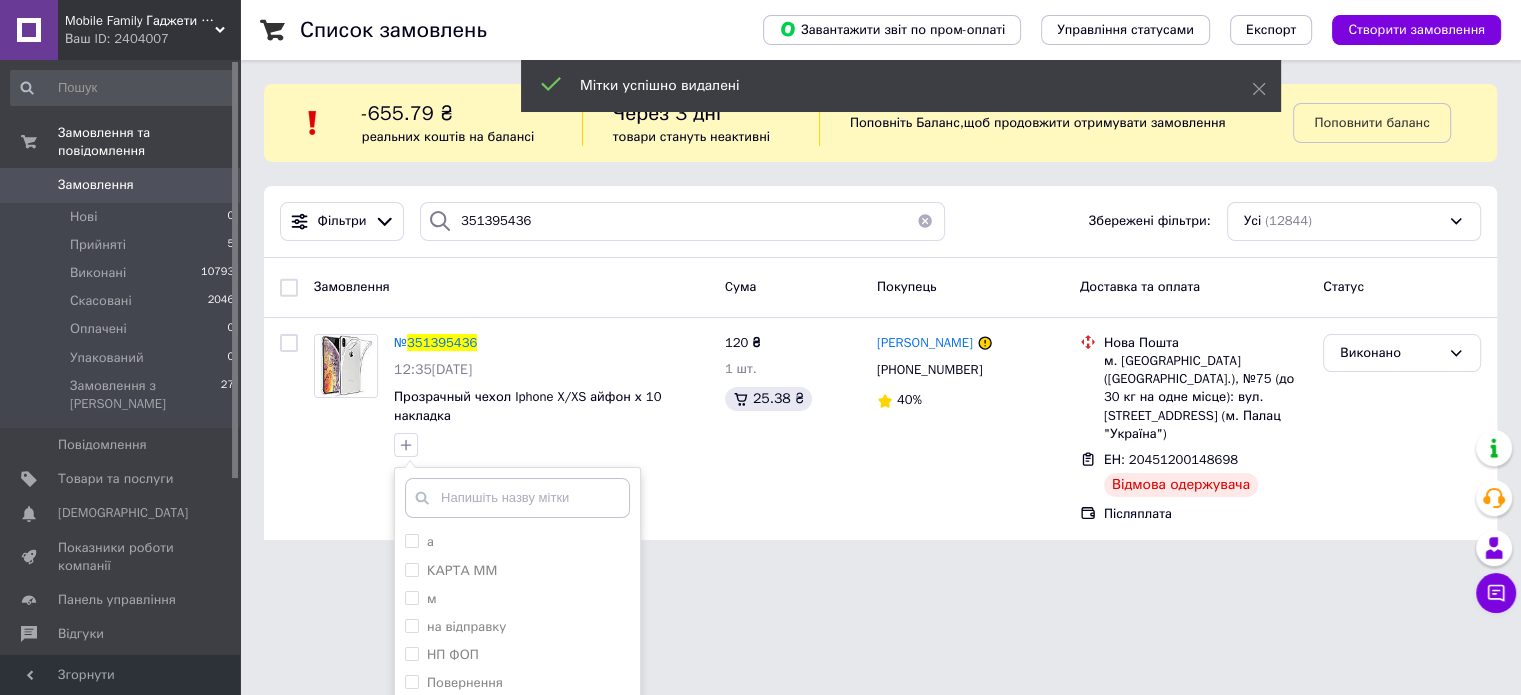 scroll, scrollTop: 152, scrollLeft: 0, axis: vertical 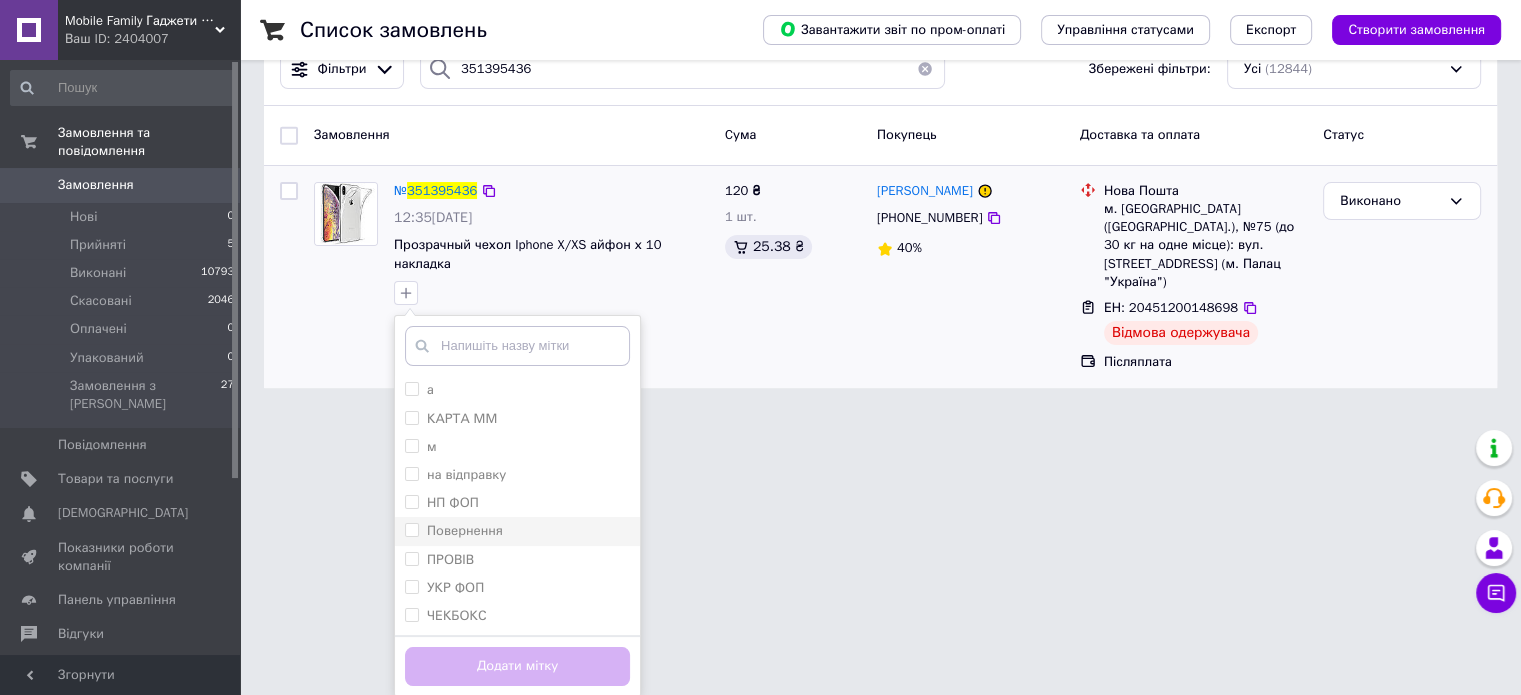 click on "Повернення" at bounding box center [517, 531] 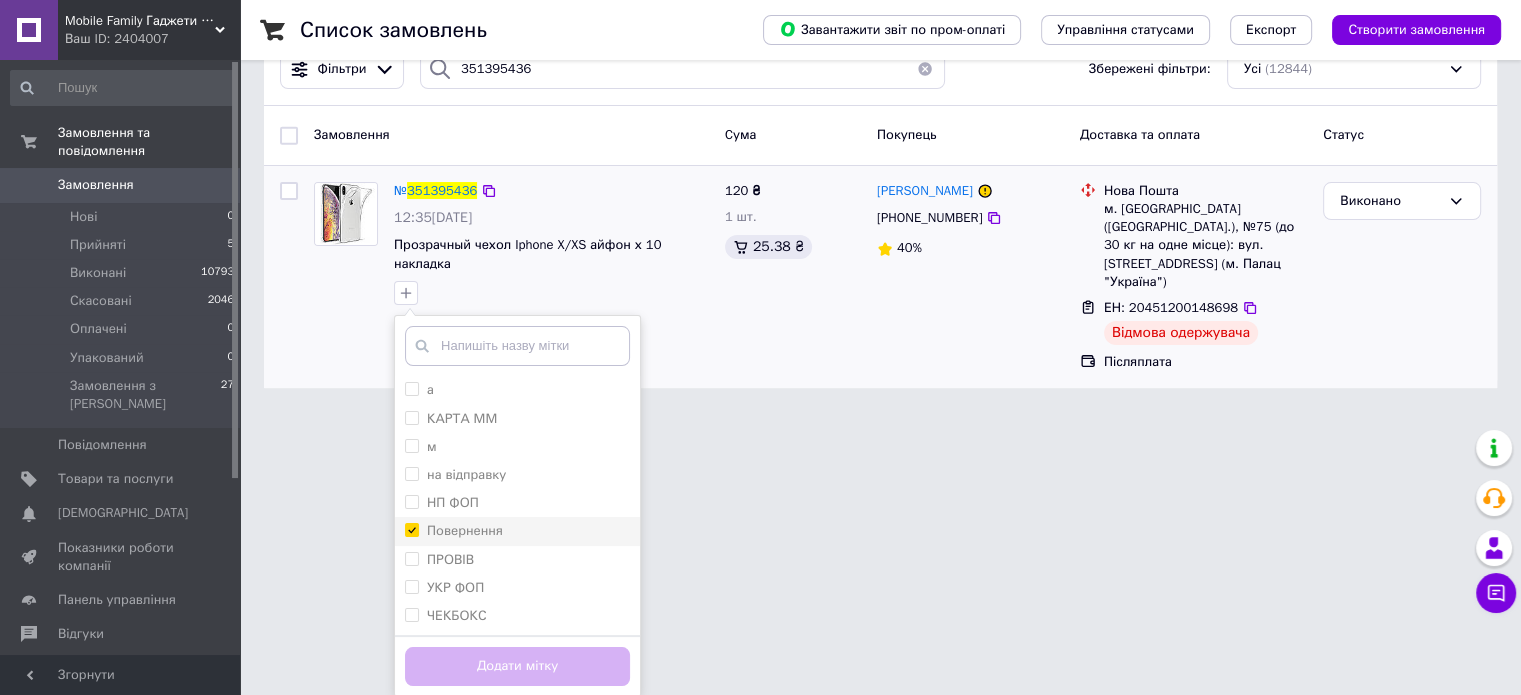 checkbox on "true" 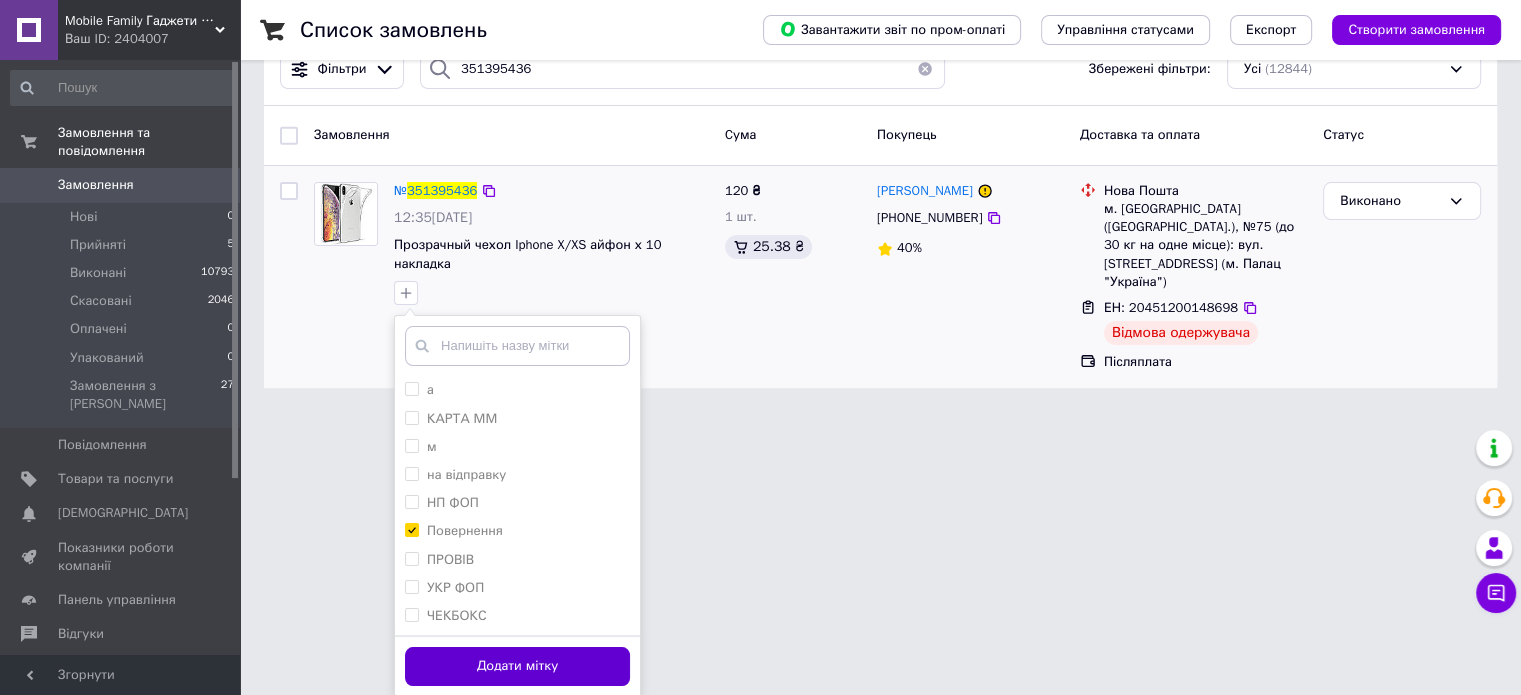 click on "Додати мітку" at bounding box center [517, 666] 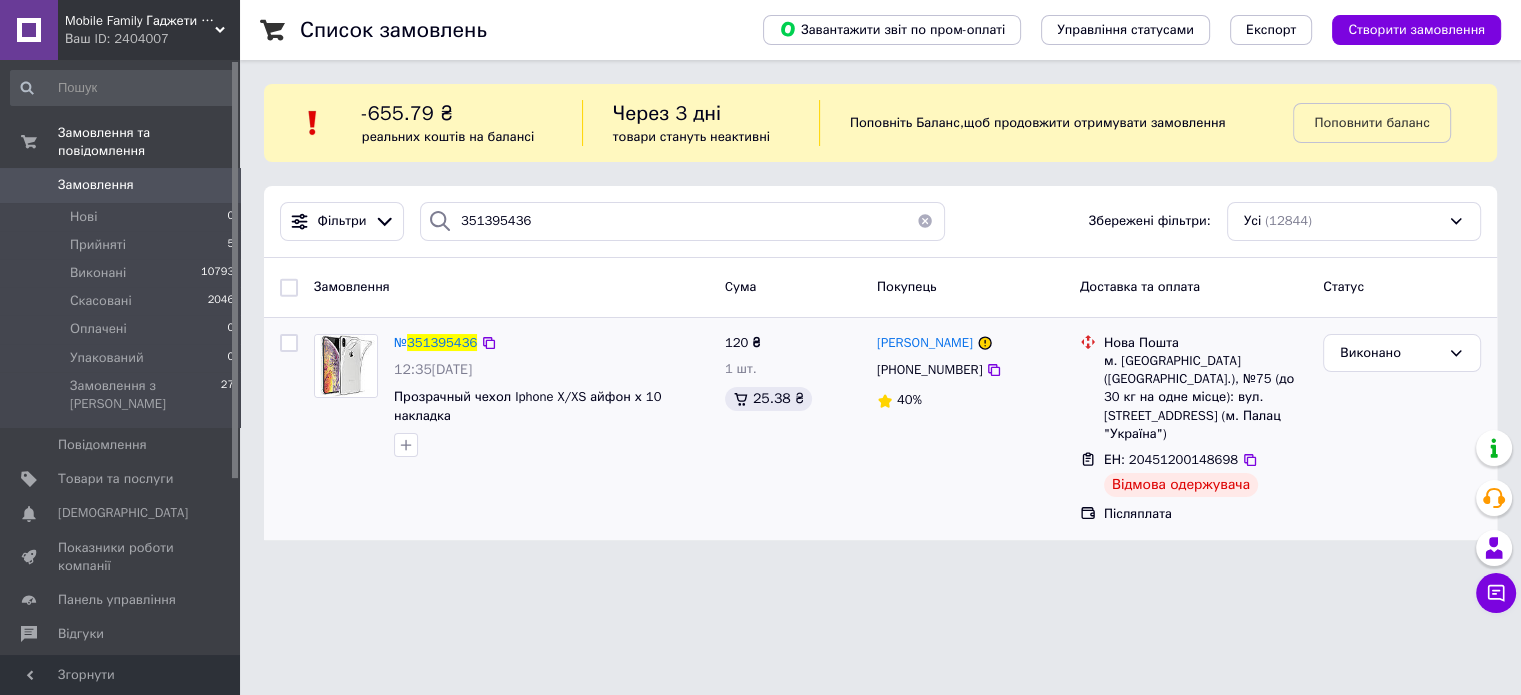 scroll, scrollTop: 0, scrollLeft: 0, axis: both 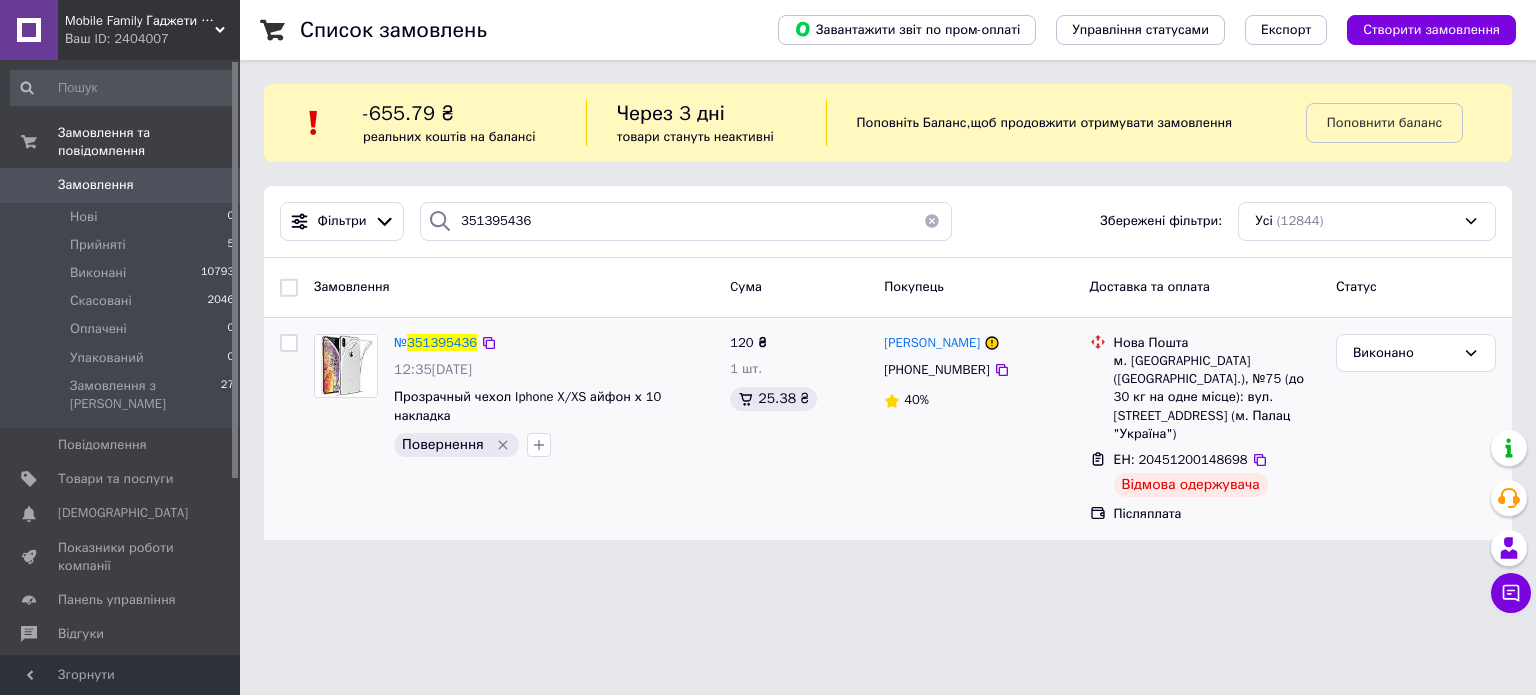 click on "Список замовлень" at bounding box center (519, 30) 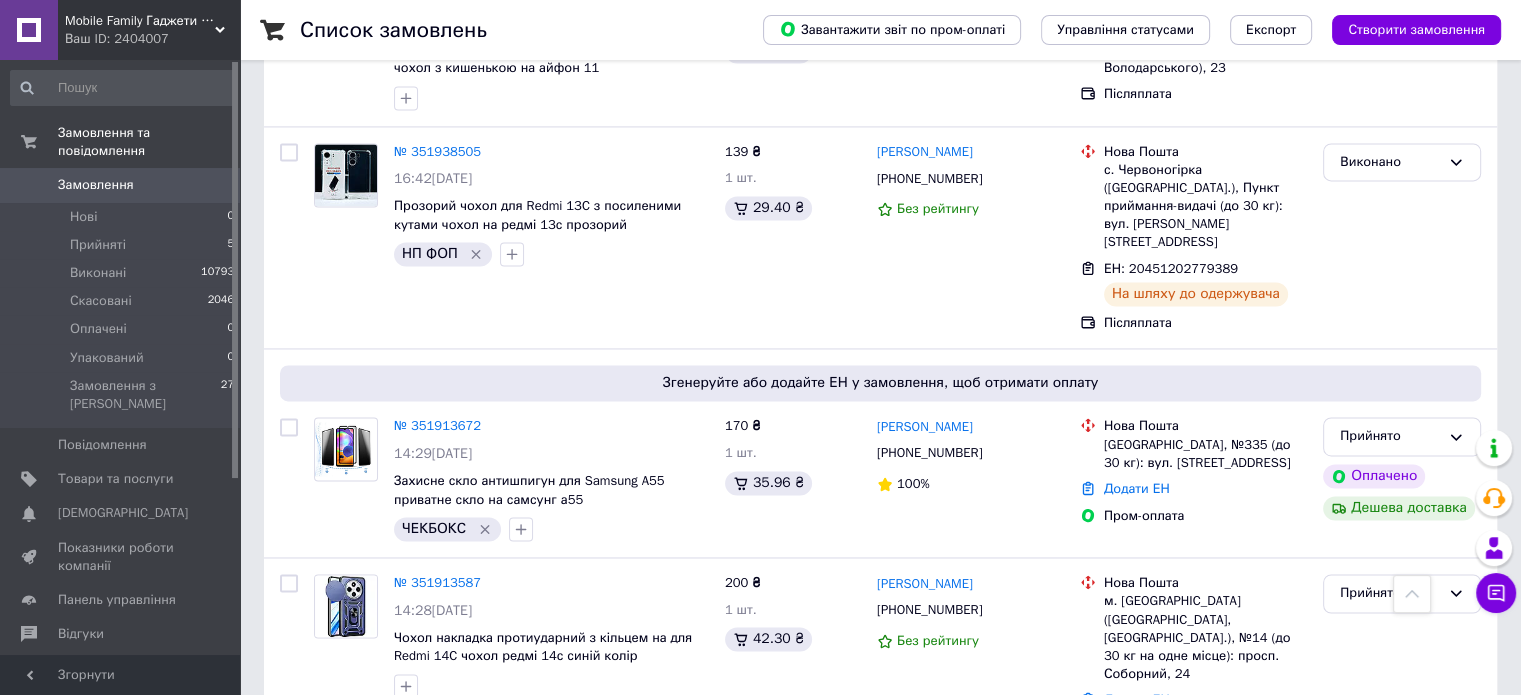 scroll, scrollTop: 3106, scrollLeft: 0, axis: vertical 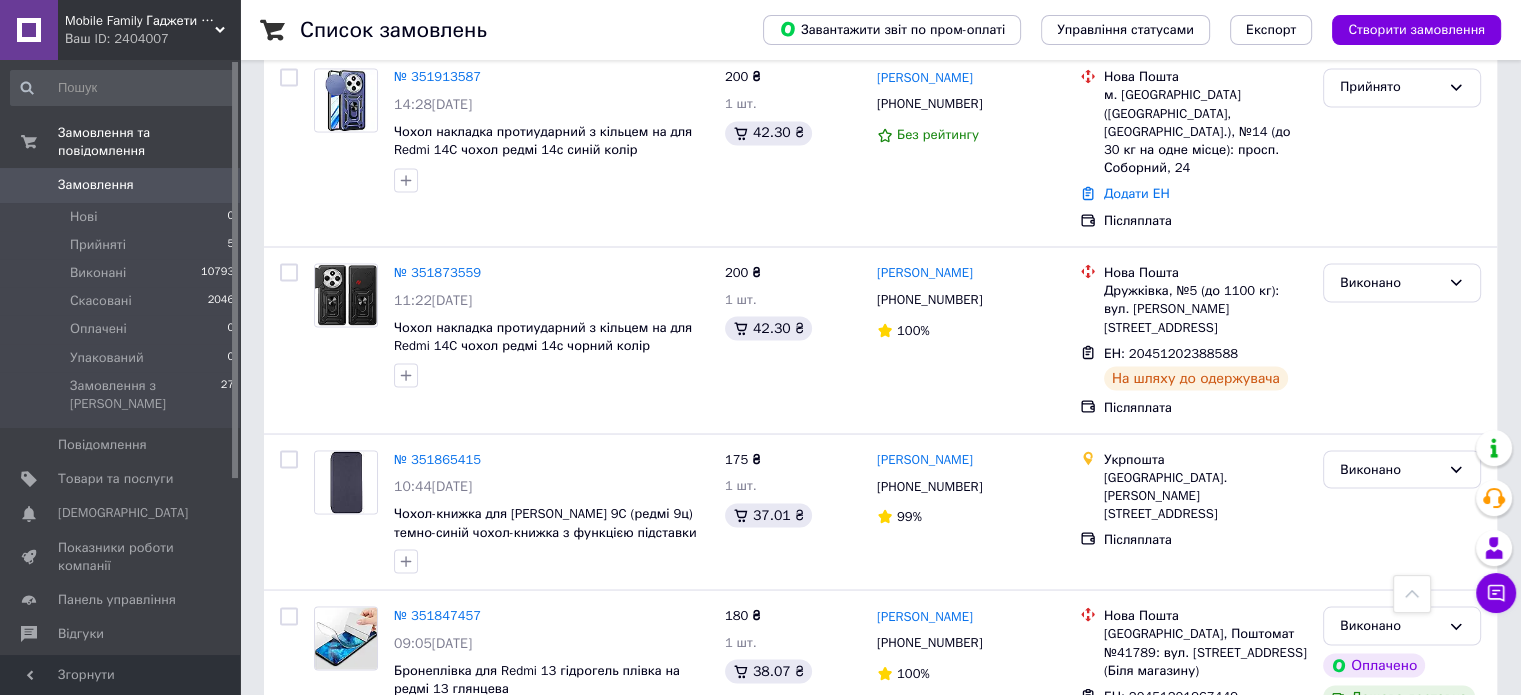 click on "2" at bounding box center (327, 821) 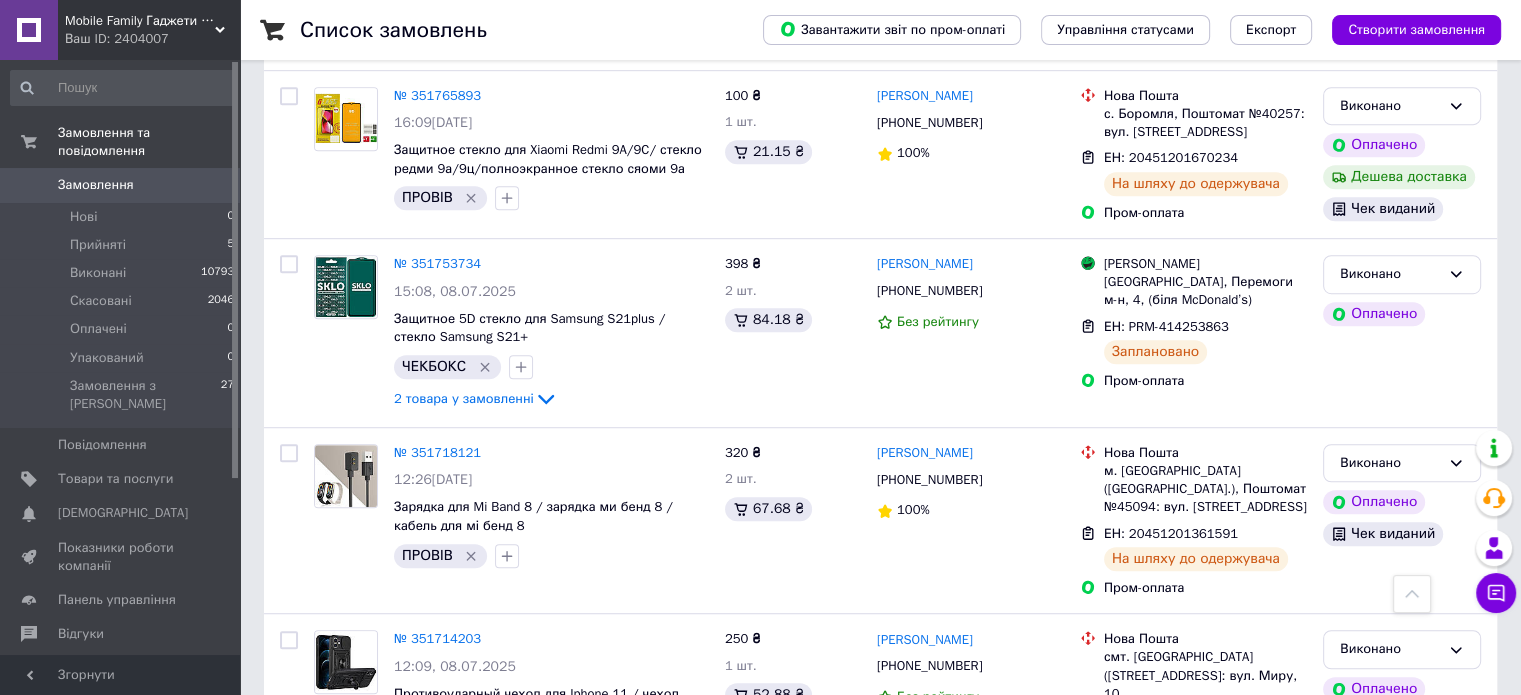 scroll, scrollTop: 1200, scrollLeft: 0, axis: vertical 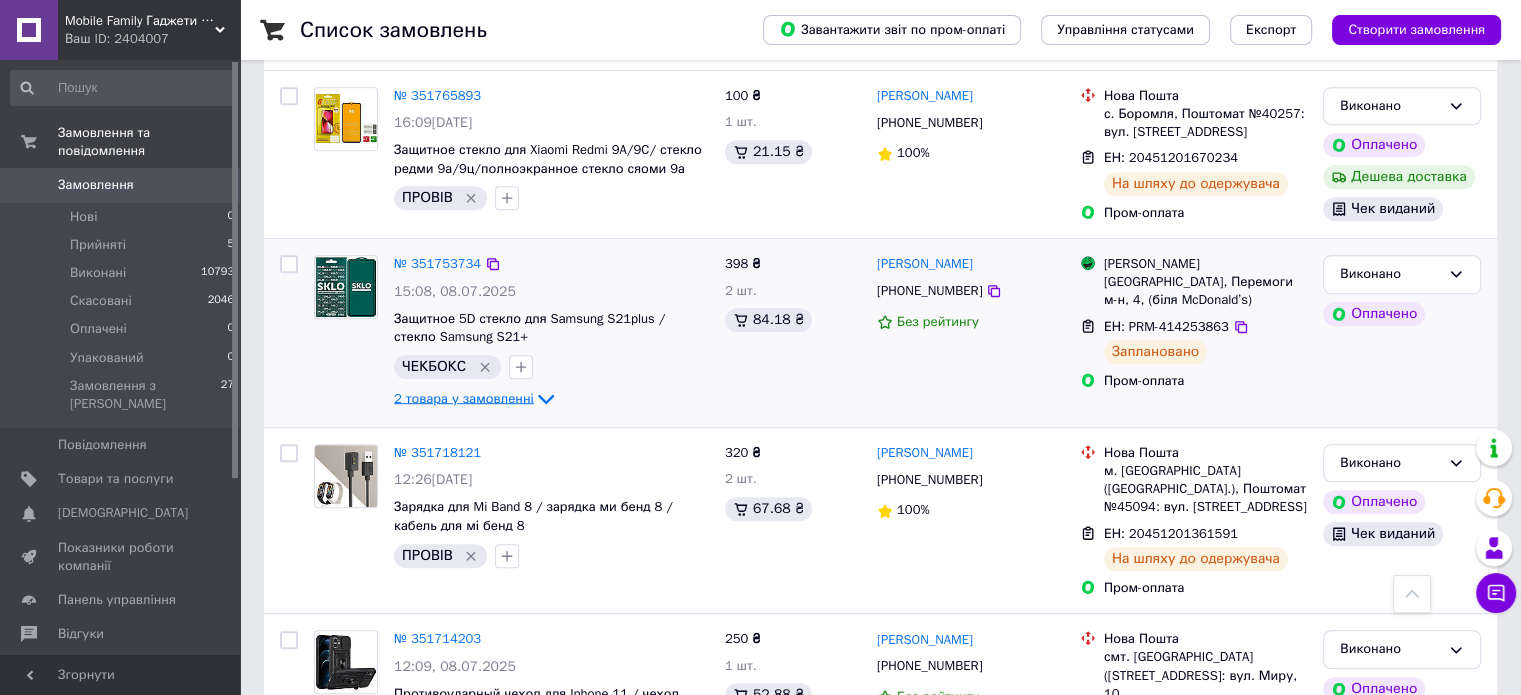 click on "2 товара у замовленні" at bounding box center (464, 397) 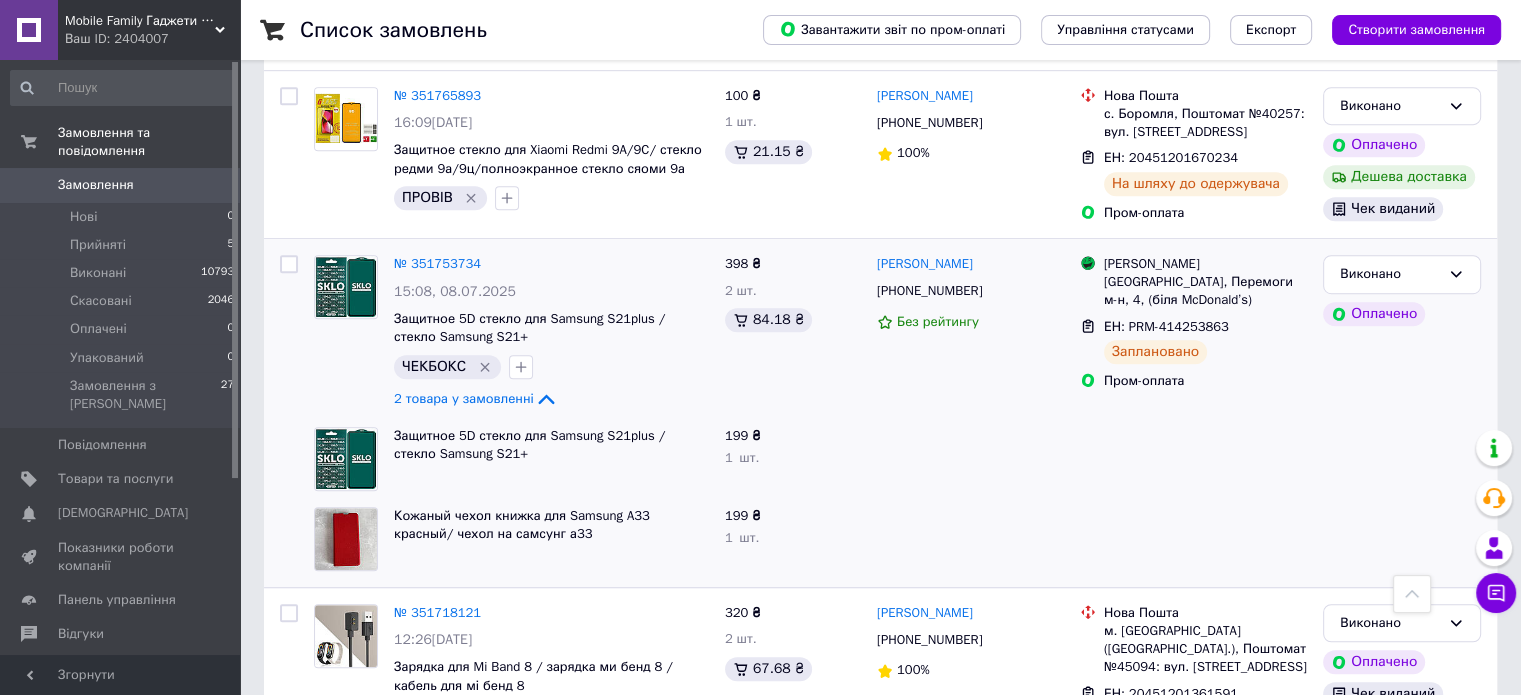 click on "0" at bounding box center [212, 185] 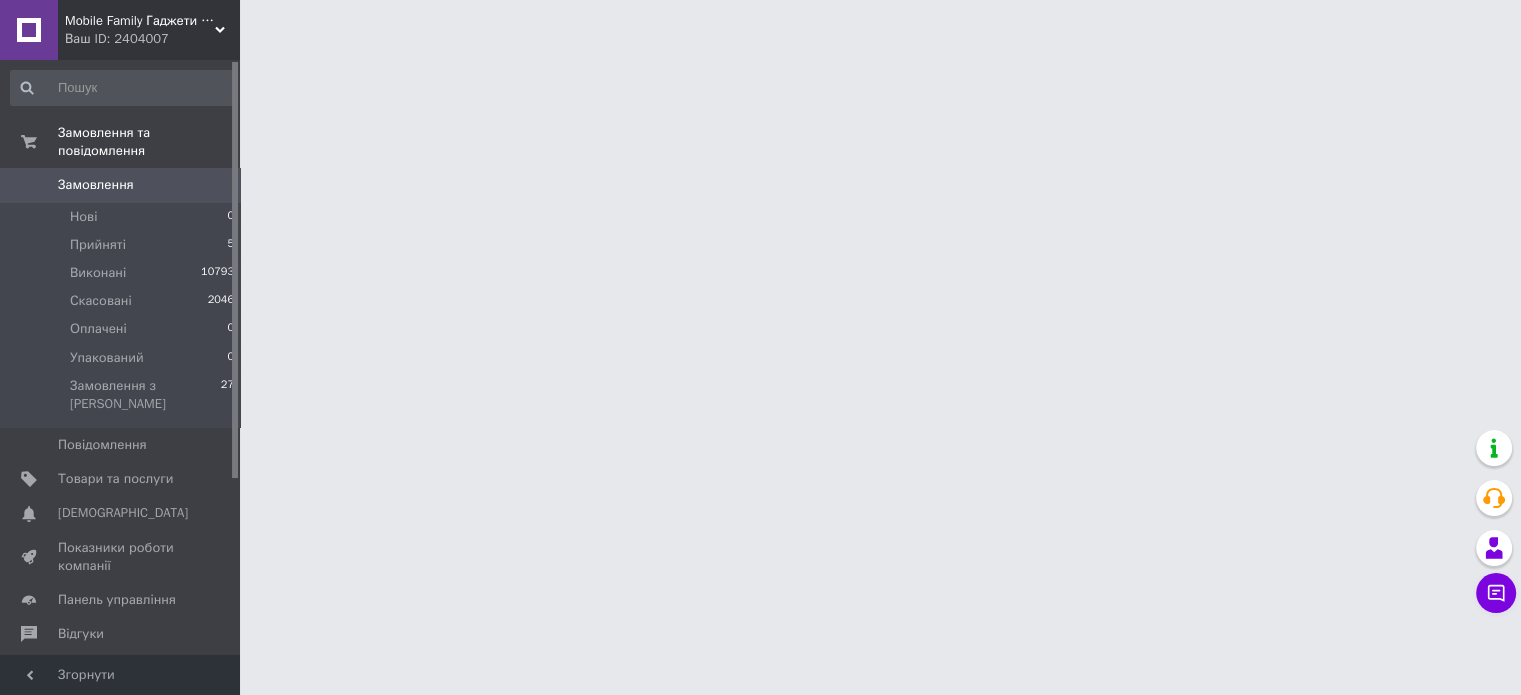 scroll, scrollTop: 0, scrollLeft: 0, axis: both 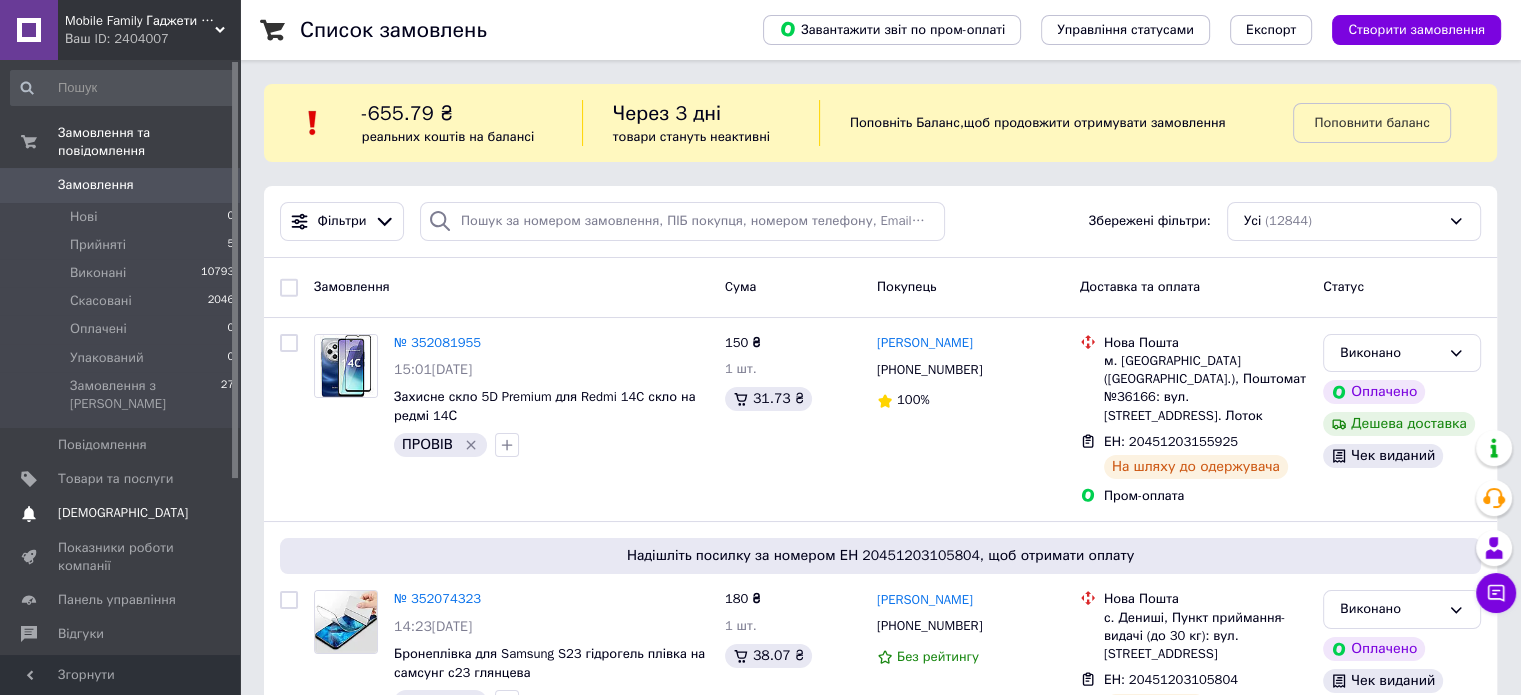 click on "[DEMOGRAPHIC_DATA]" at bounding box center (123, 513) 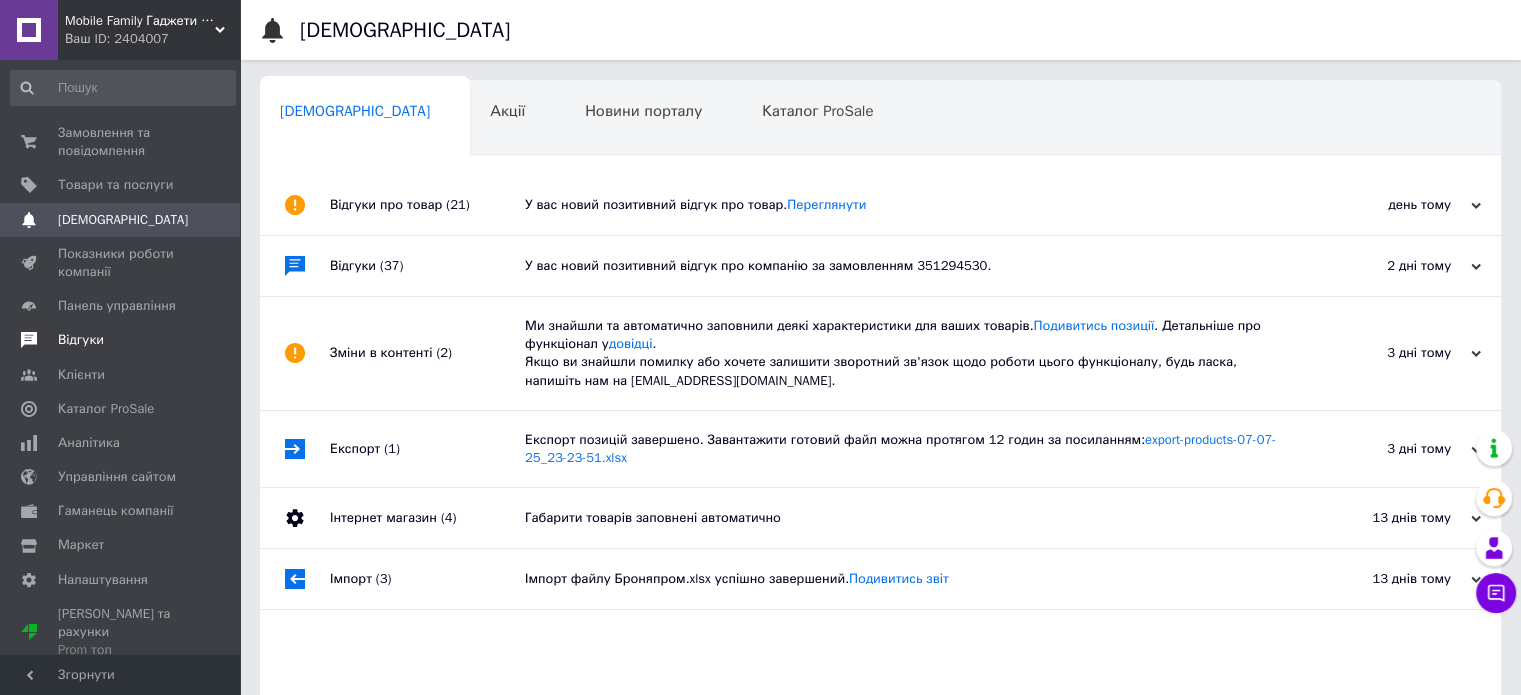 click on "Відгуки" at bounding box center (121, 340) 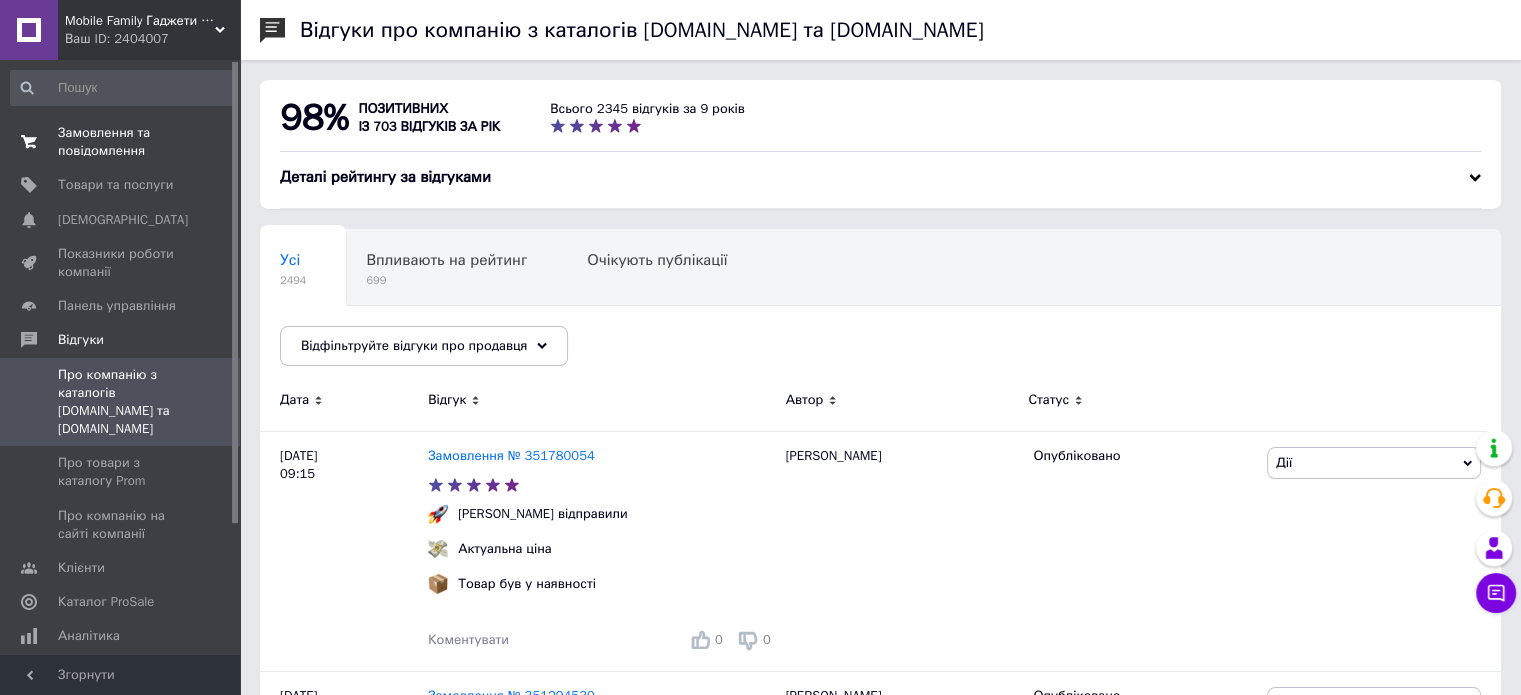 click on "Замовлення та повідомлення" at bounding box center (121, 142) 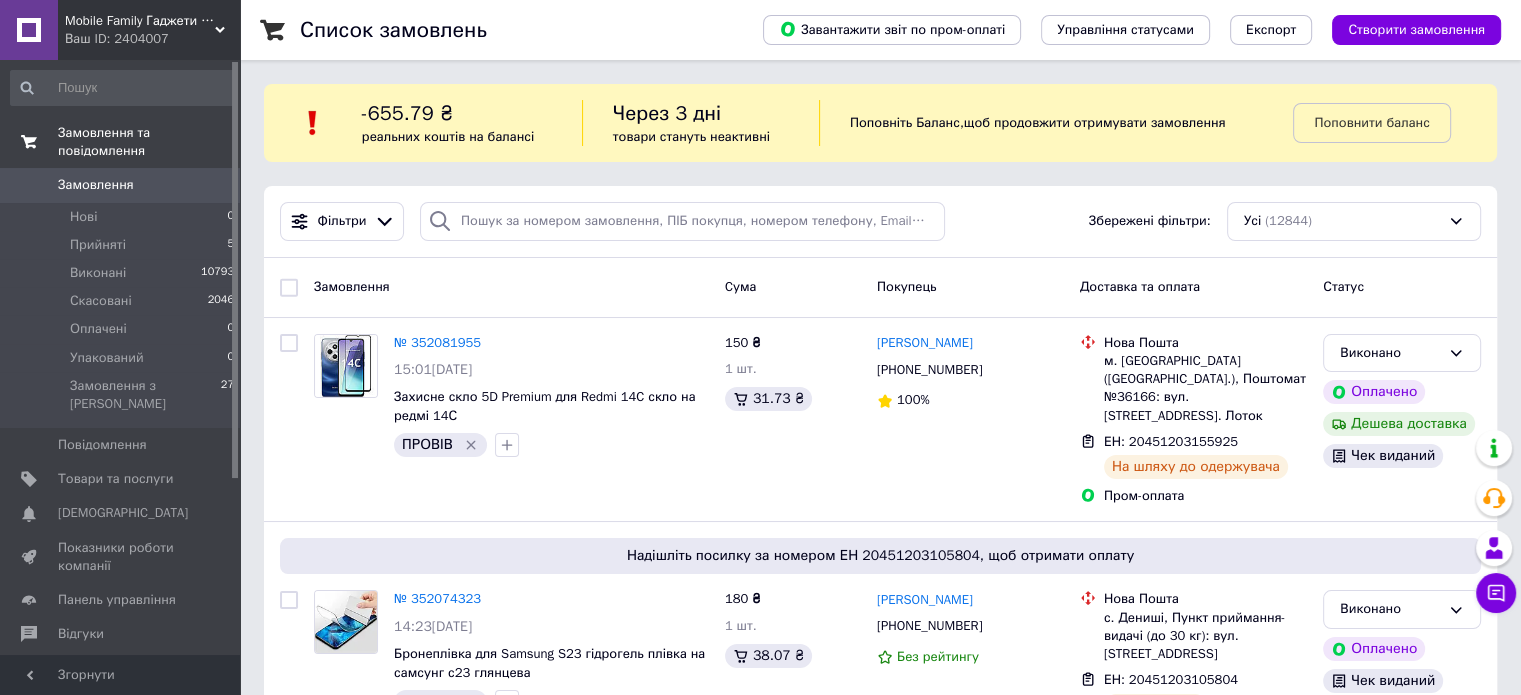 click on "Замовлення та повідомлення" at bounding box center [123, 142] 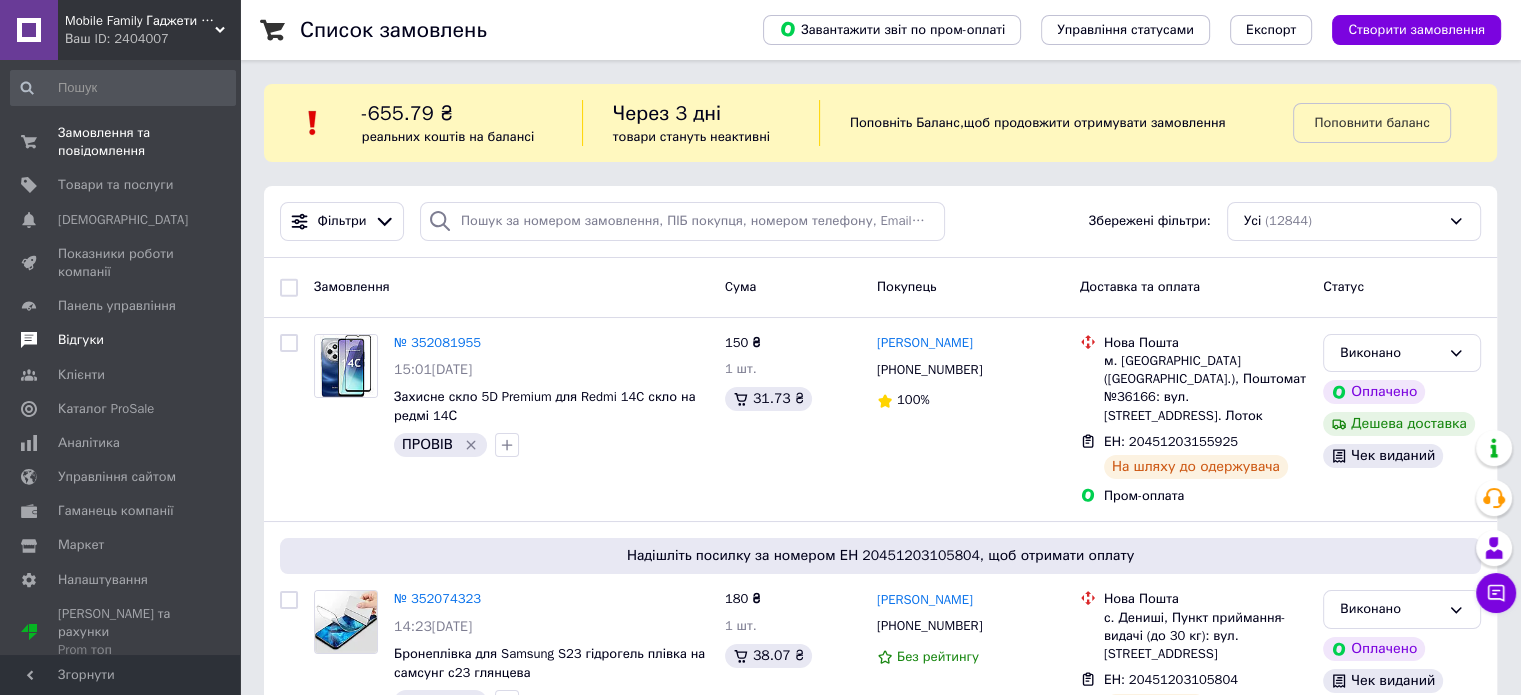 click on "Відгуки" at bounding box center (123, 340) 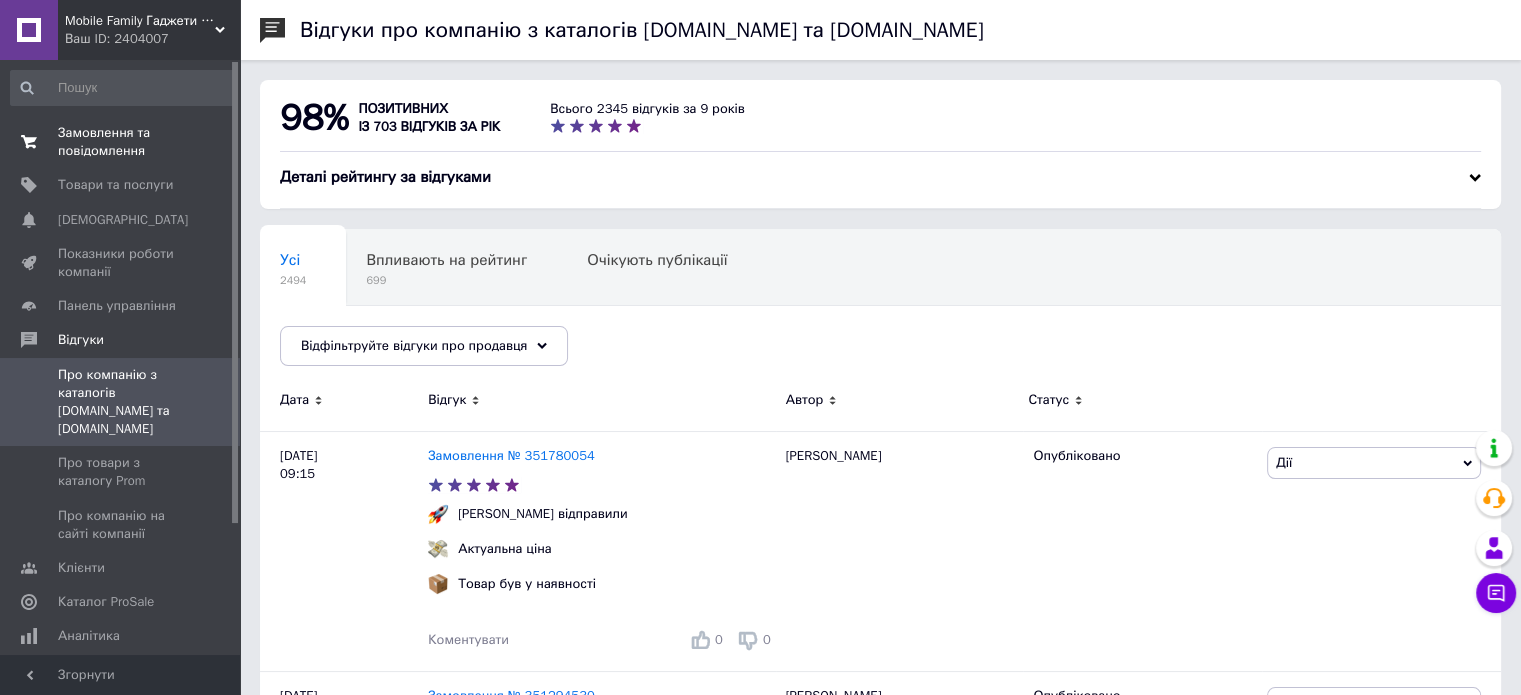 click on "Замовлення та повідомлення" at bounding box center [121, 142] 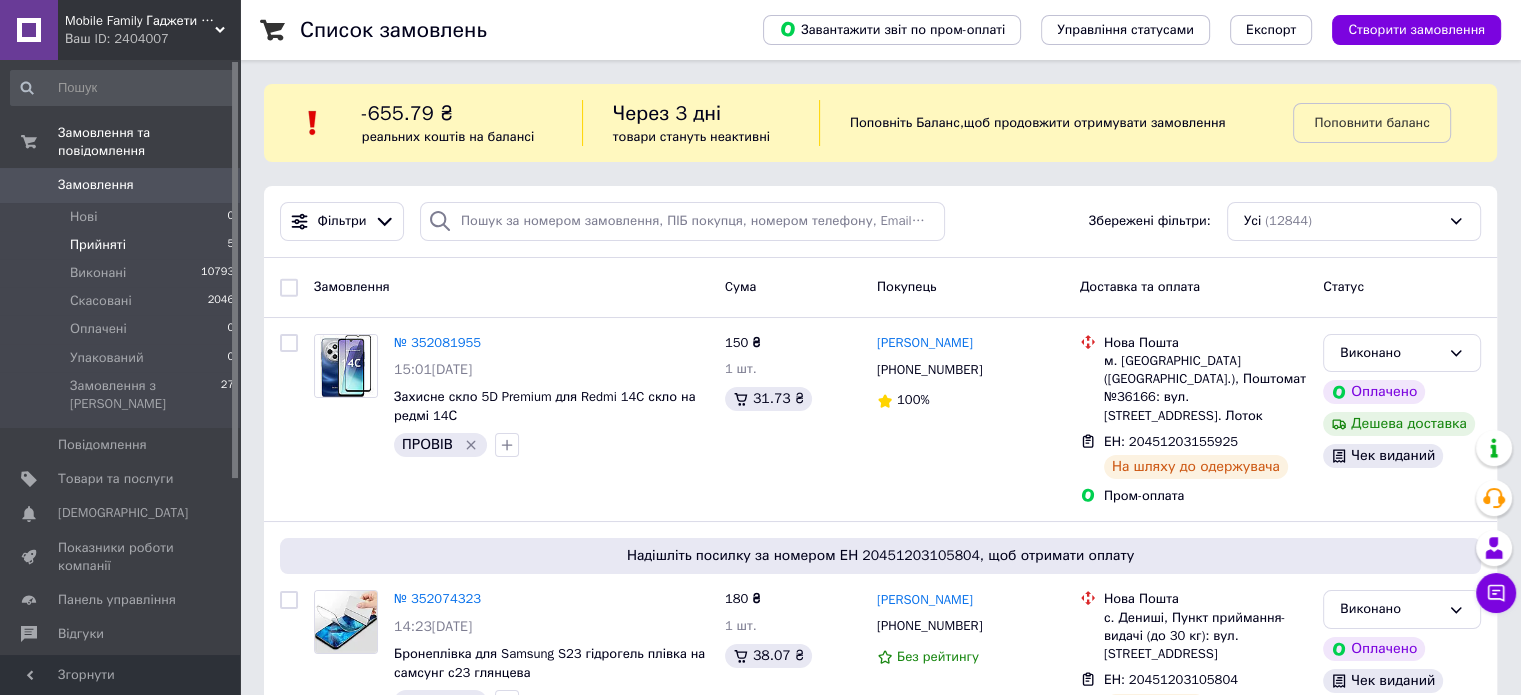 click on "Прийняті" at bounding box center [98, 245] 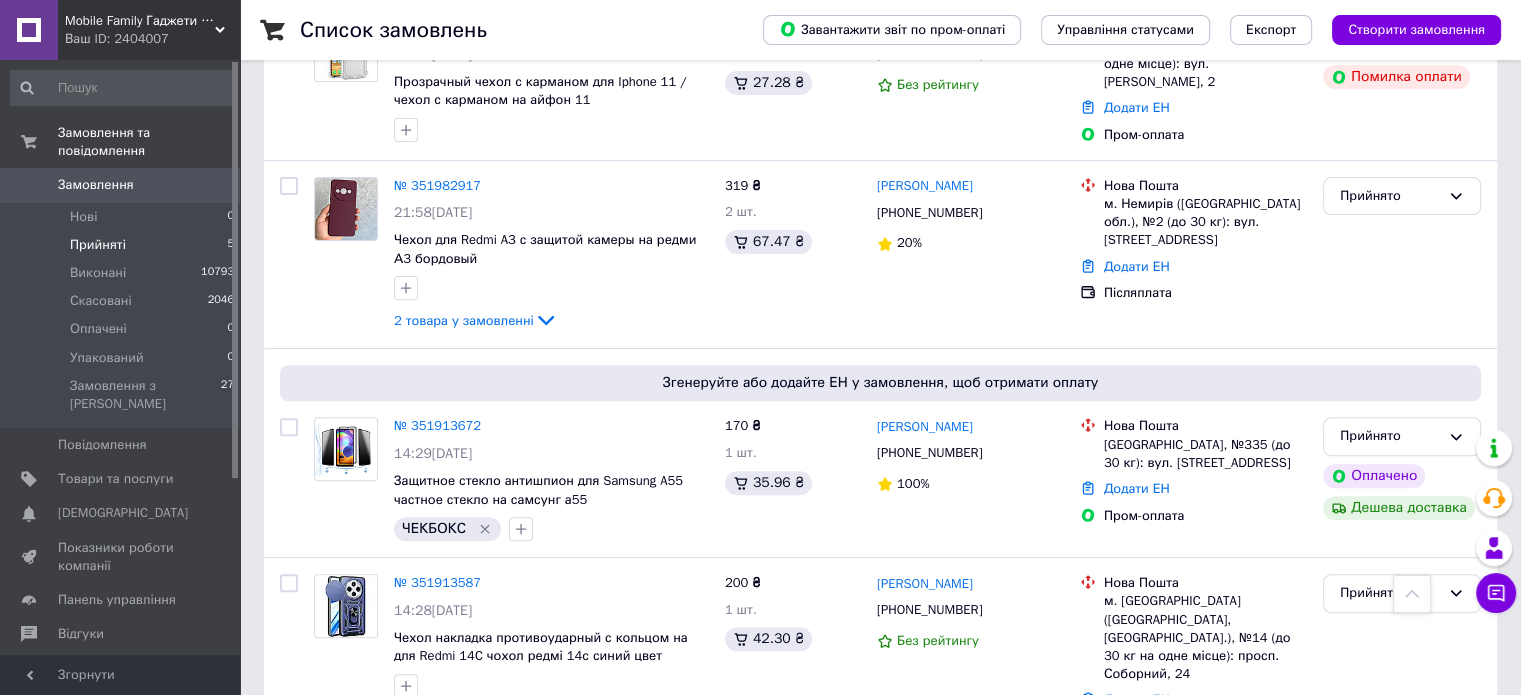scroll, scrollTop: 704, scrollLeft: 0, axis: vertical 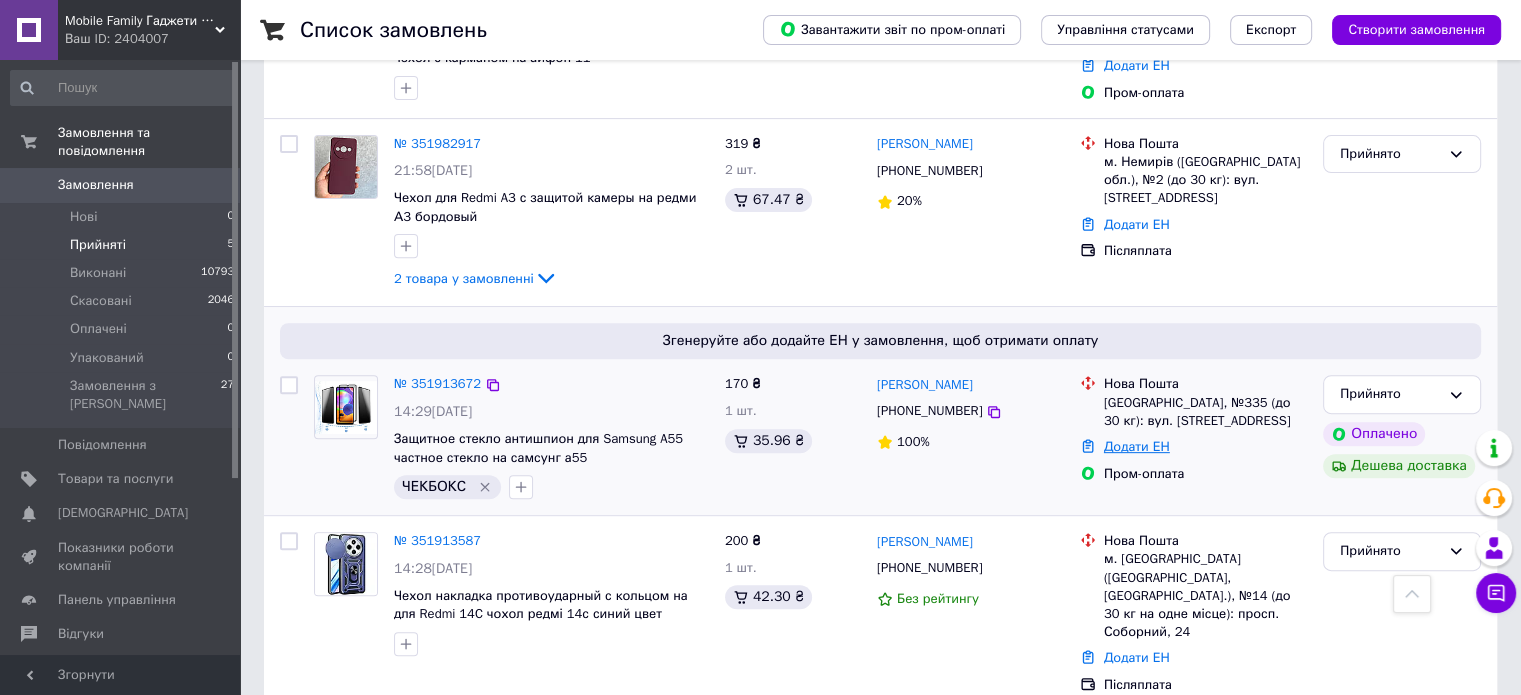 click on "Додати ЕН" at bounding box center (1137, 446) 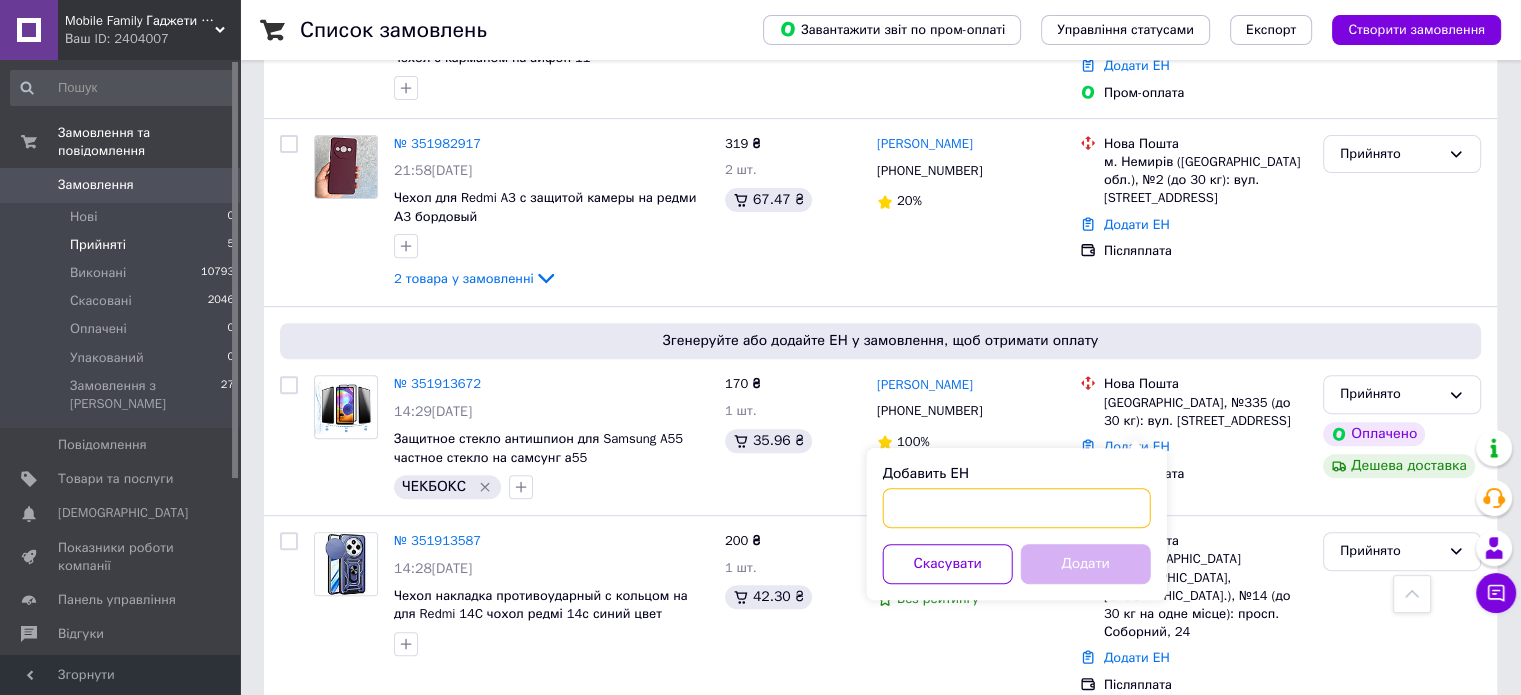 click on "Добавить ЕН" at bounding box center [1017, 508] 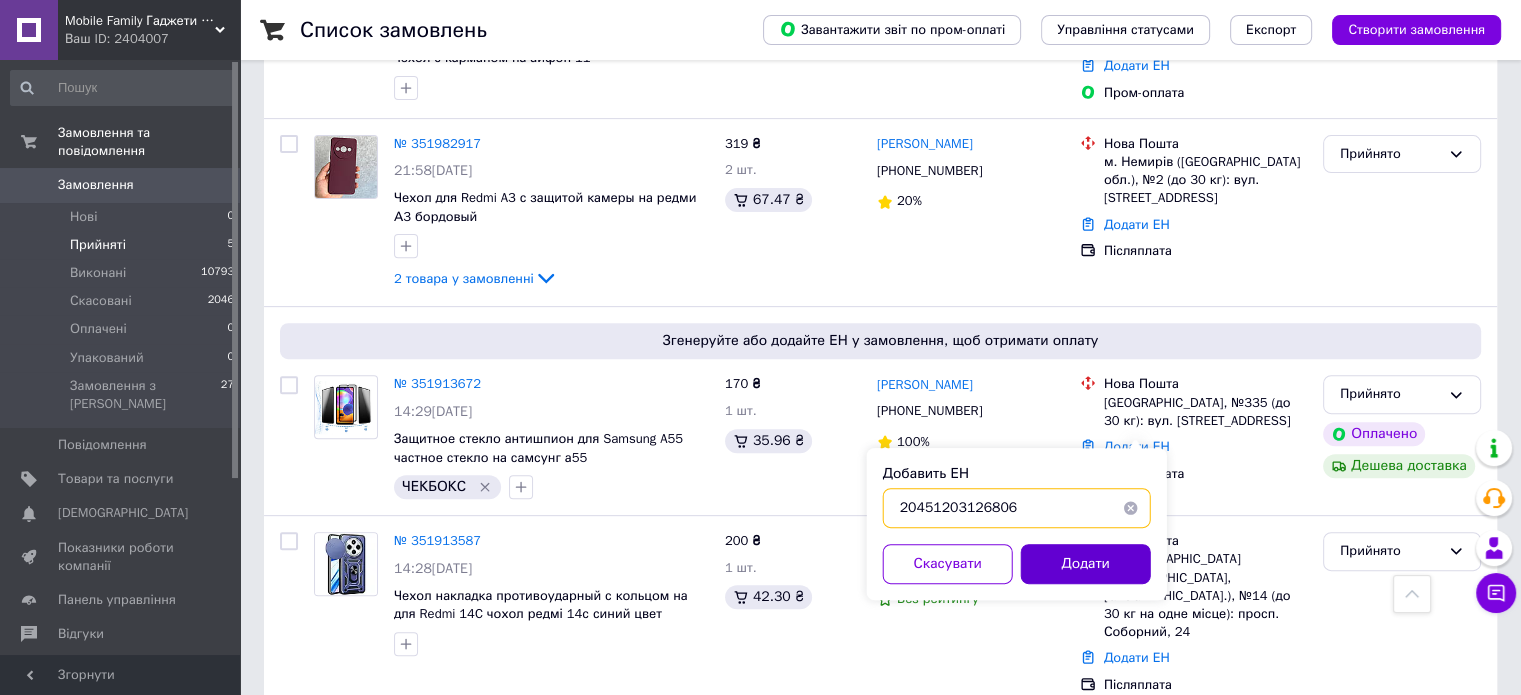 type on "20451203126806" 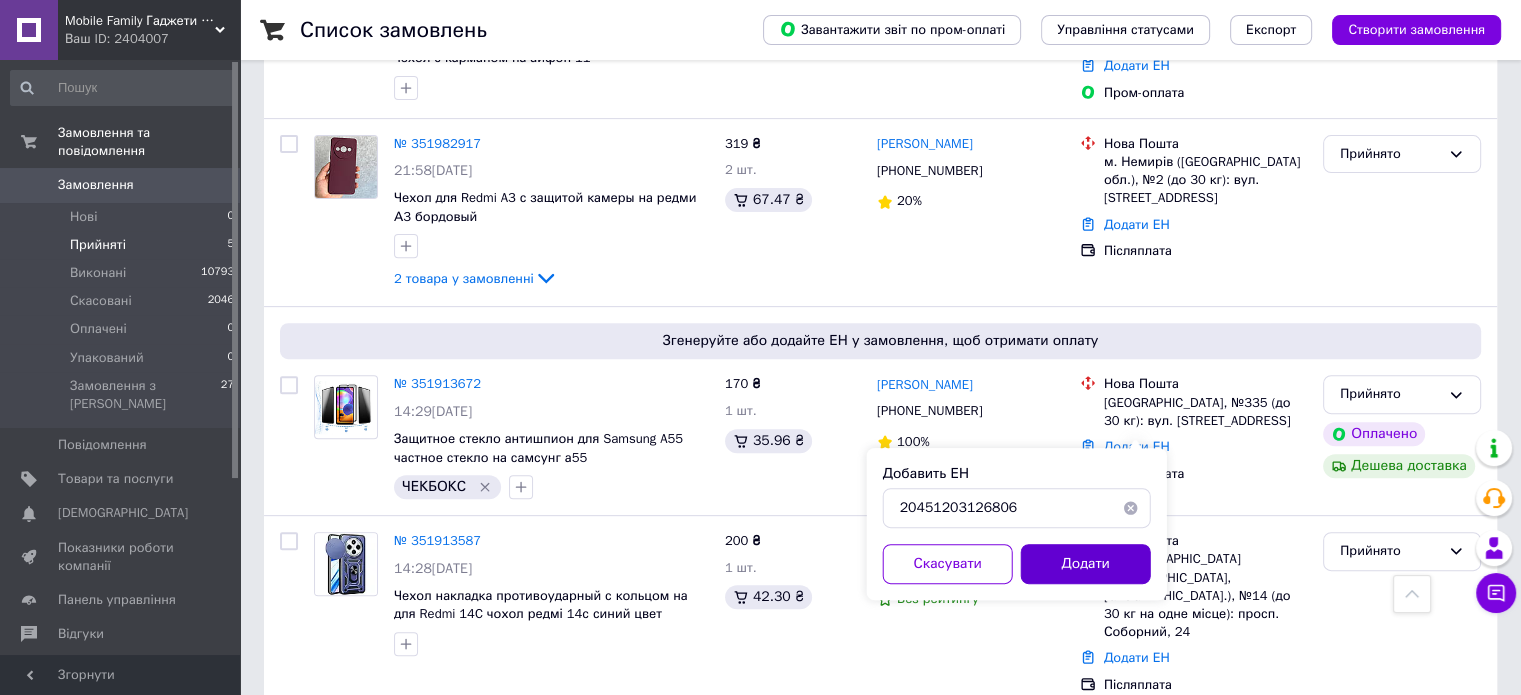 click on "Додати" at bounding box center [1086, 564] 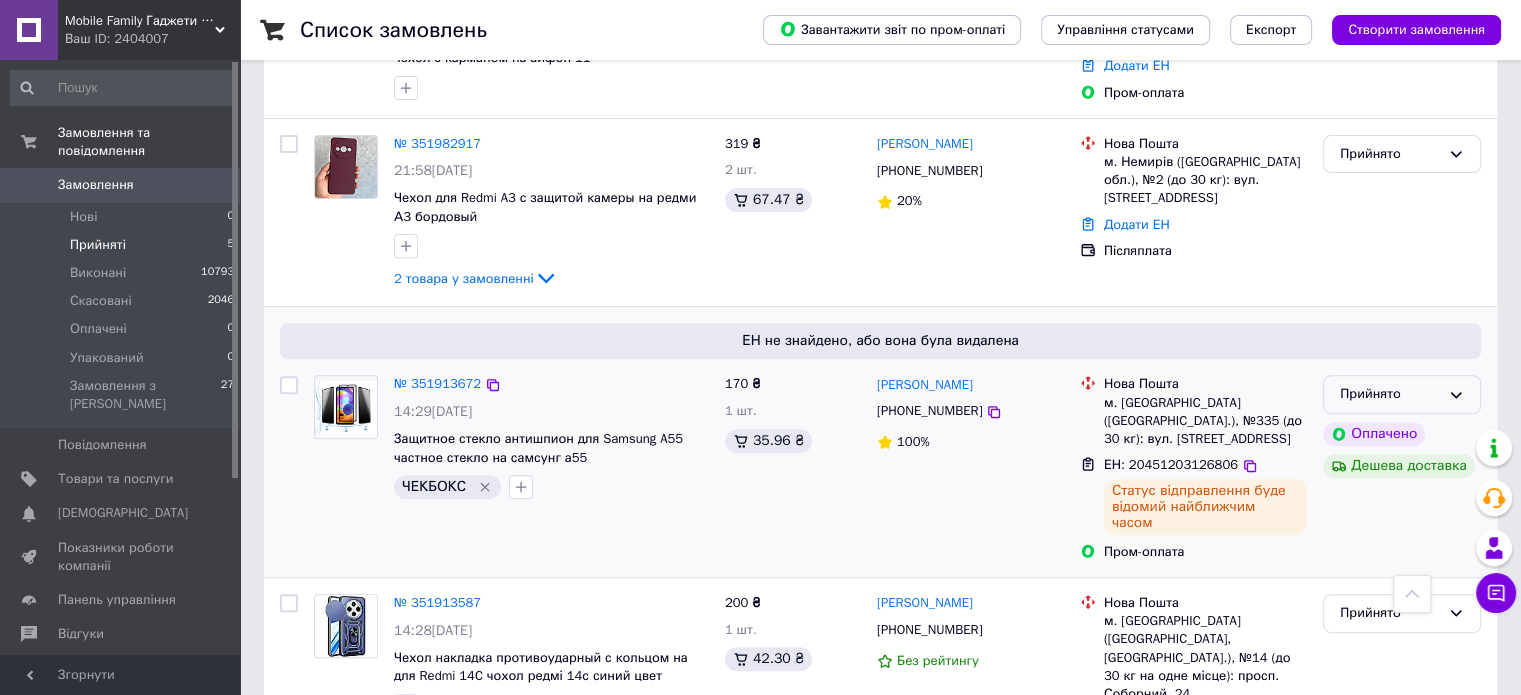 click on "Прийнято" at bounding box center (1390, 394) 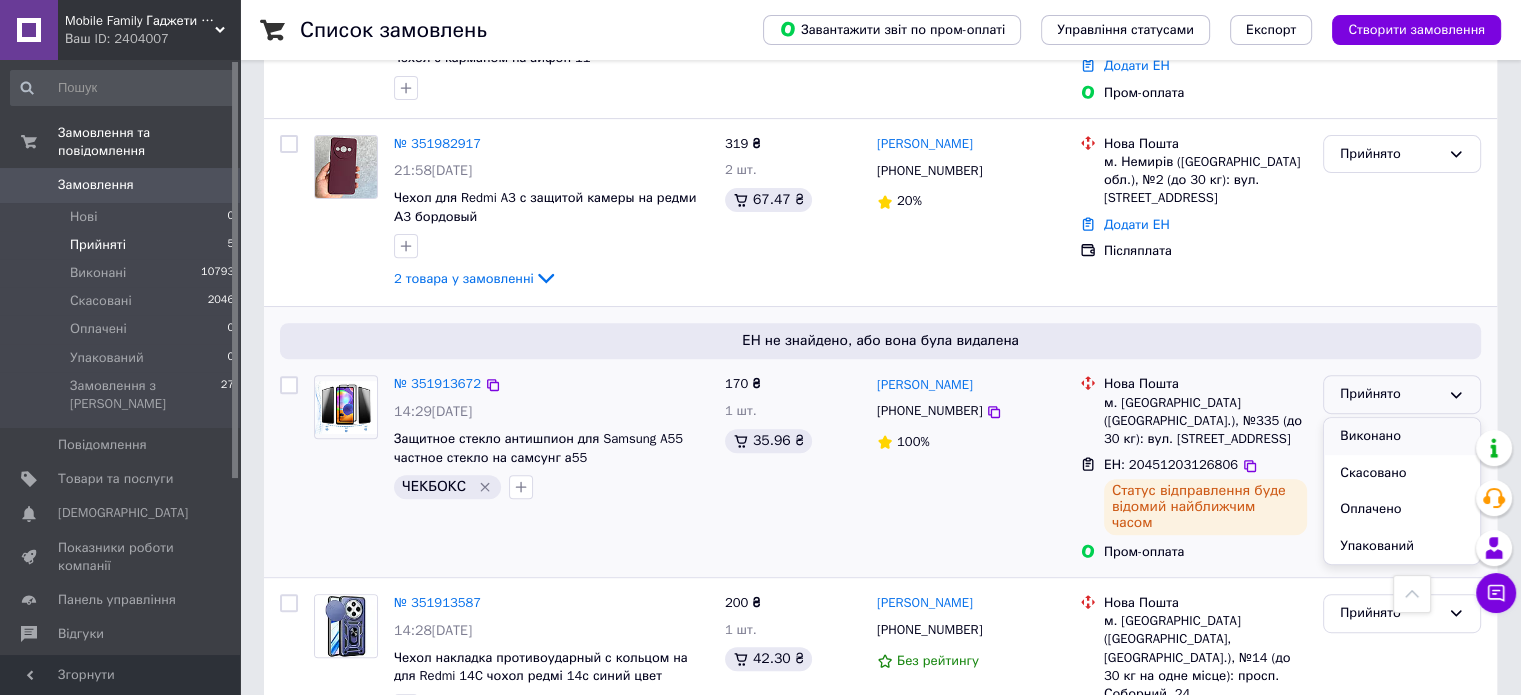 click on "Виконано" at bounding box center (1402, 436) 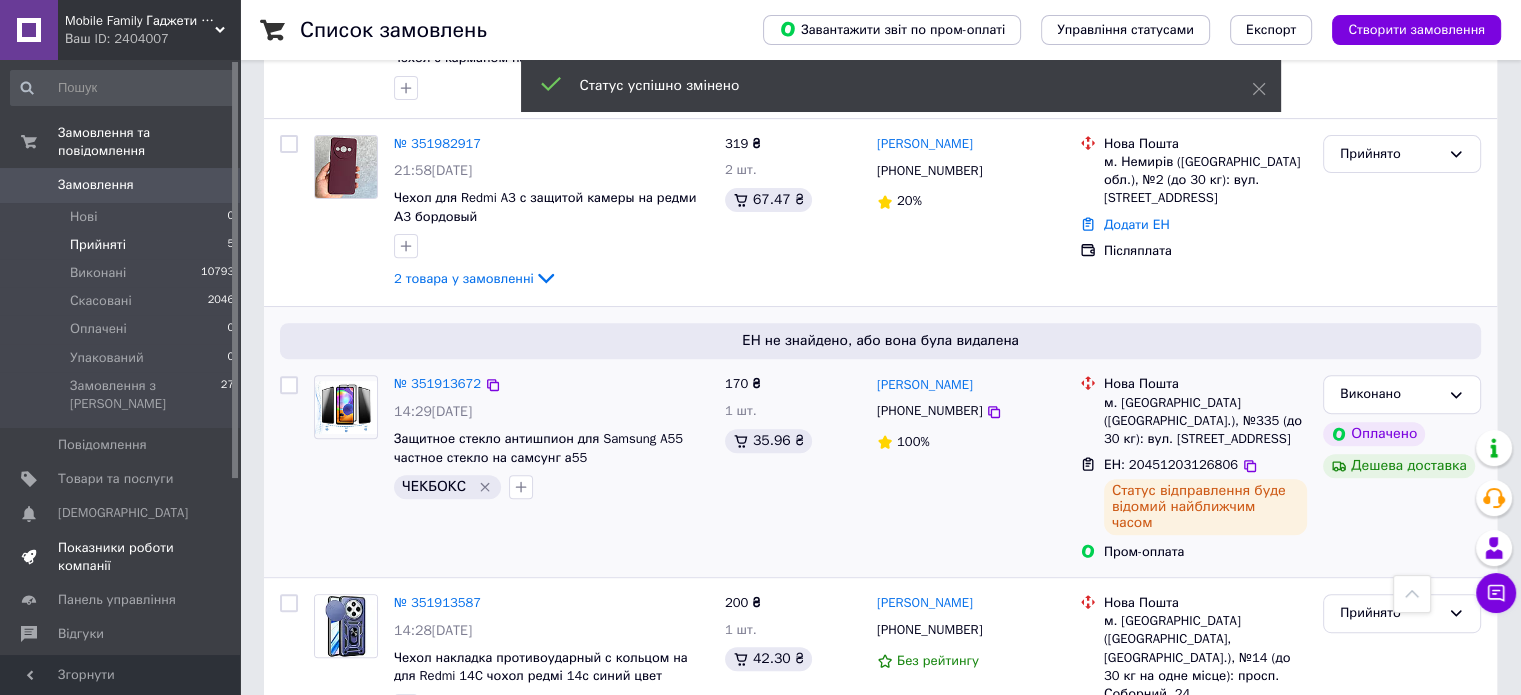 click on "Показники роботи компанії" at bounding box center (121, 557) 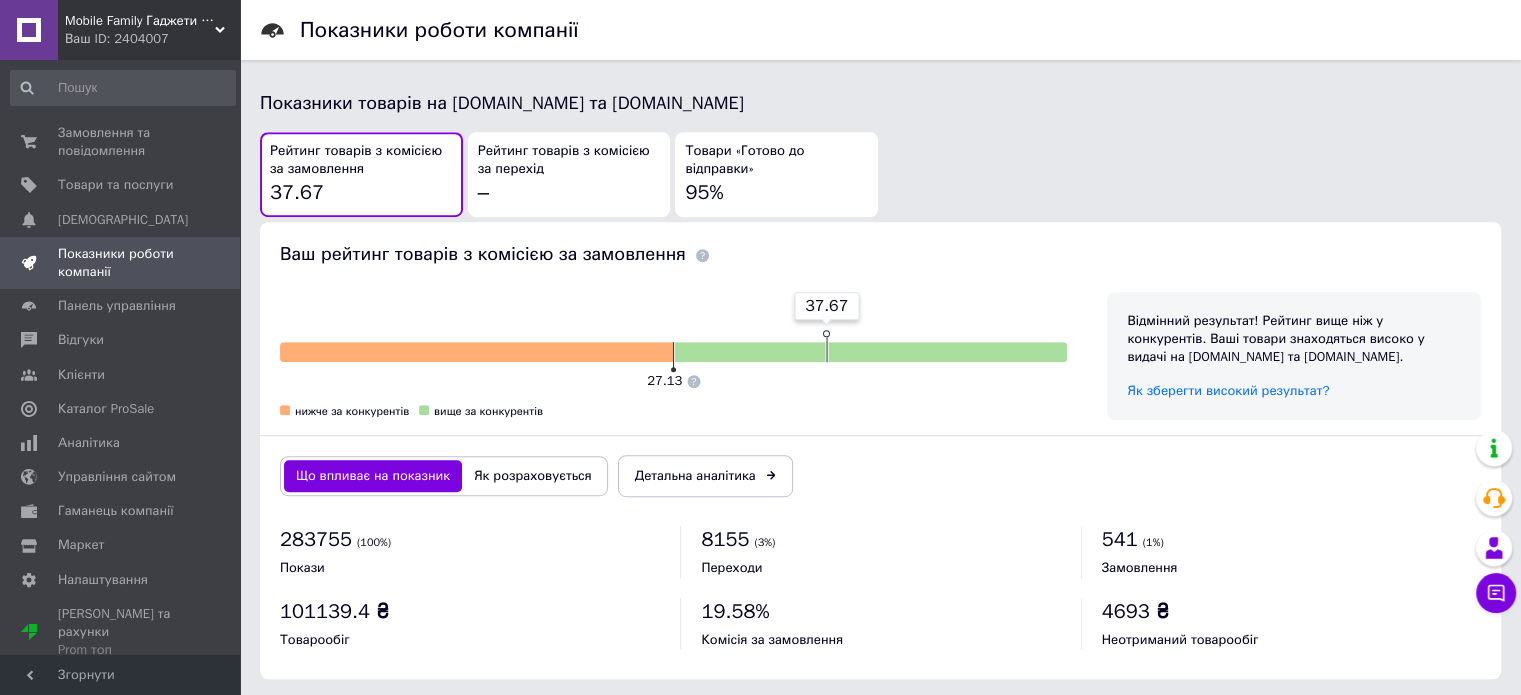 scroll, scrollTop: 1073, scrollLeft: 0, axis: vertical 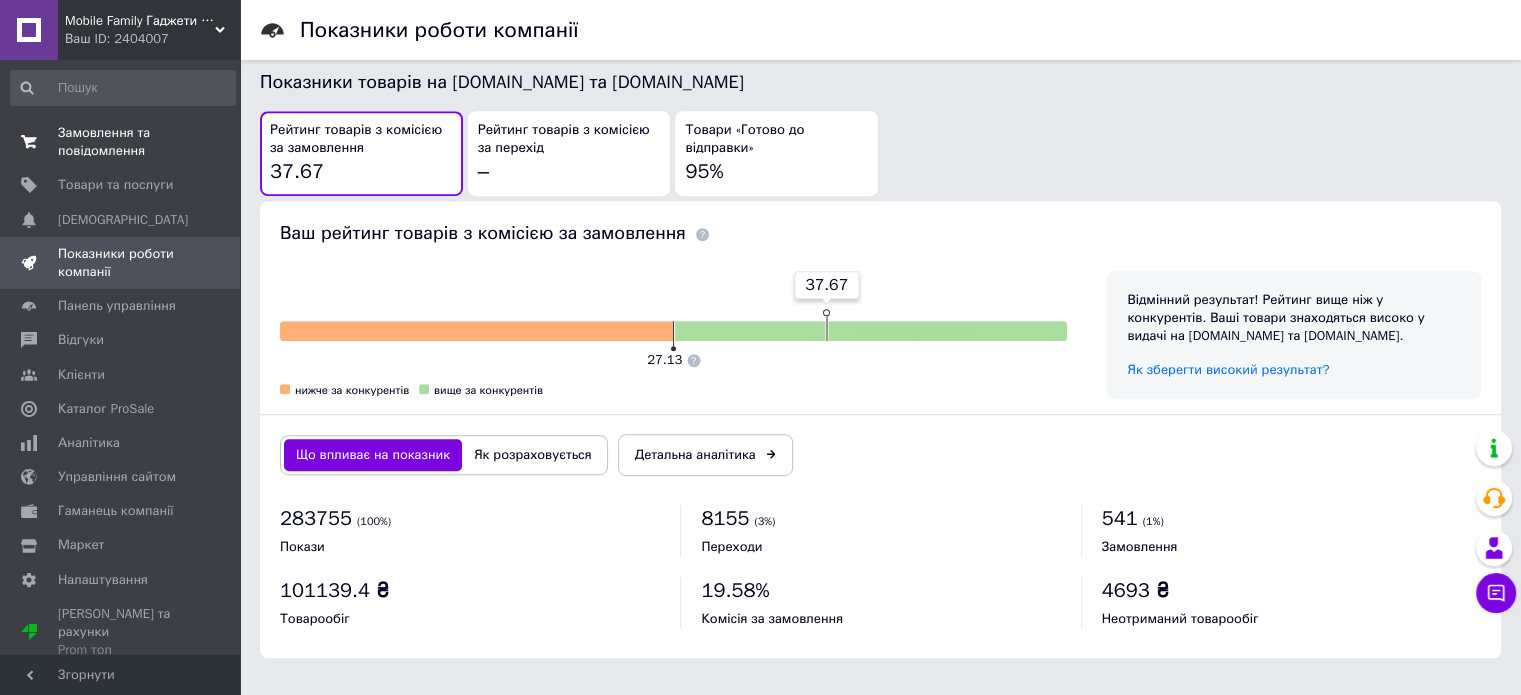 click on "Замовлення та повідомлення" at bounding box center (121, 142) 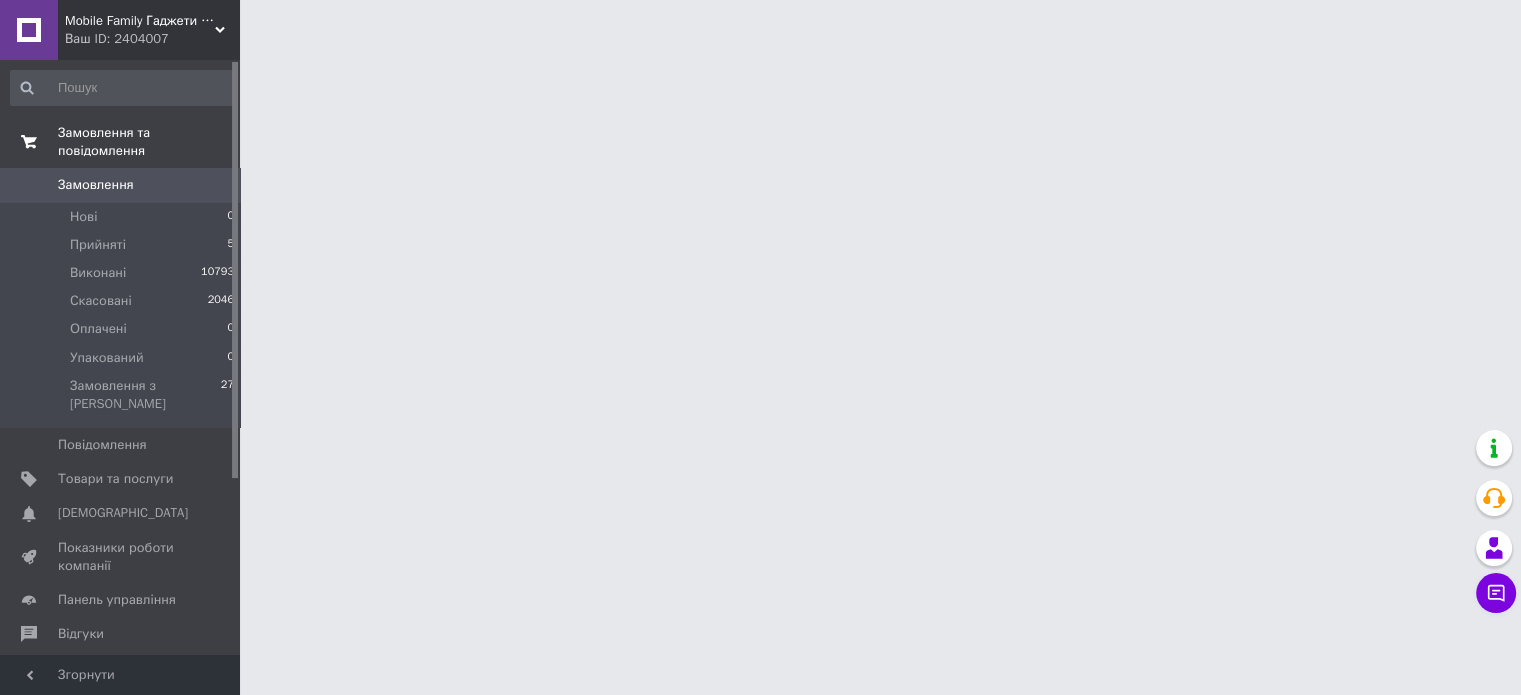 scroll, scrollTop: 0, scrollLeft: 0, axis: both 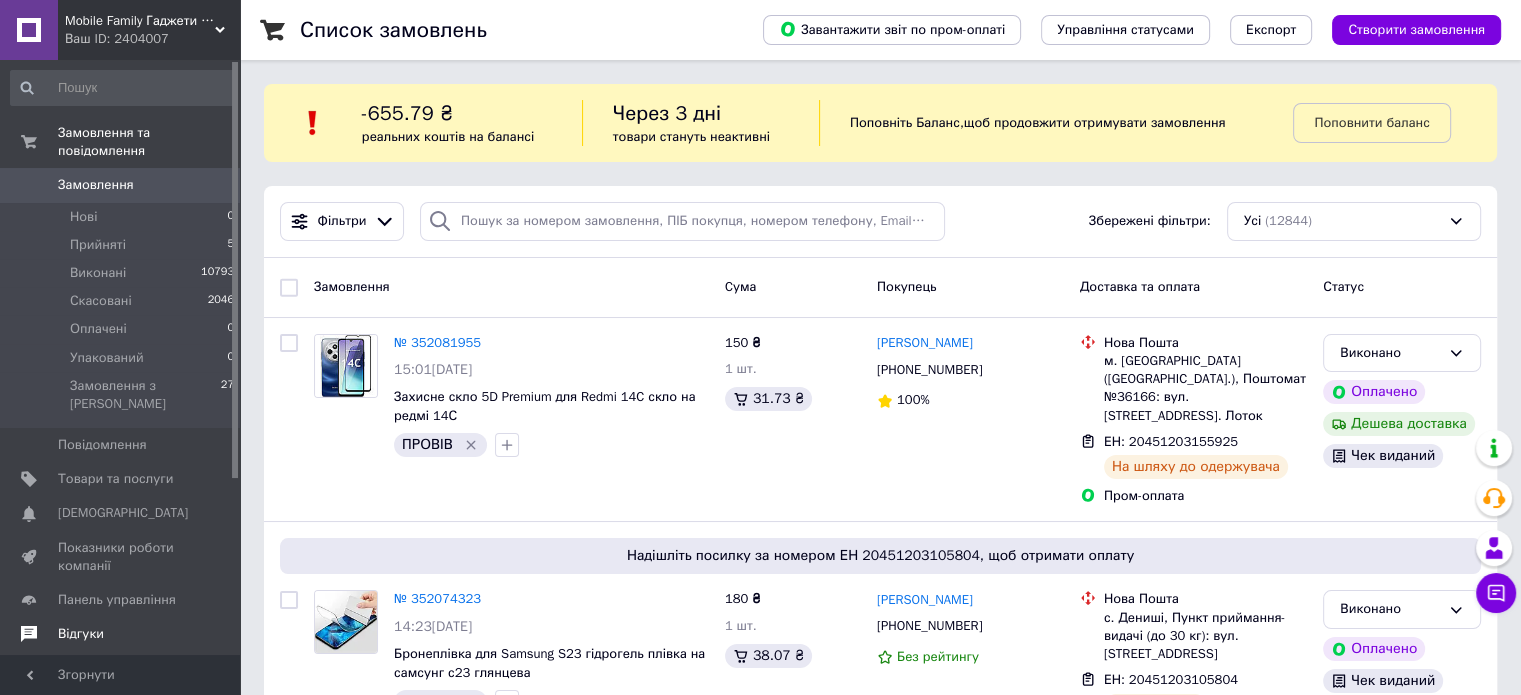 click on "Відгуки" at bounding box center (121, 634) 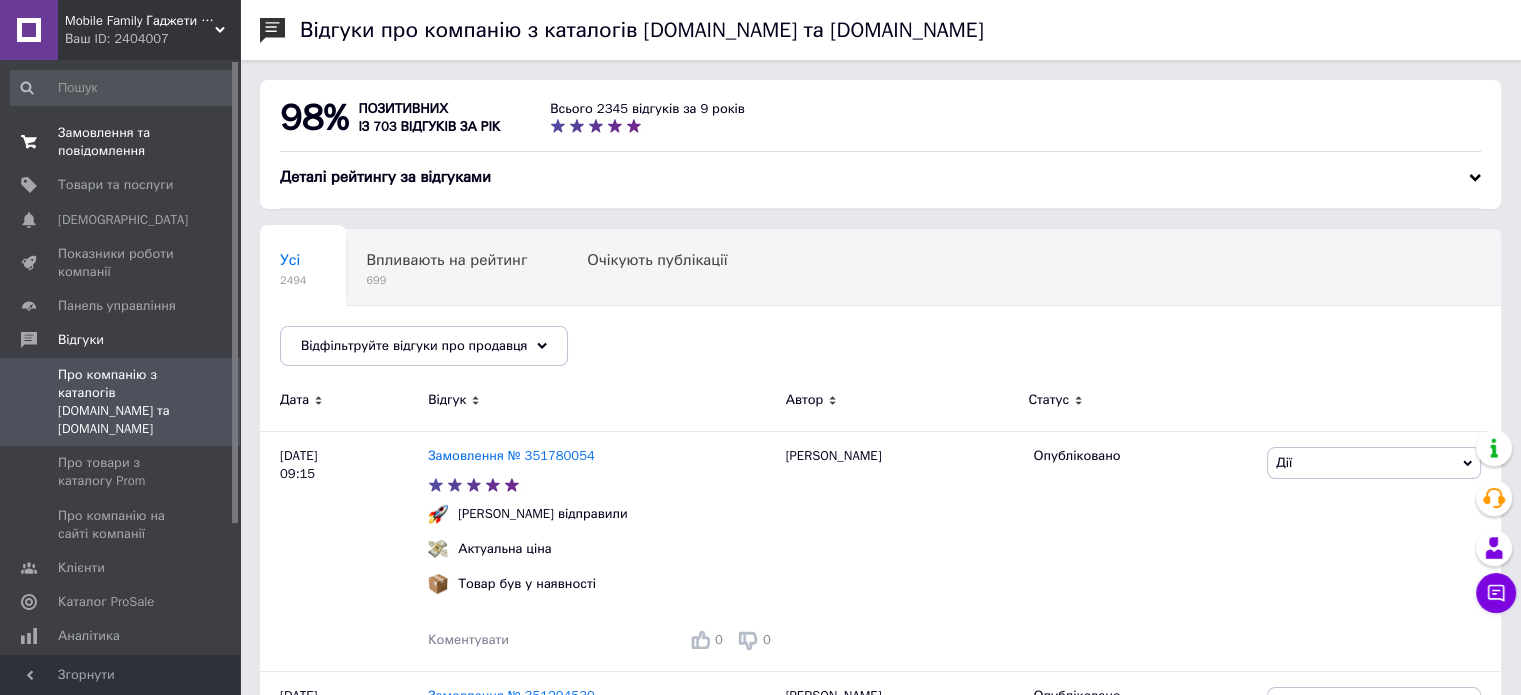 click on "Замовлення та повідомлення" at bounding box center (121, 142) 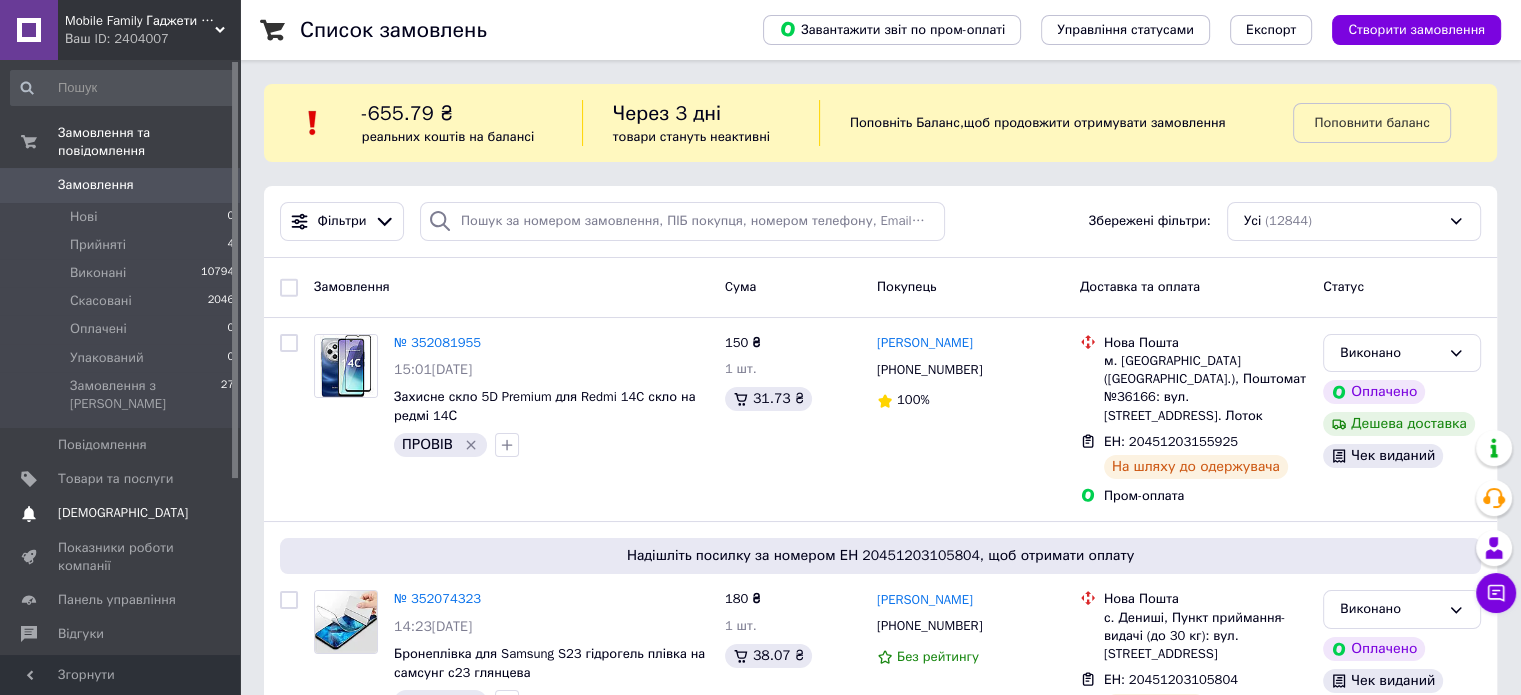 click on "[DEMOGRAPHIC_DATA]" at bounding box center (123, 513) 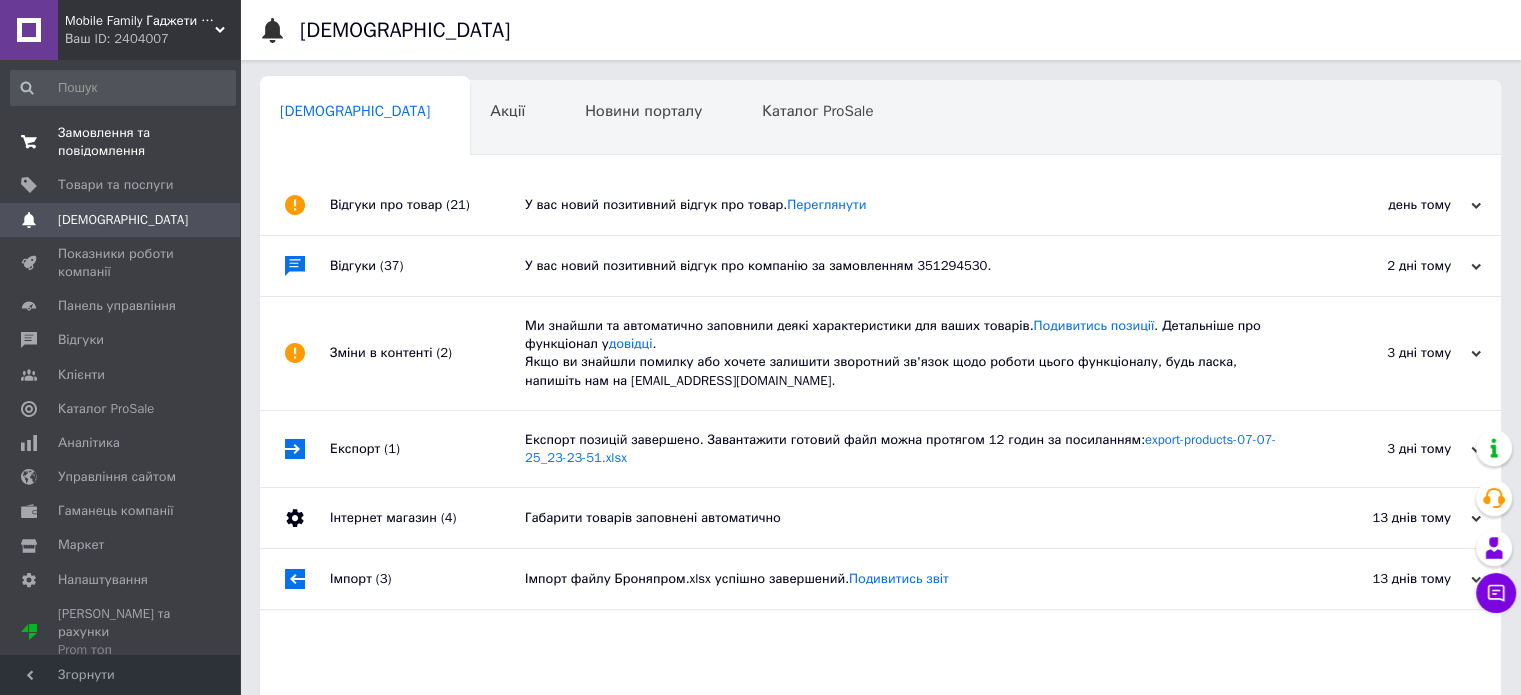 click on "Замовлення та повідомлення 0 0" at bounding box center (123, 142) 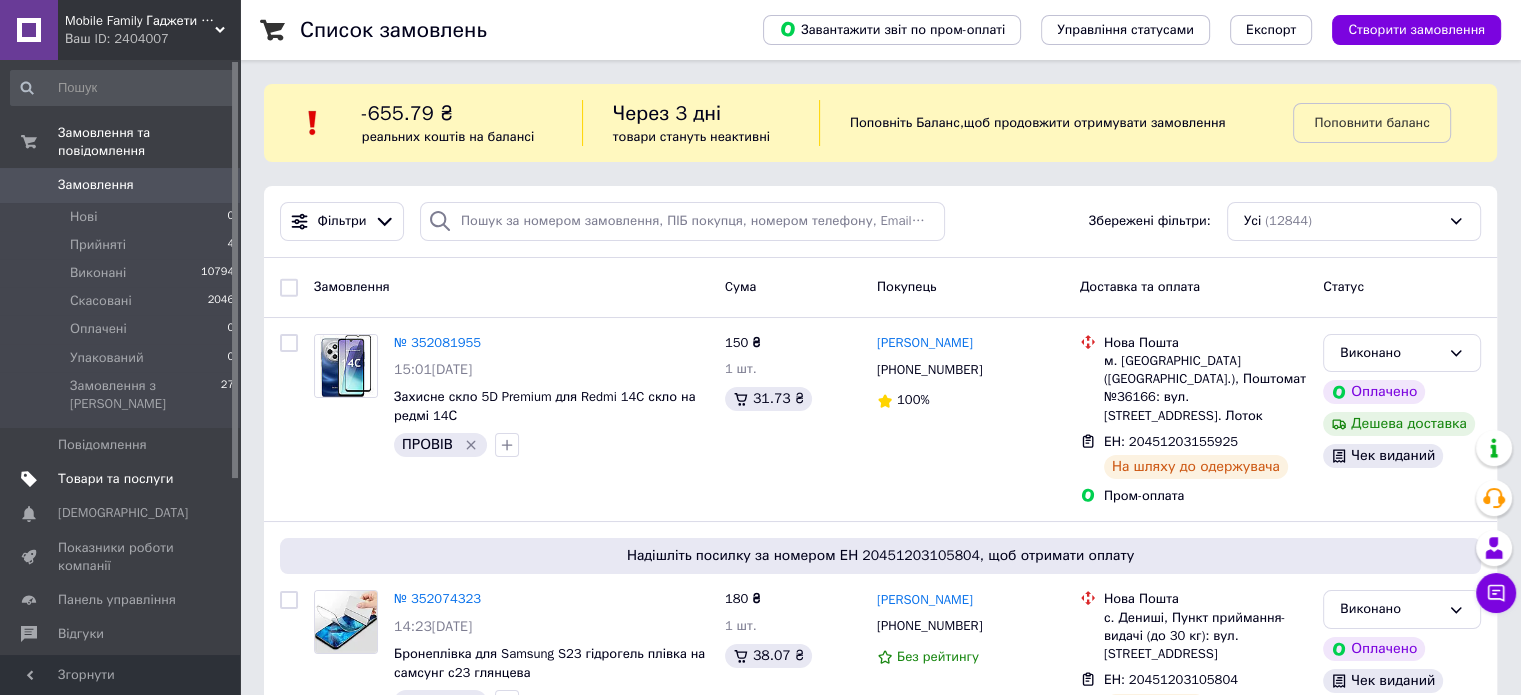 click on "Товари та послуги" at bounding box center [115, 479] 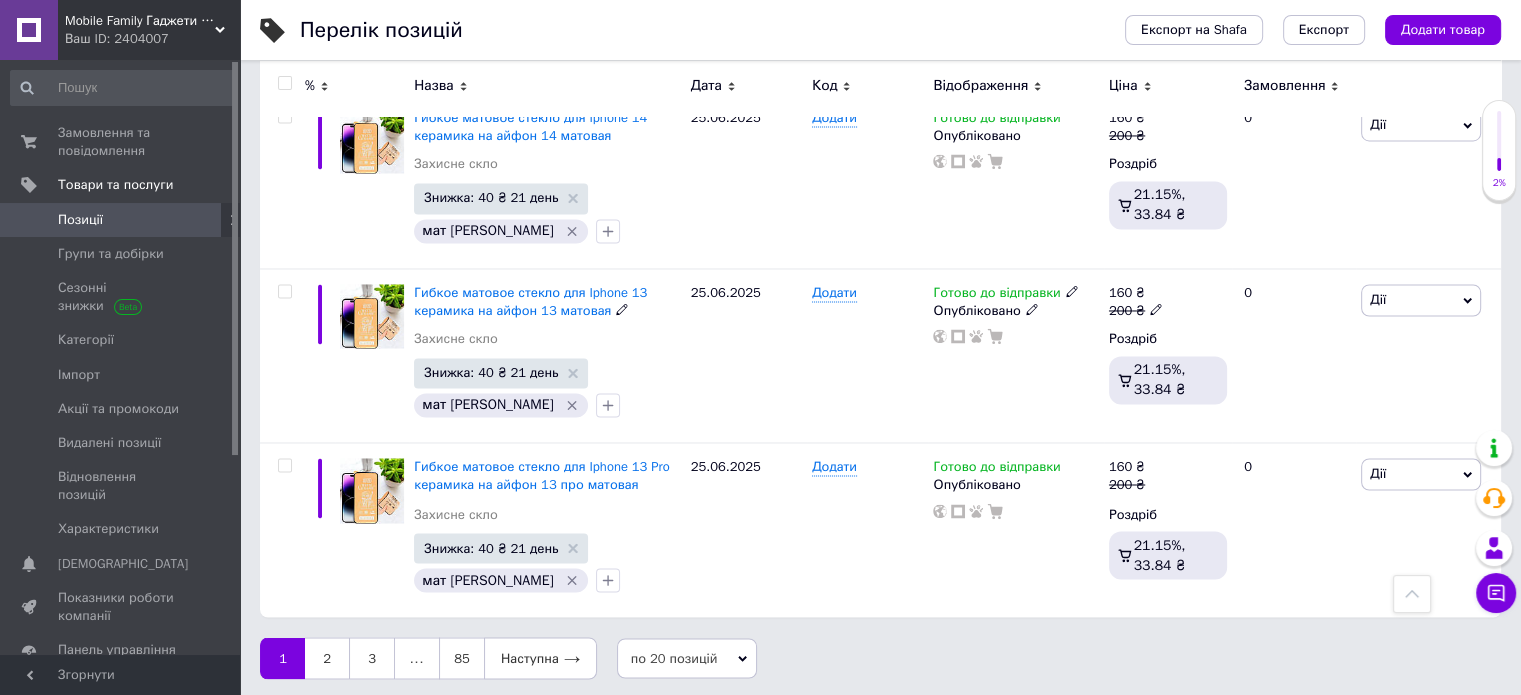 scroll, scrollTop: 3296, scrollLeft: 0, axis: vertical 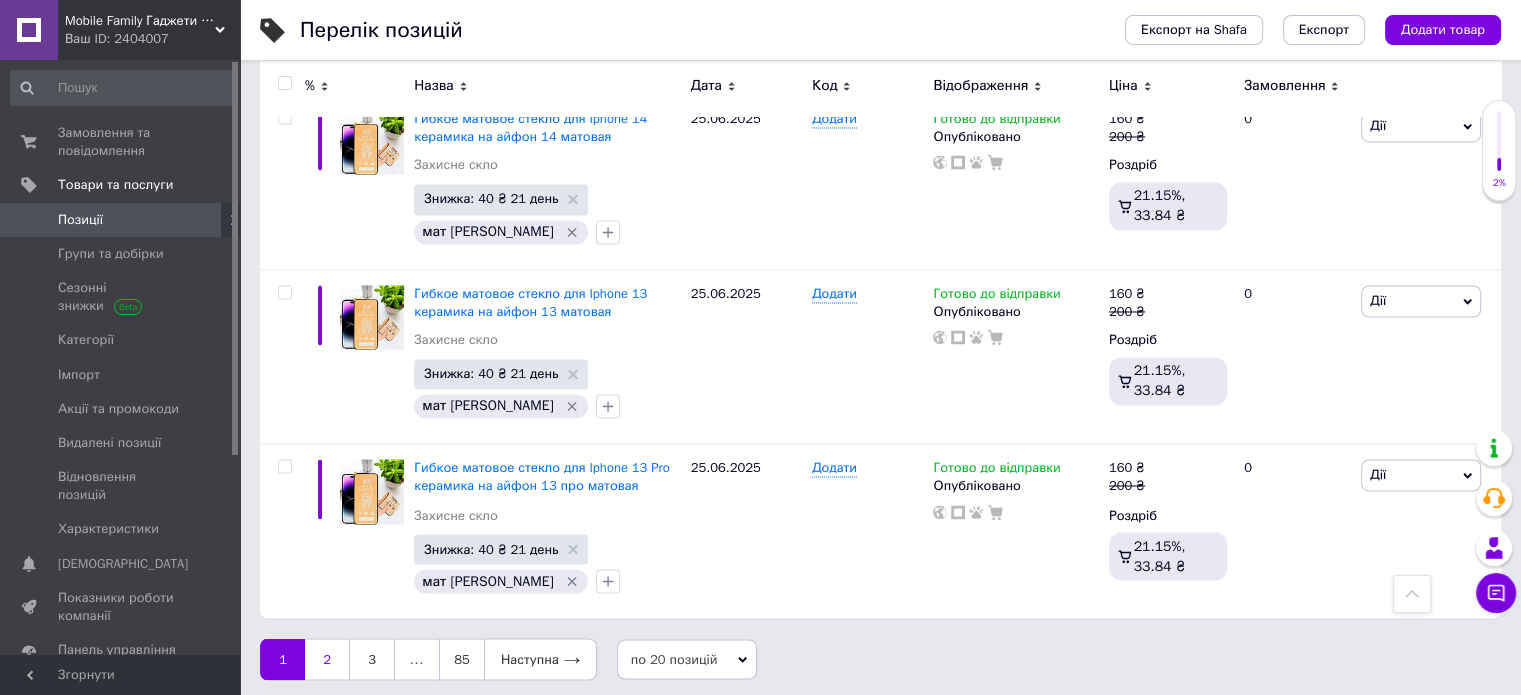 click on "2" at bounding box center [327, 659] 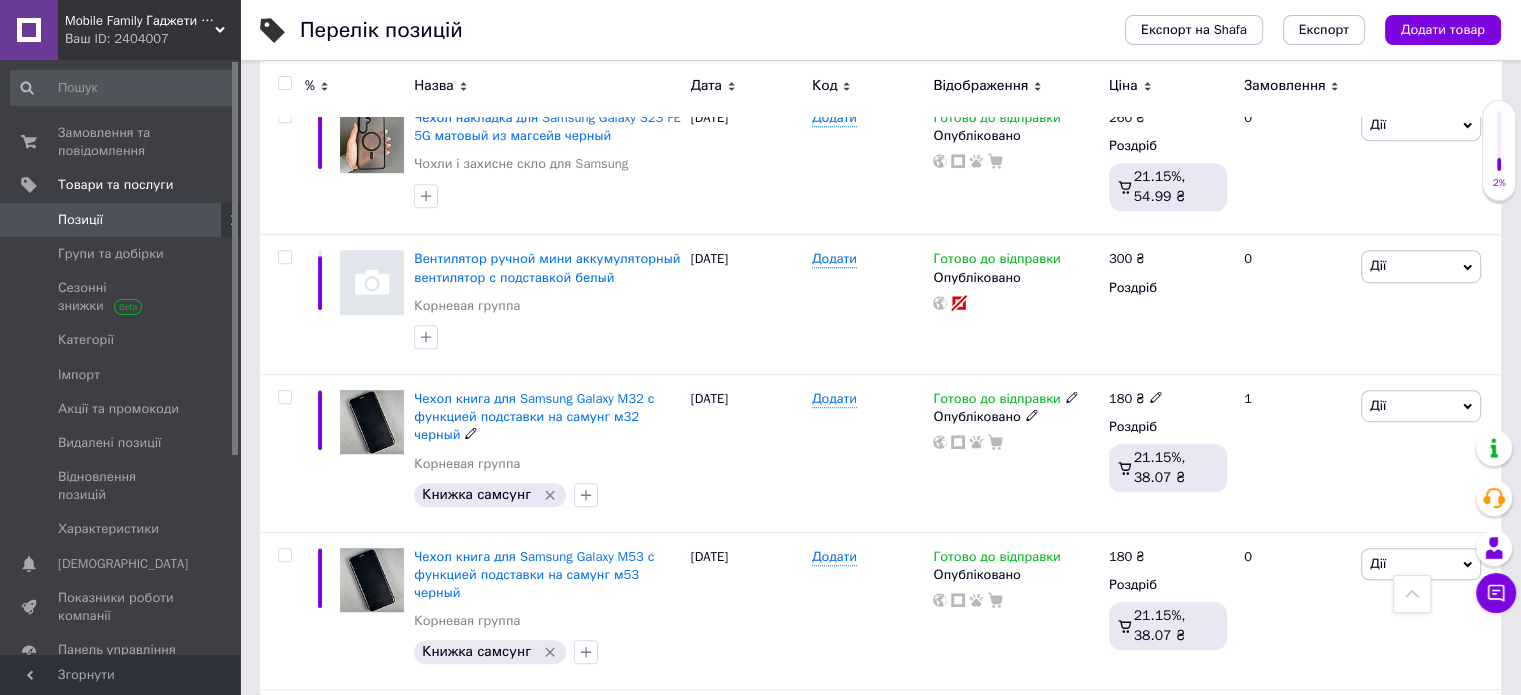scroll, scrollTop: 1176, scrollLeft: 0, axis: vertical 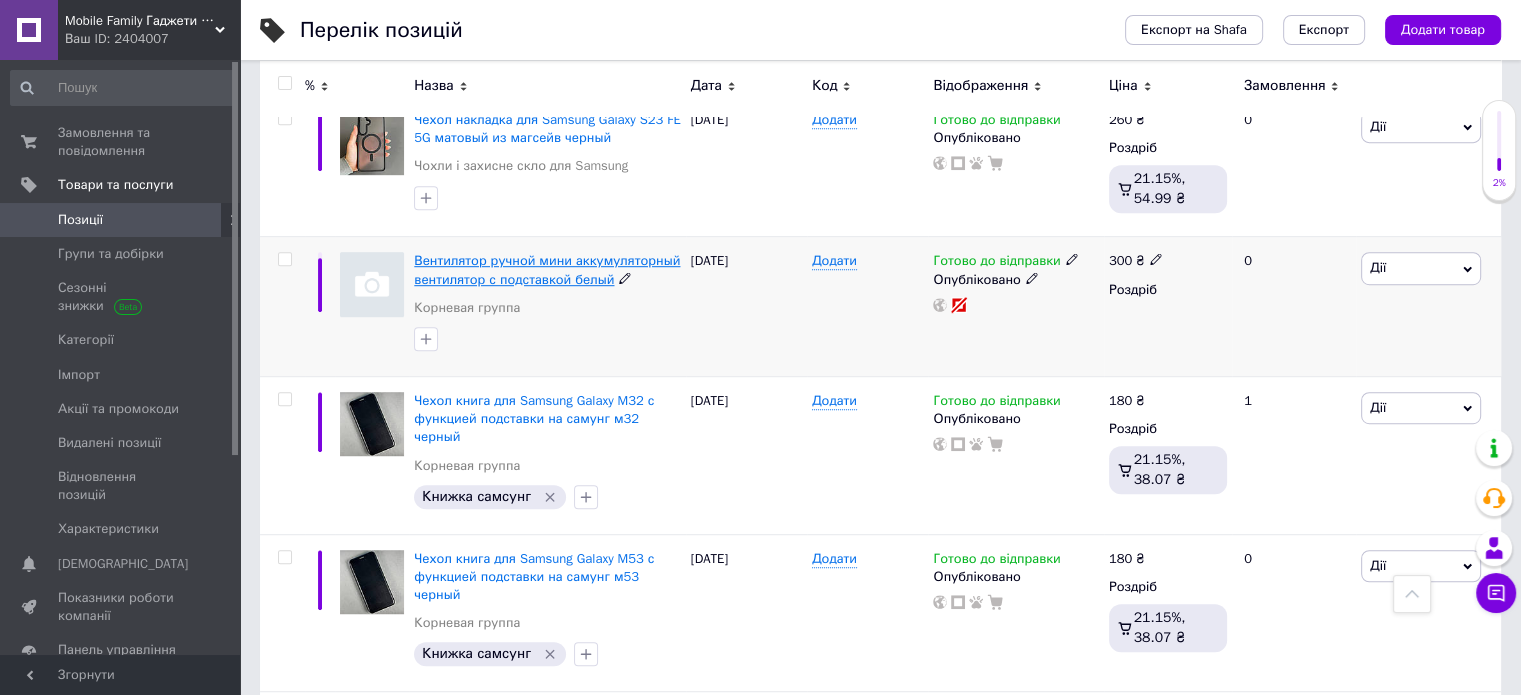 click on "Вентилятор ручной мини аккумуляторный вентилятор с подставкой белый" at bounding box center (547, 269) 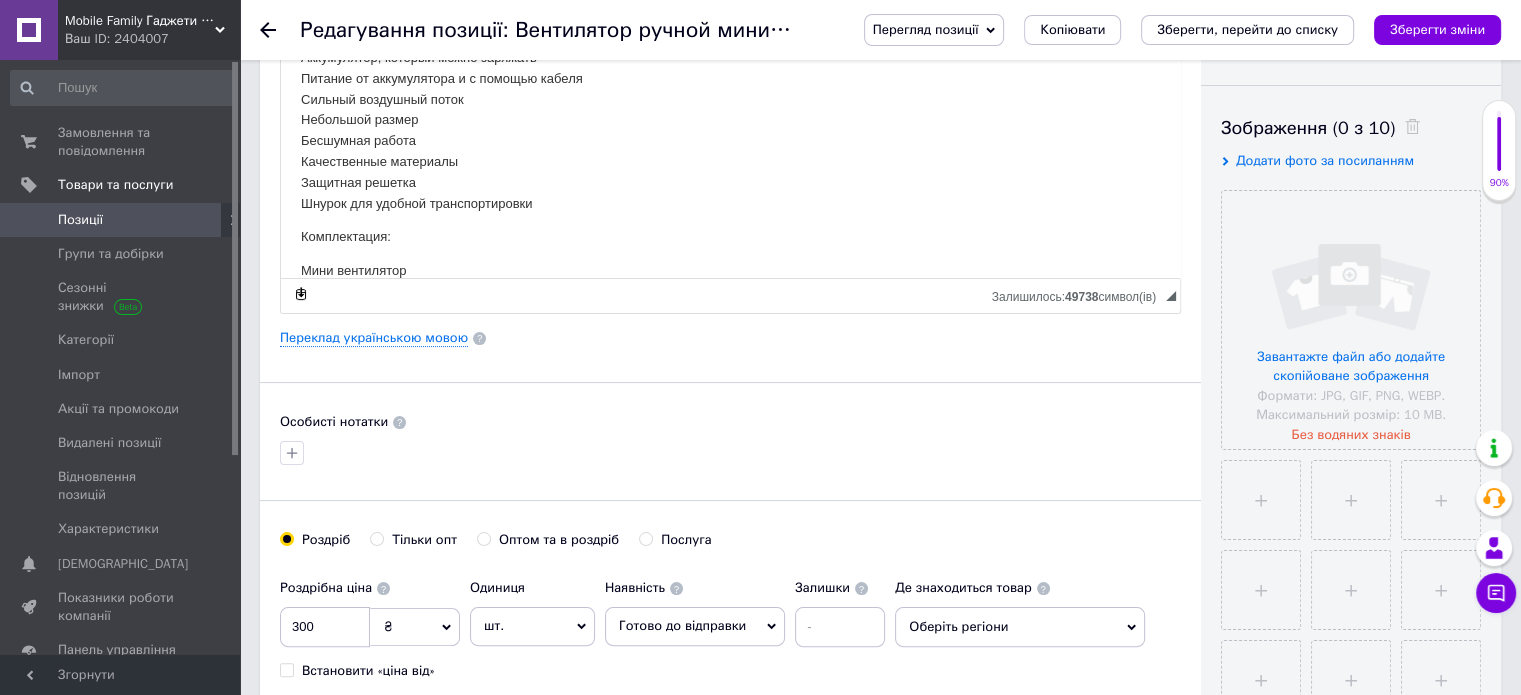 scroll, scrollTop: 304, scrollLeft: 0, axis: vertical 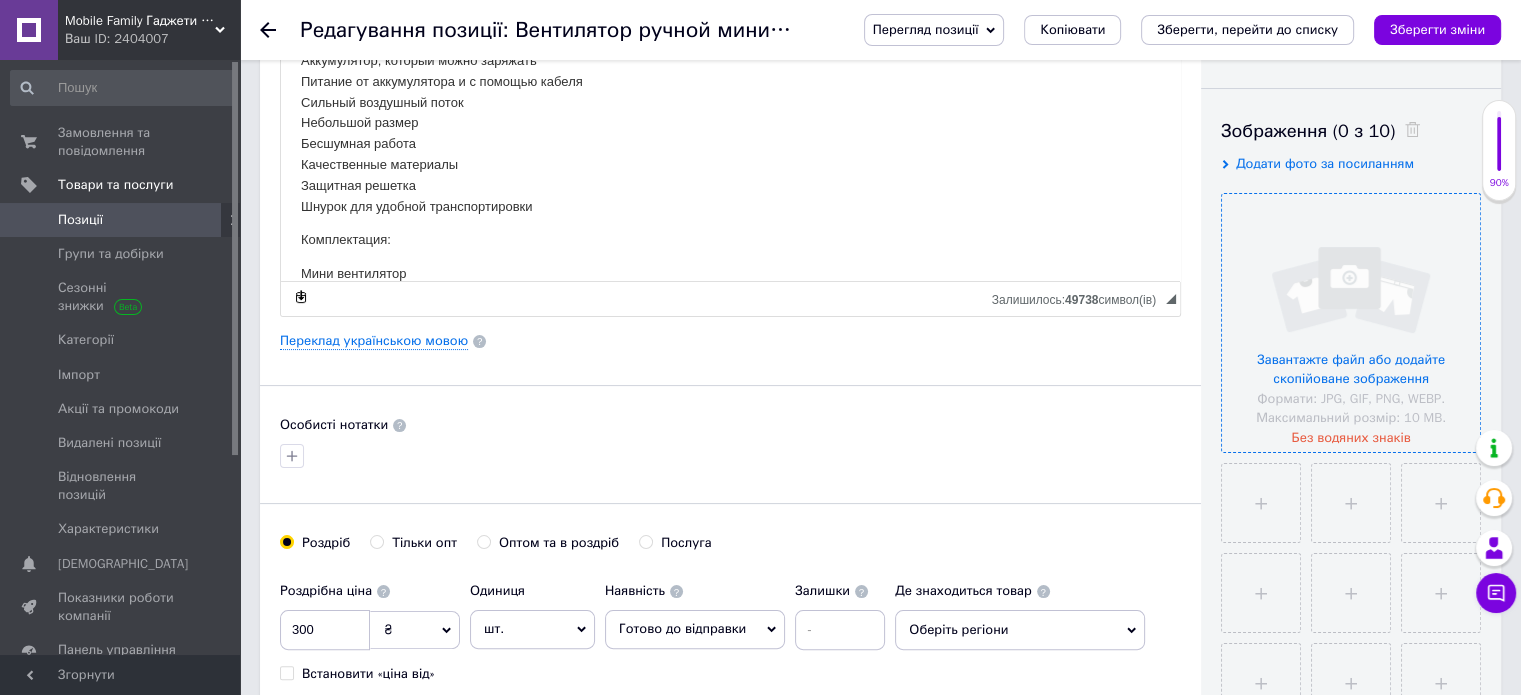 click at bounding box center (1351, 323) 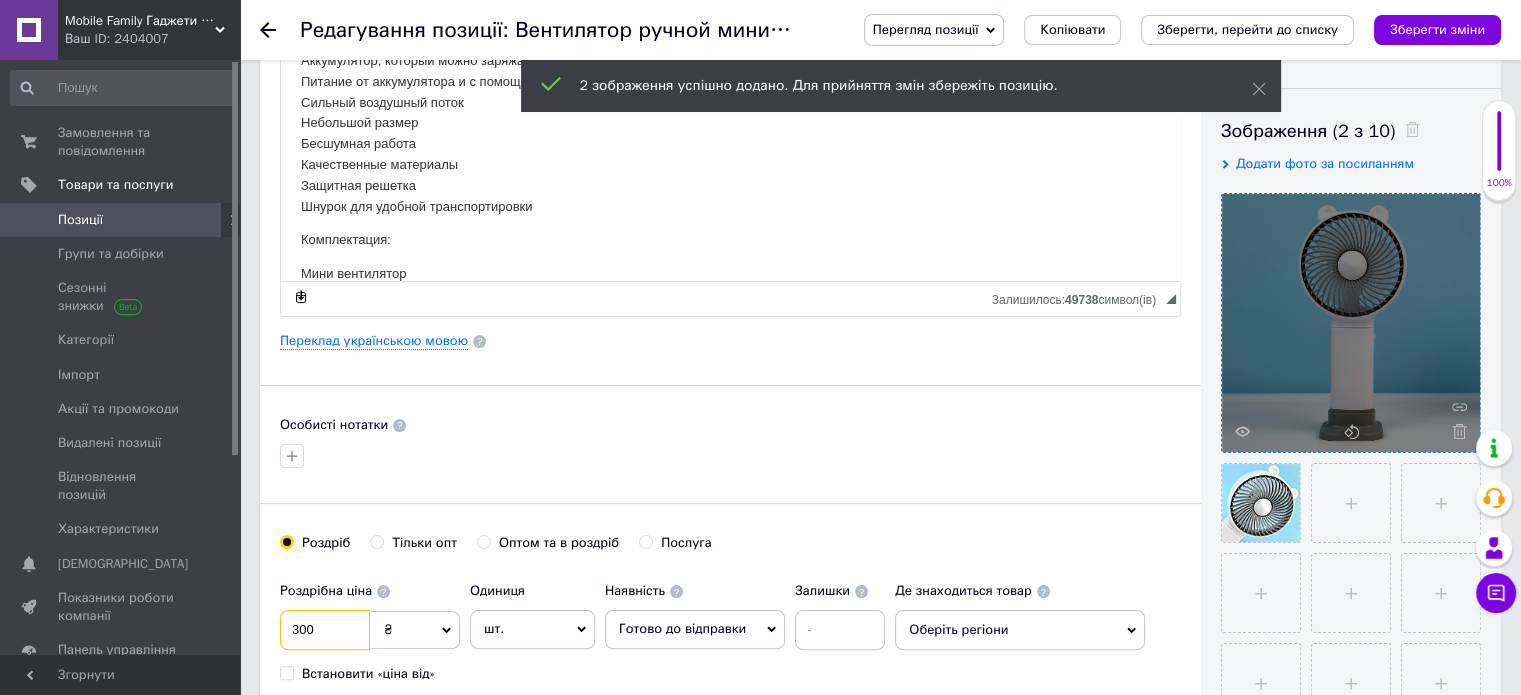 click on "300" at bounding box center [325, 630] 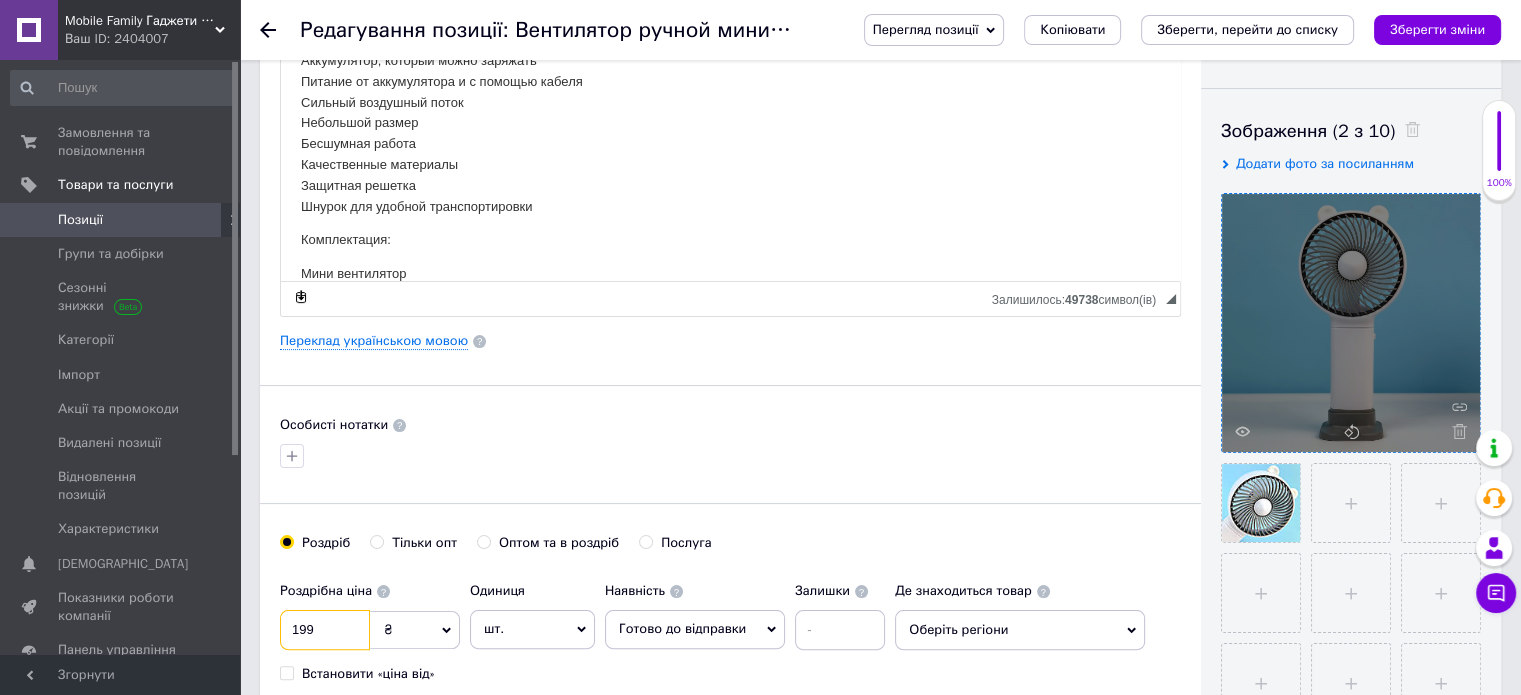 type on "199" 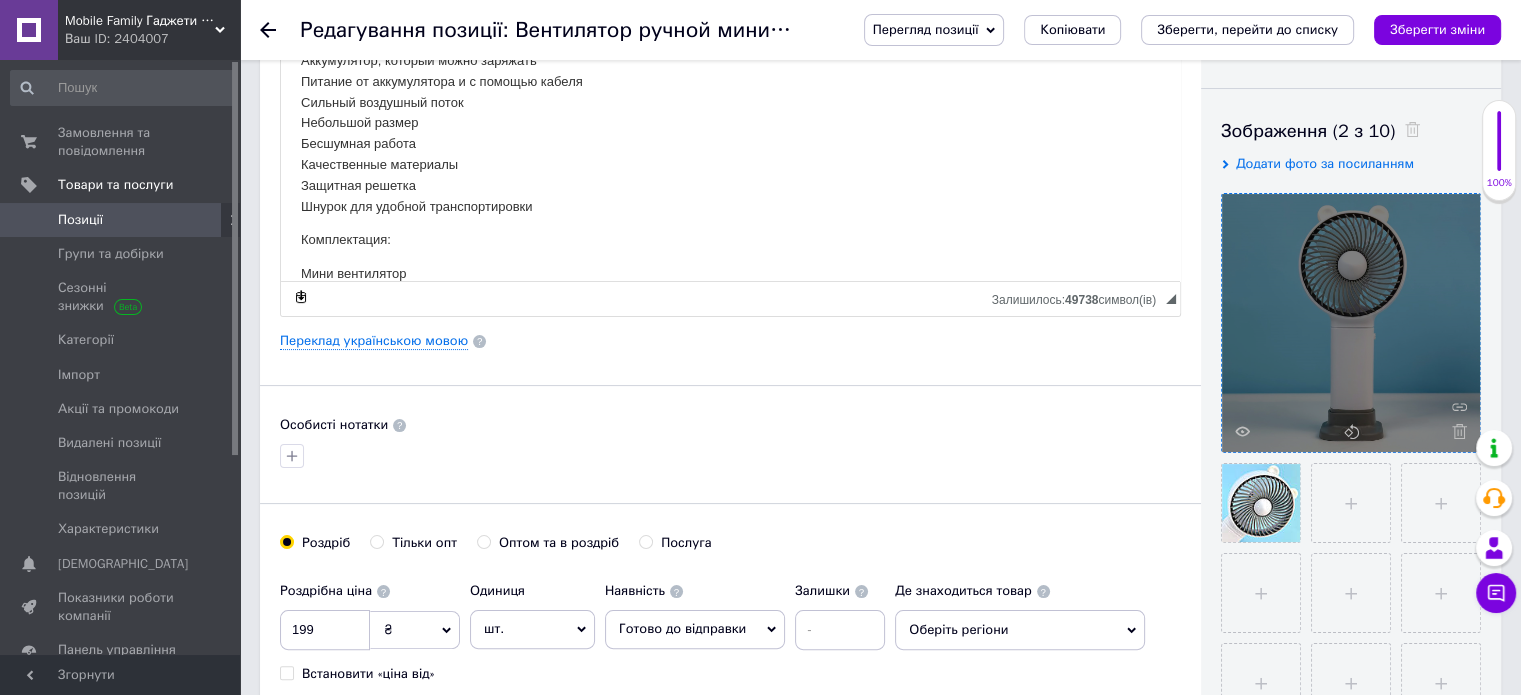 click on "Особисті нотатки" at bounding box center [730, 425] 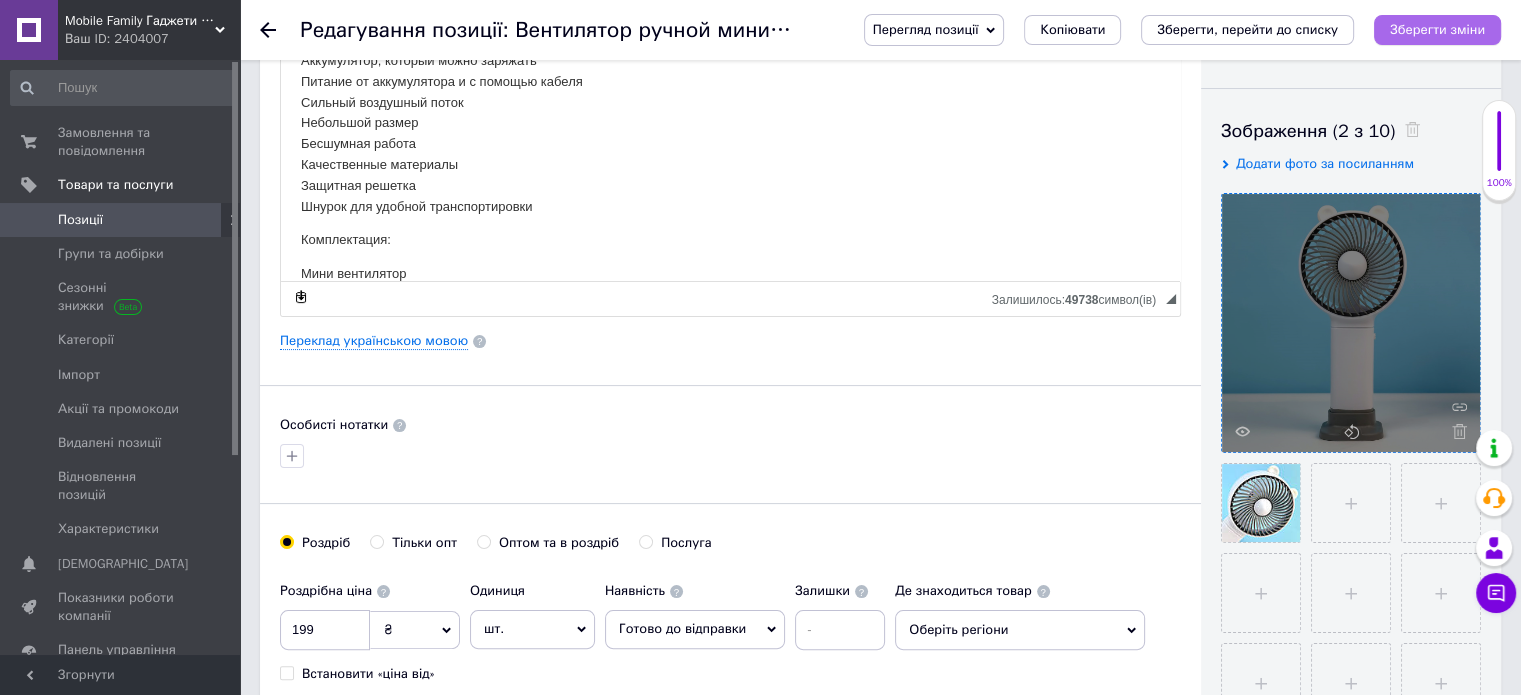 click on "Зберегти зміни" at bounding box center (1437, 29) 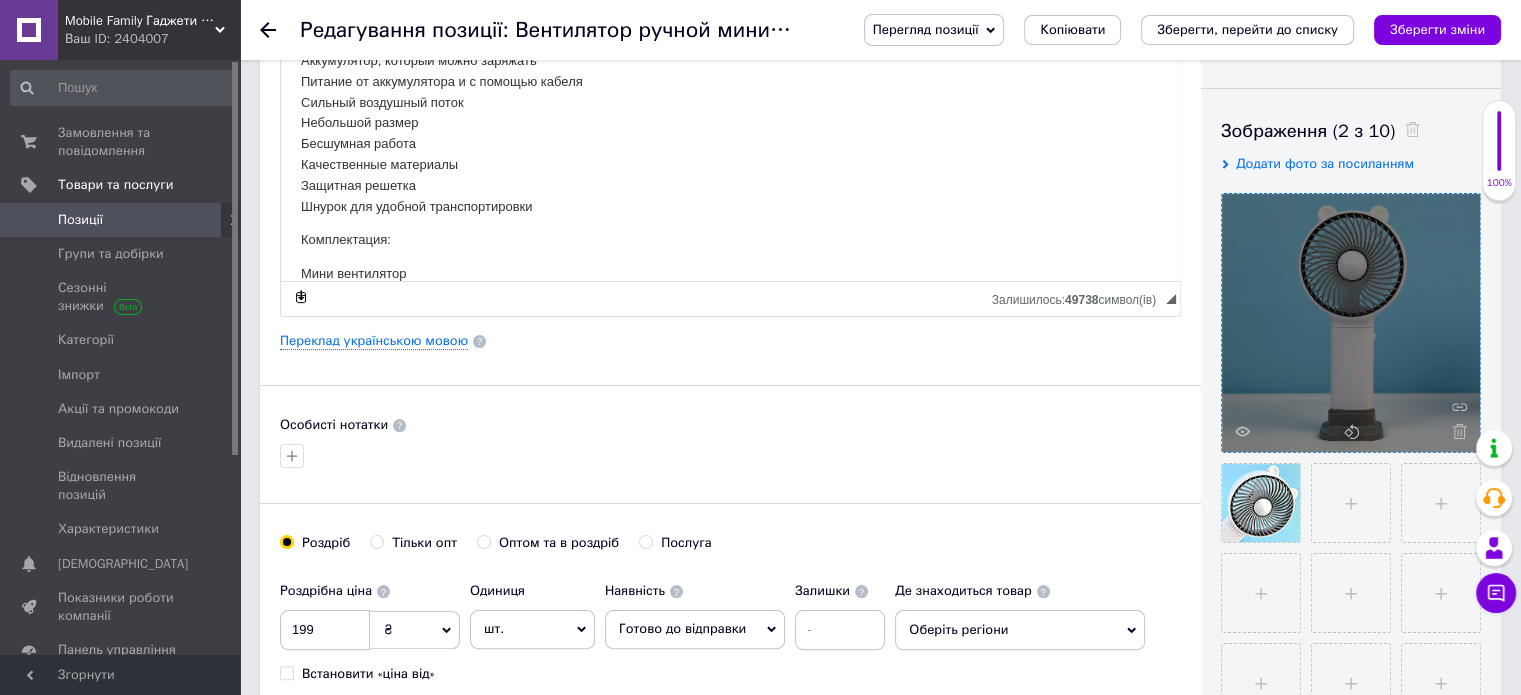 click at bounding box center (212, 220) 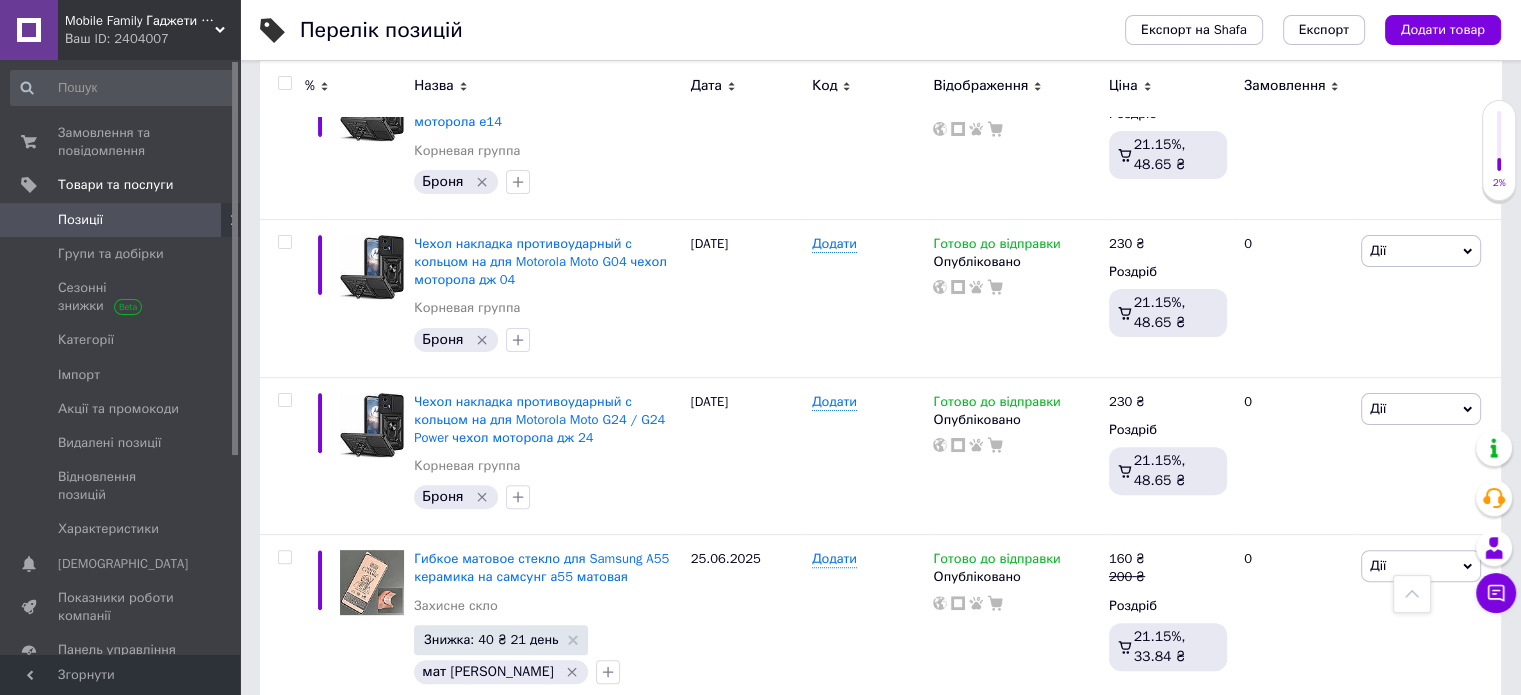 scroll, scrollTop: 0, scrollLeft: 0, axis: both 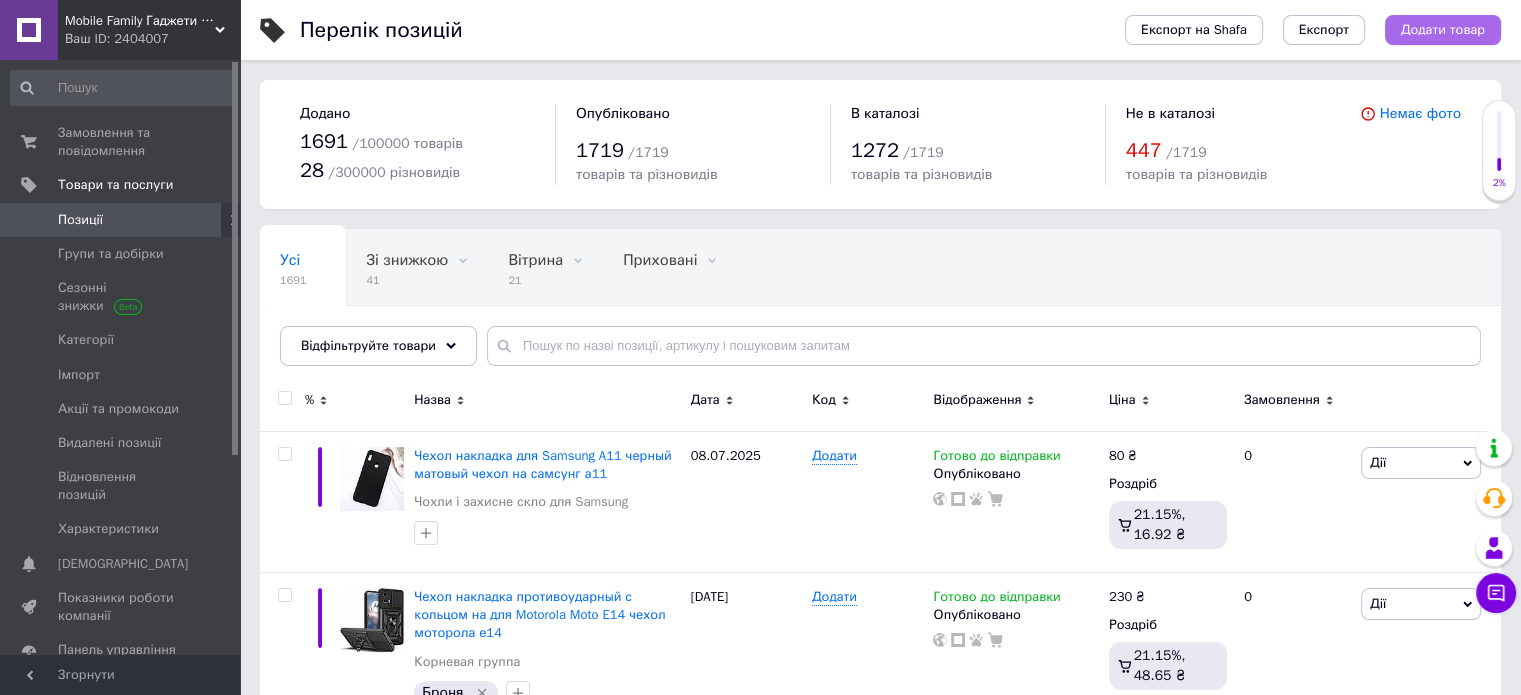 click on "Додати товар" at bounding box center (1443, 30) 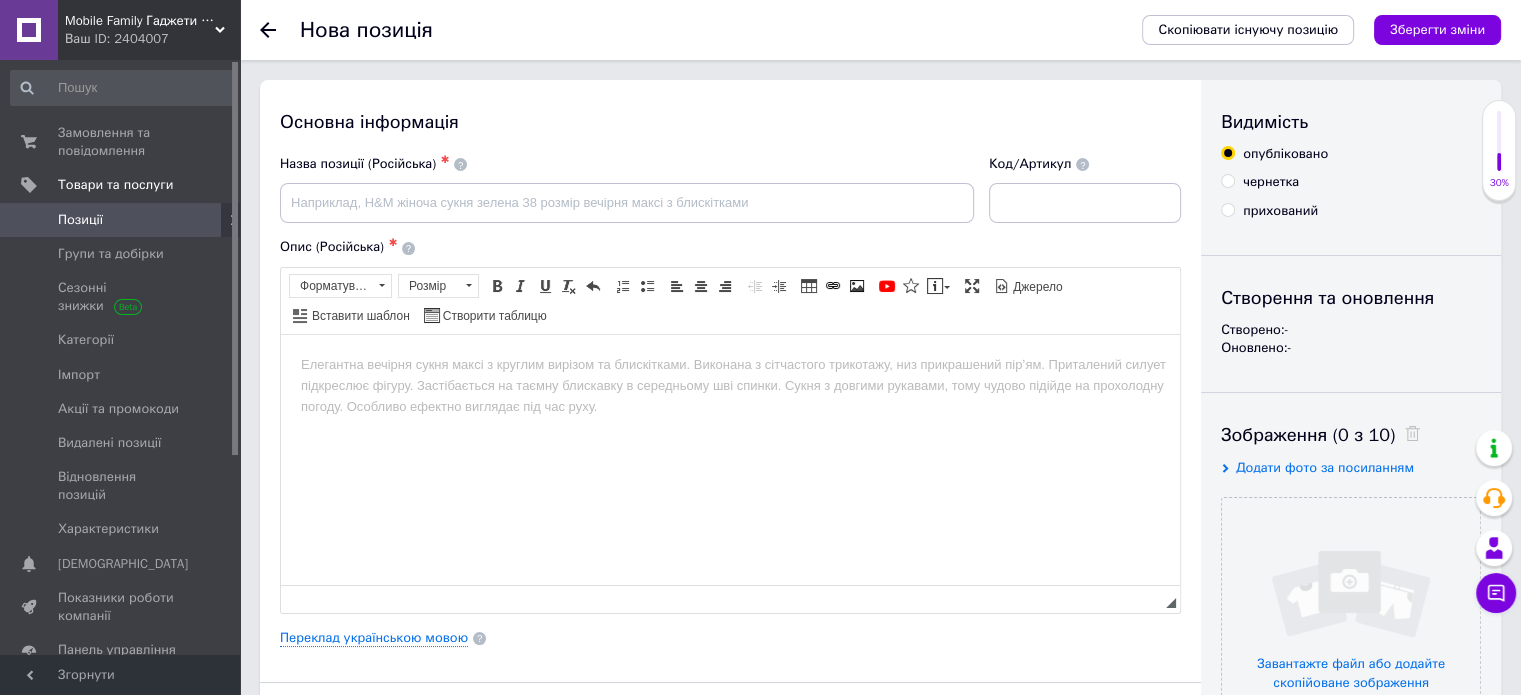 scroll, scrollTop: 0, scrollLeft: 0, axis: both 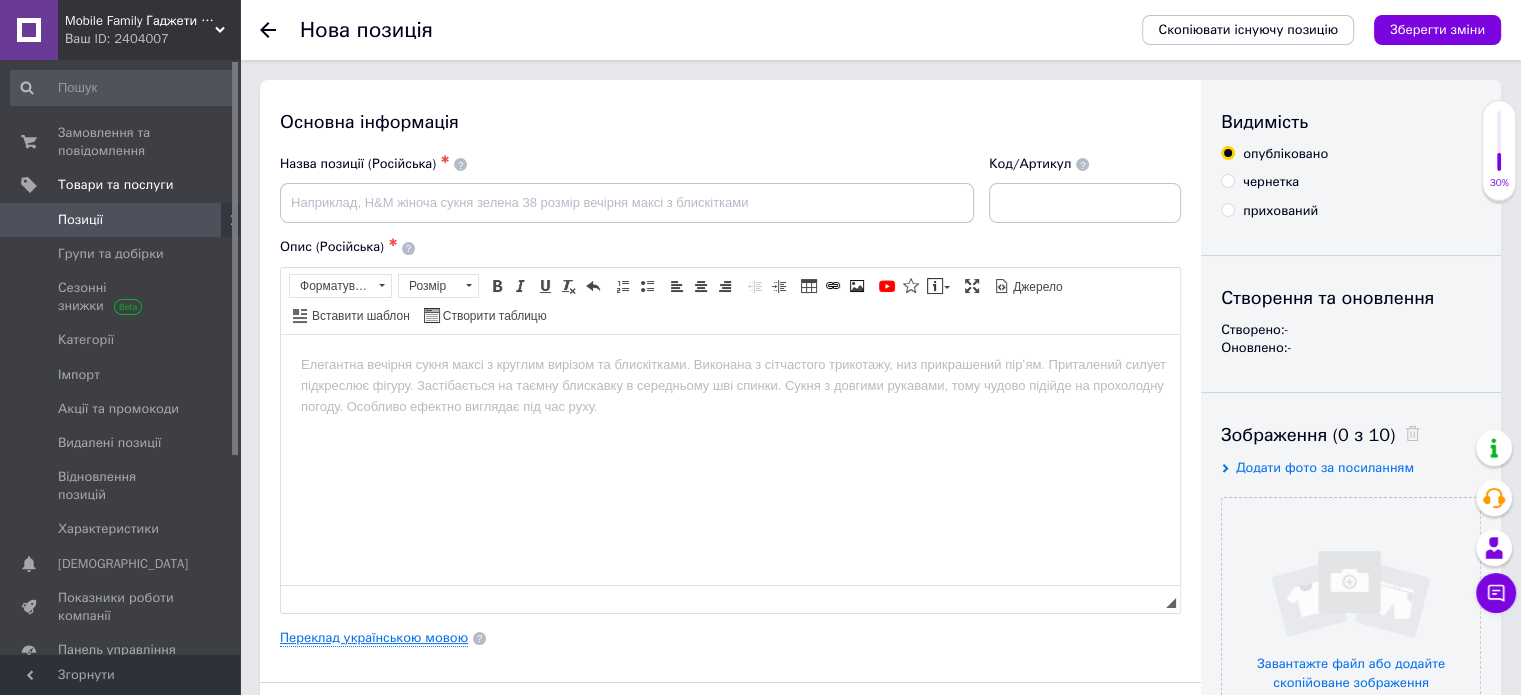 click on "Переклад українською мовою" at bounding box center (374, 638) 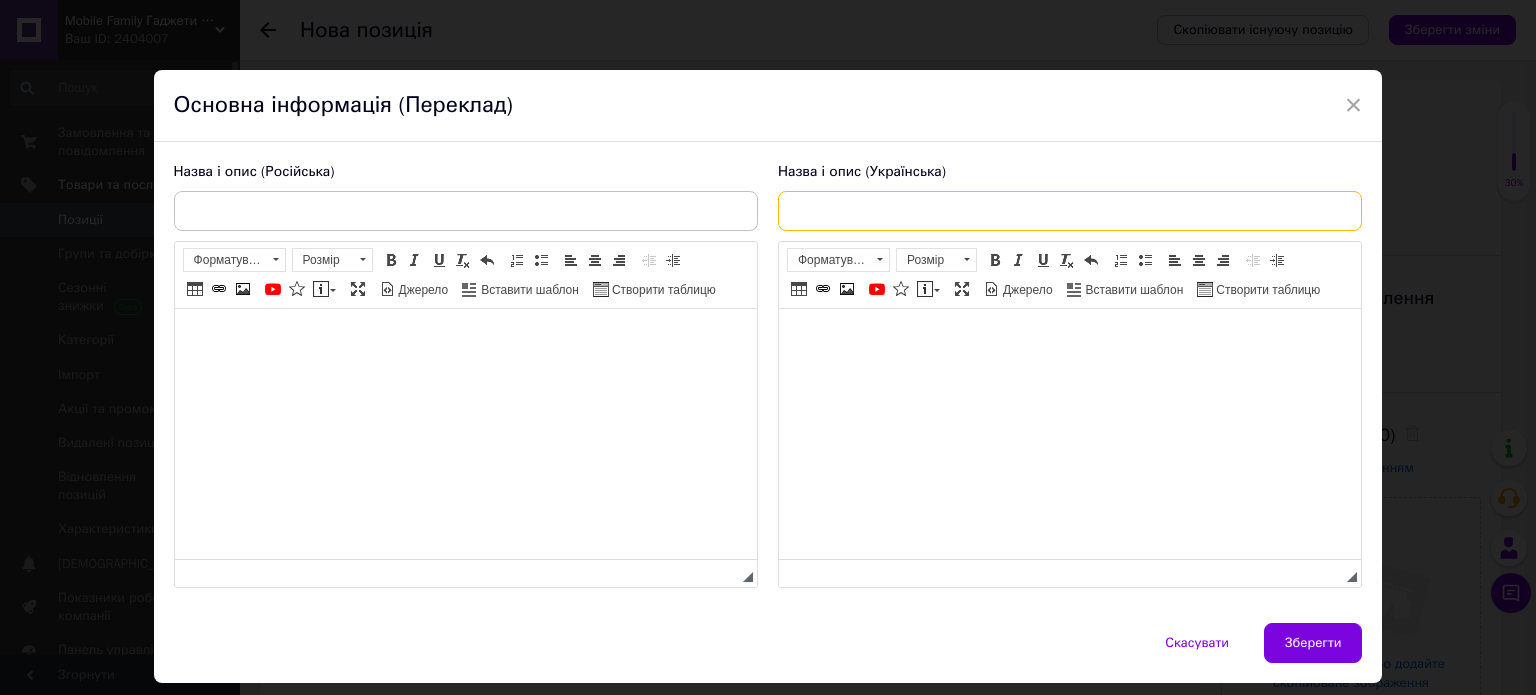 click at bounding box center [1070, 211] 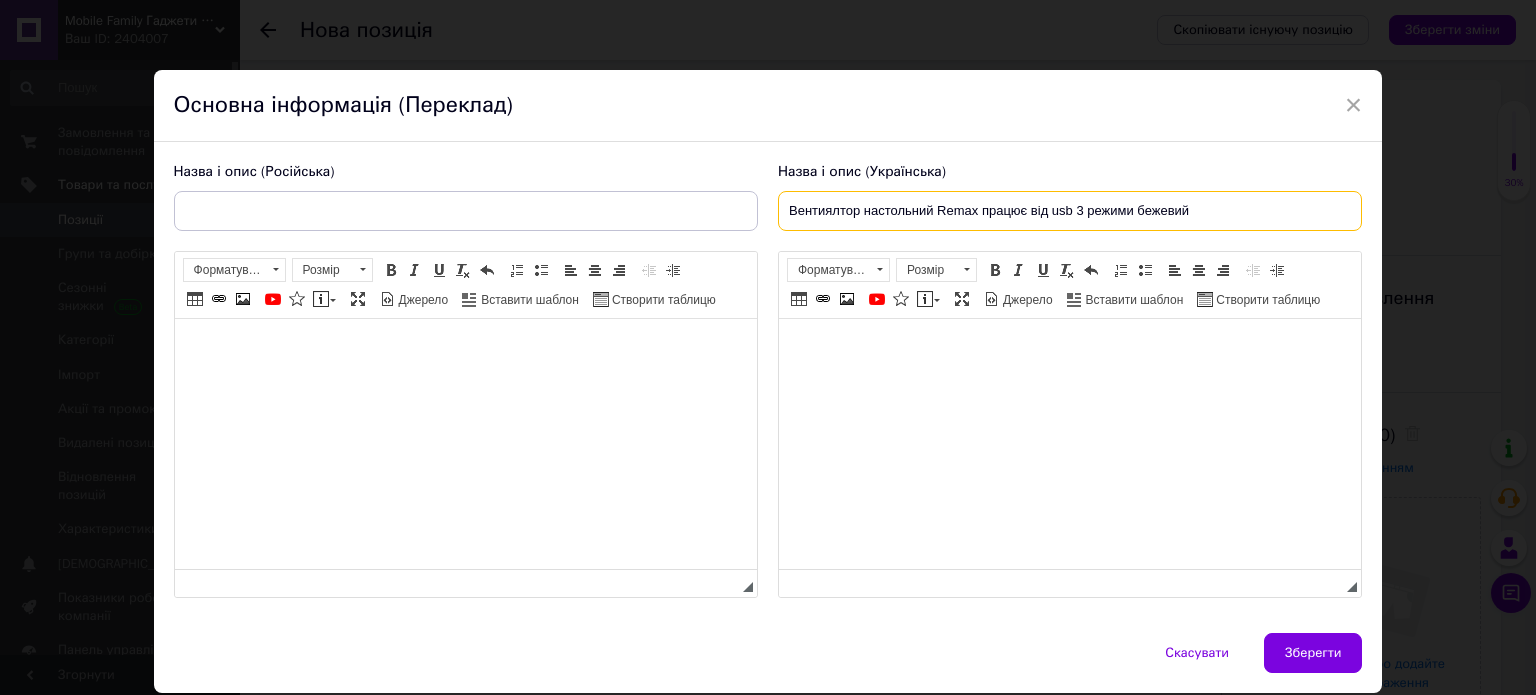 type on "Вентиялтор настольний Remax працює від usb 3 режими бежевий" 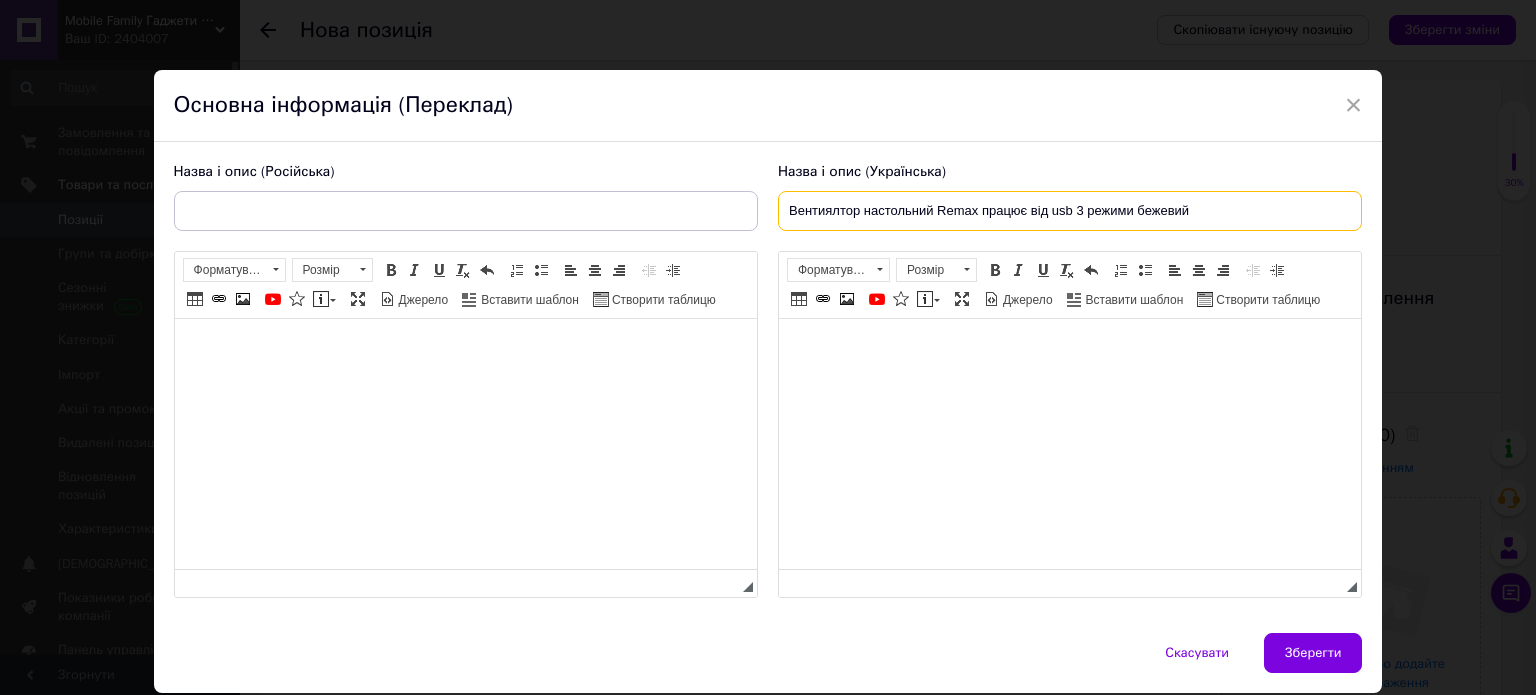 click on "Вентиялтор настольний Remax працює від usb 3 режими бежевий" at bounding box center [1070, 211] 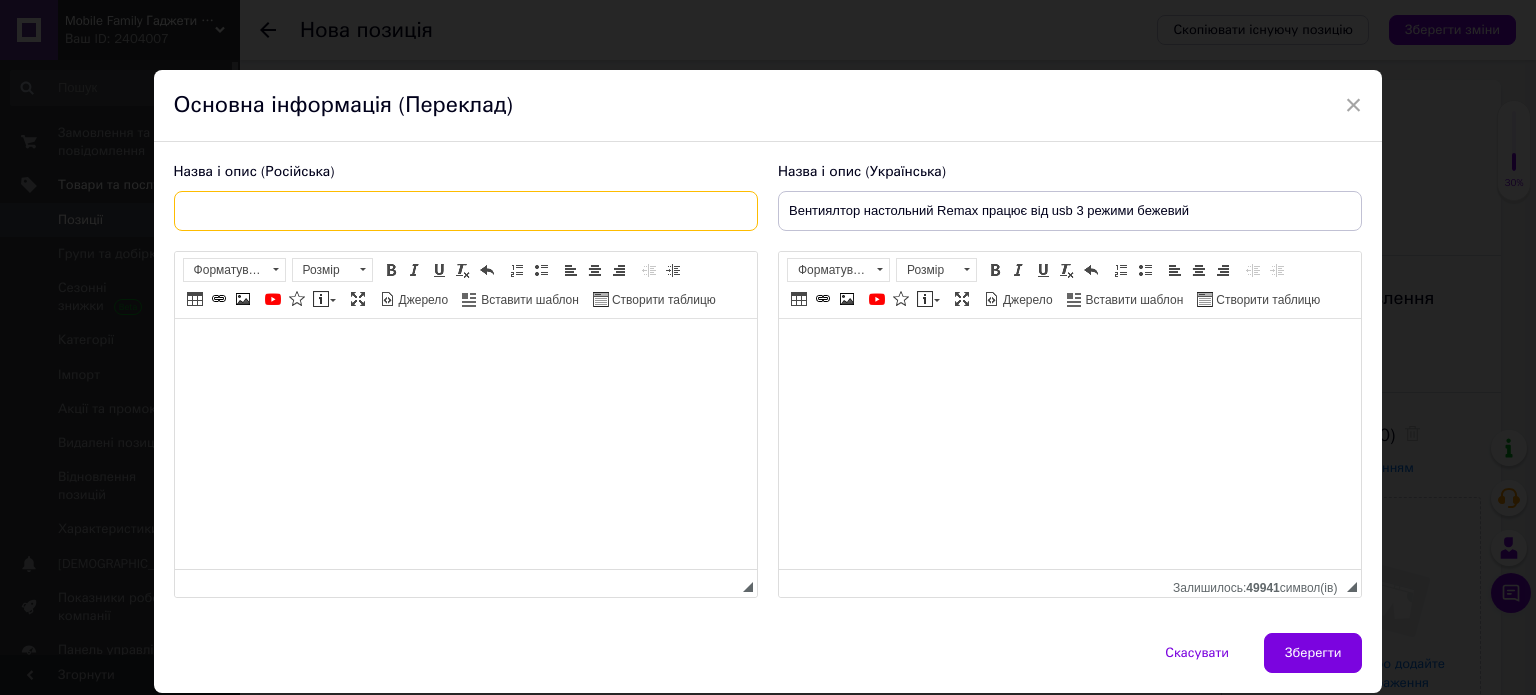 click at bounding box center (466, 211) 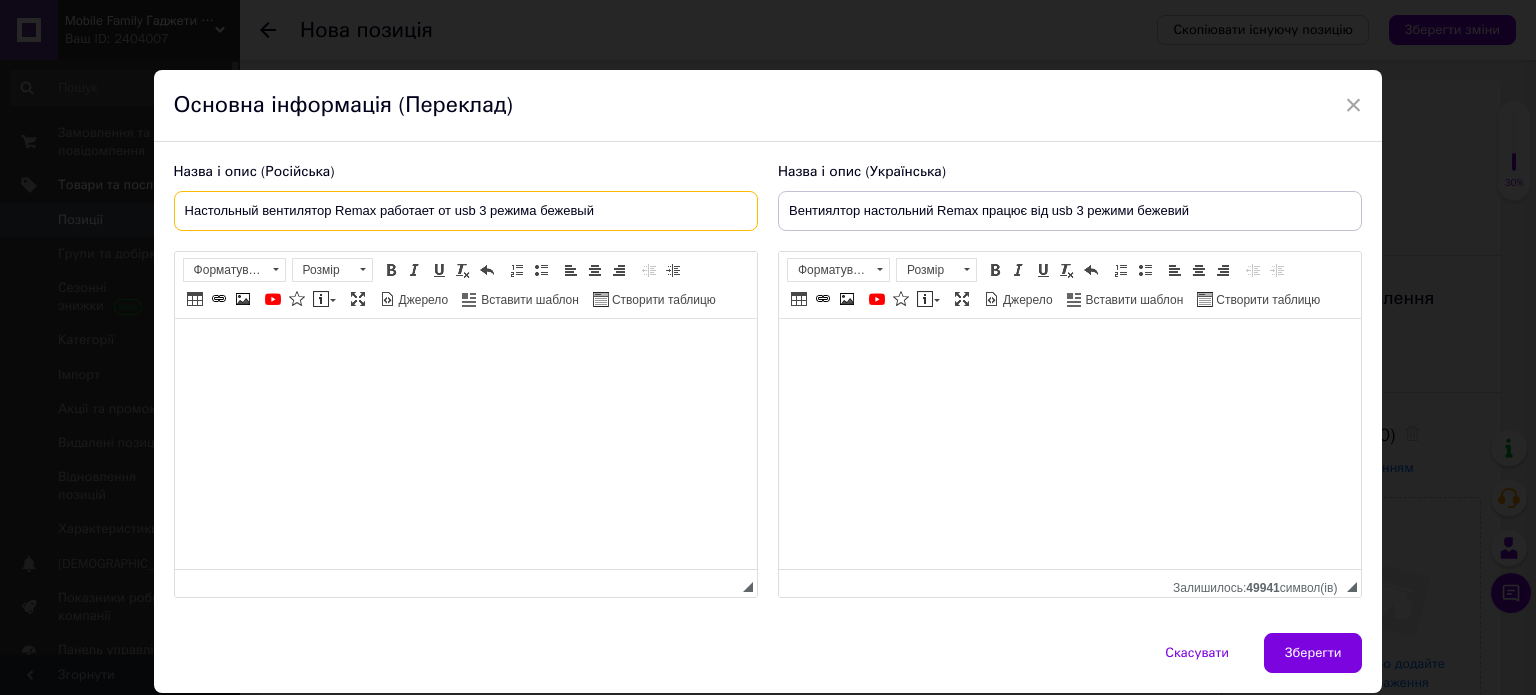 type on "Настольный вентилятор Remax работает от usb 3 режима бежевый" 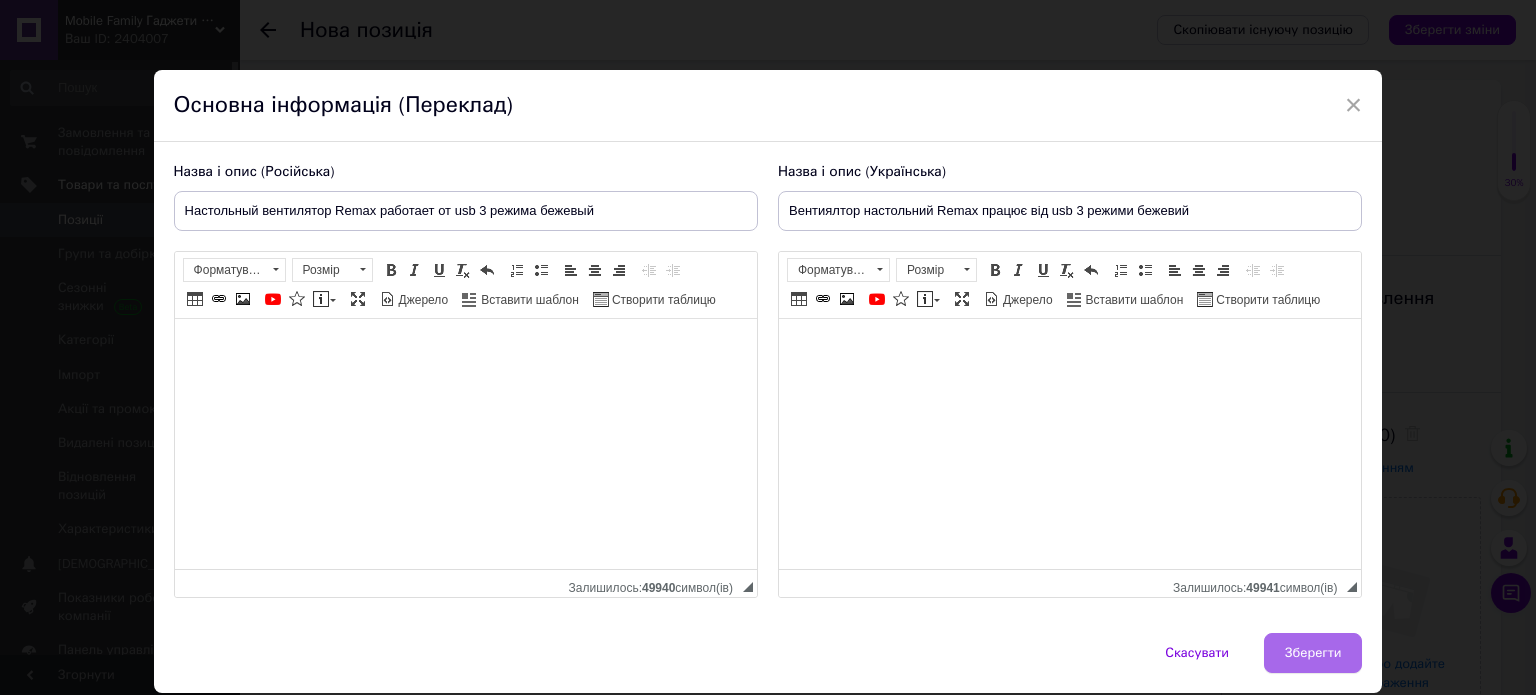 click on "Зберегти" at bounding box center [1313, 653] 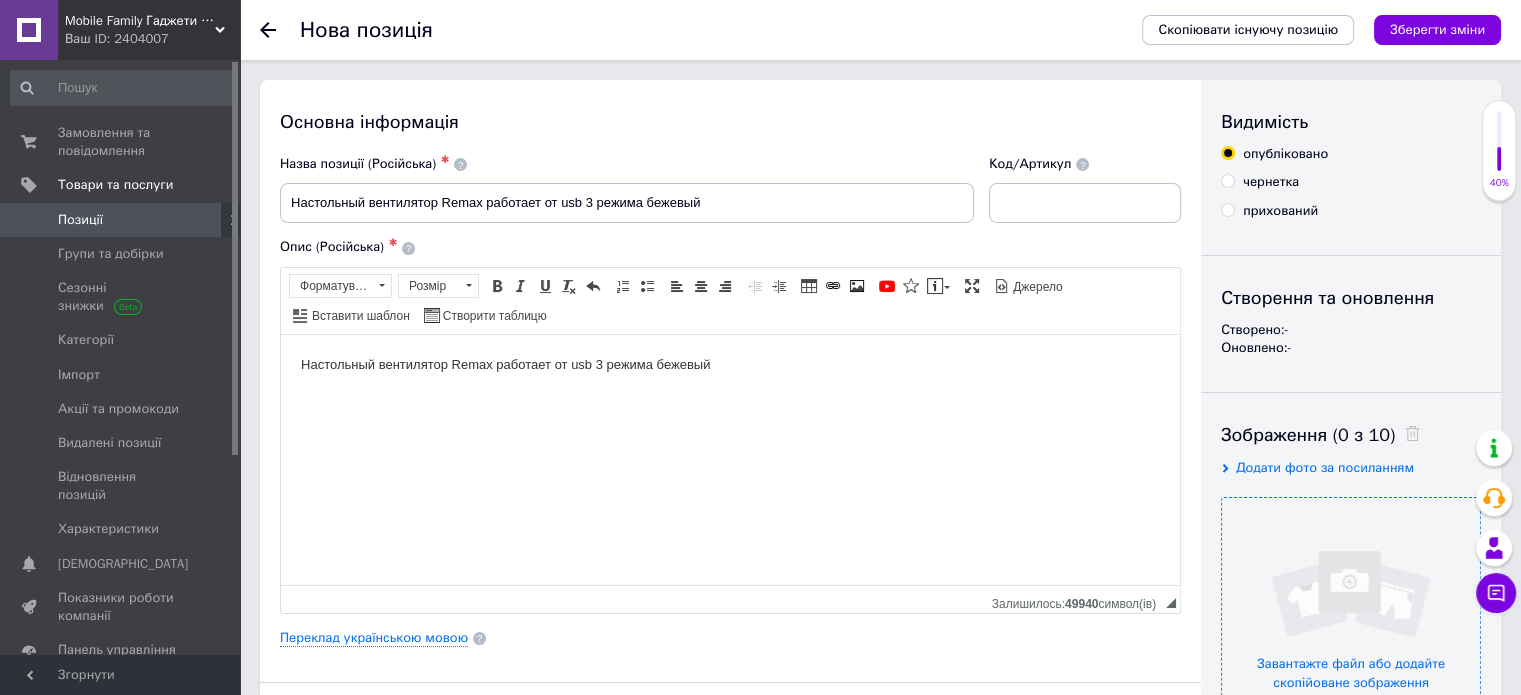 click at bounding box center [1351, 627] 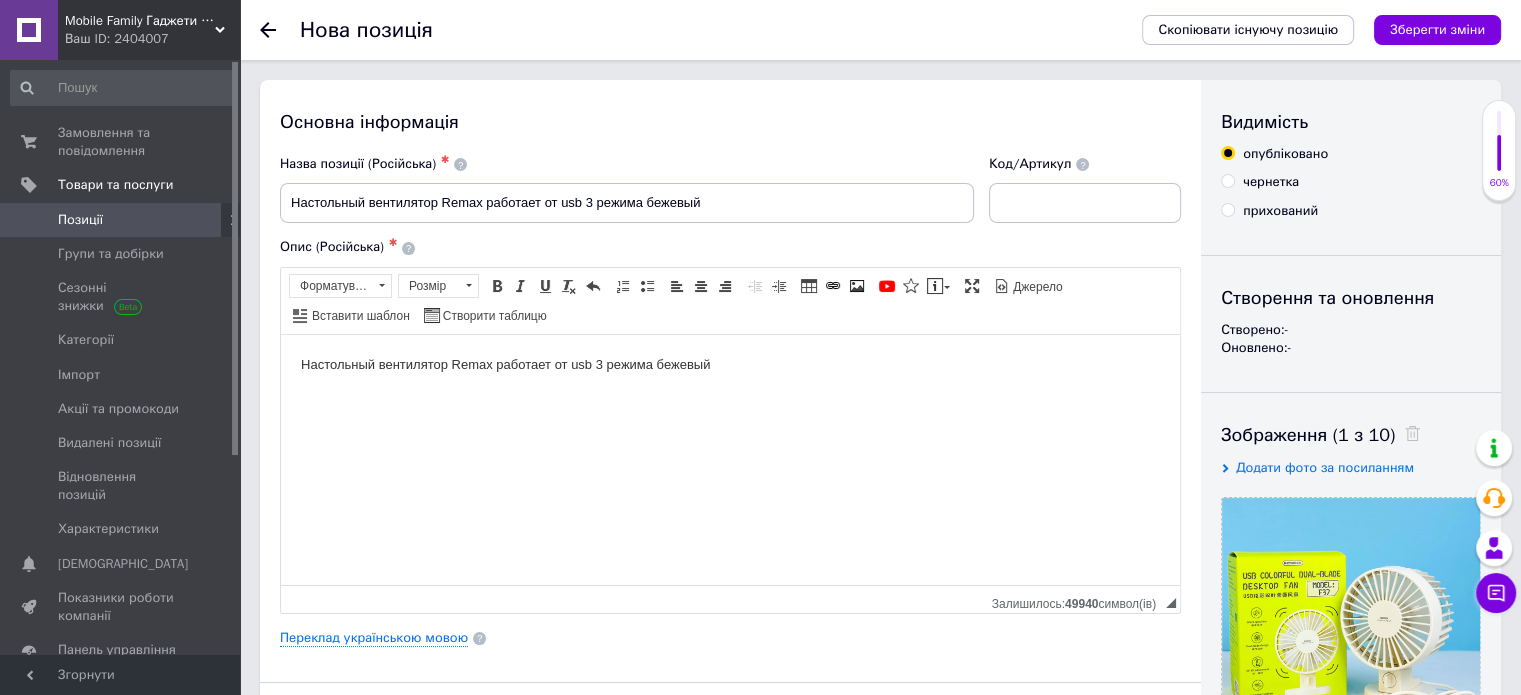 click on "Додати фото за посиланням" at bounding box center [1325, 467] 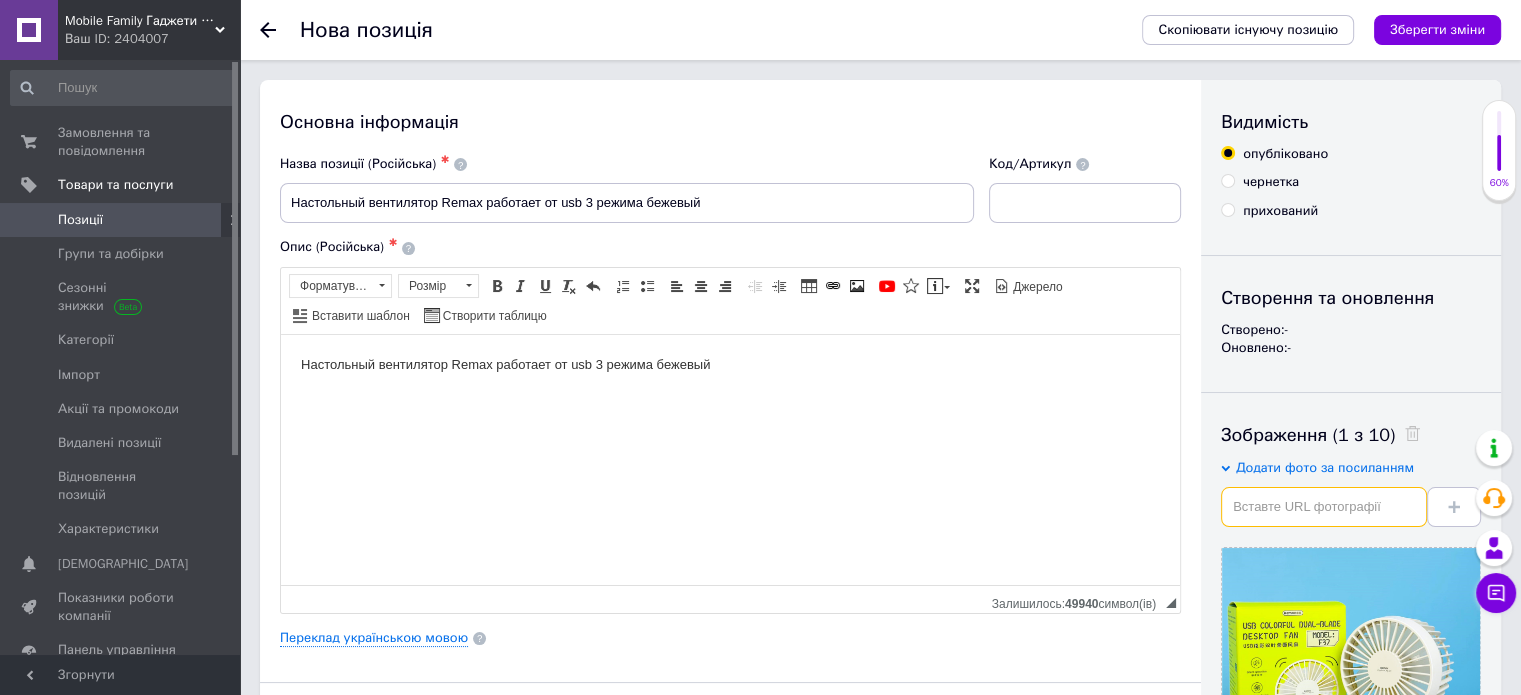 click at bounding box center (1324, 507) 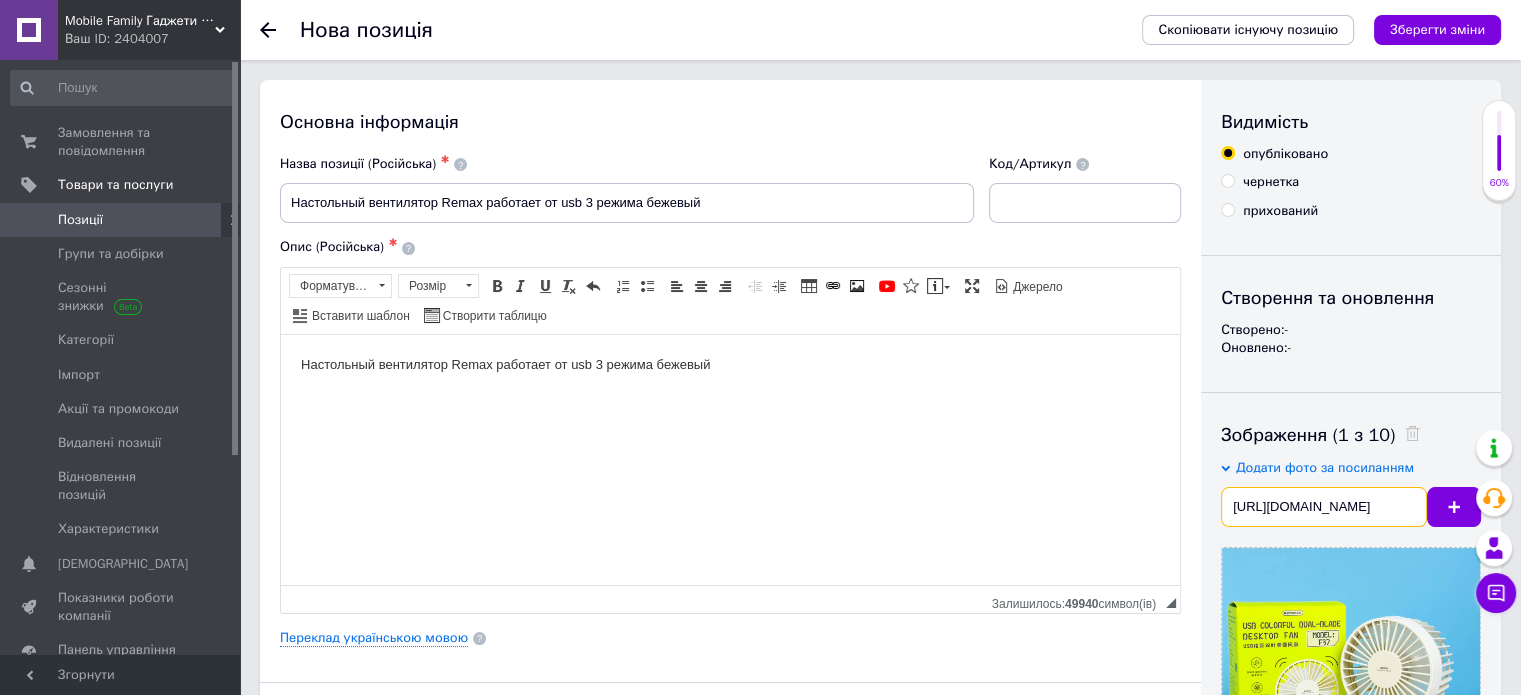 scroll, scrollTop: 0, scrollLeft: 346, axis: horizontal 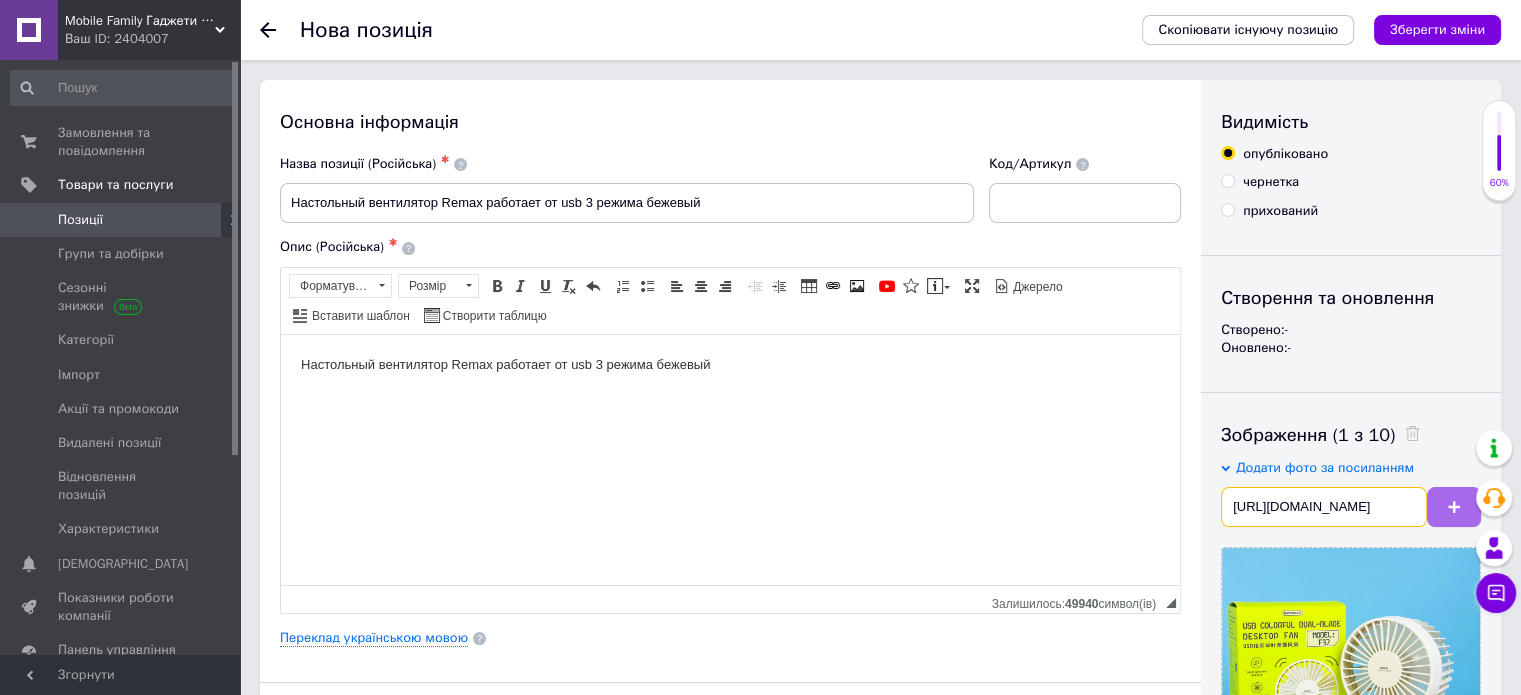 type on "[URL][DOMAIN_NAME]" 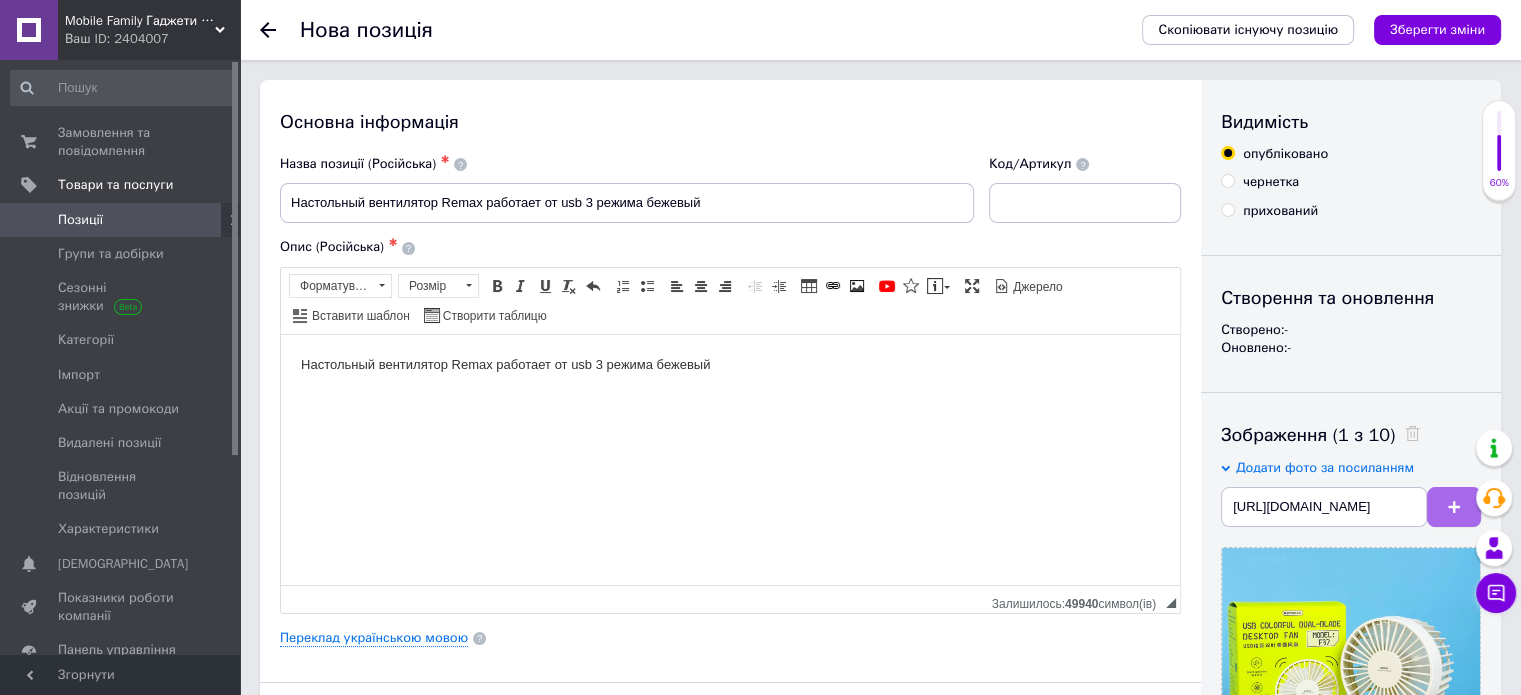 scroll, scrollTop: 0, scrollLeft: 0, axis: both 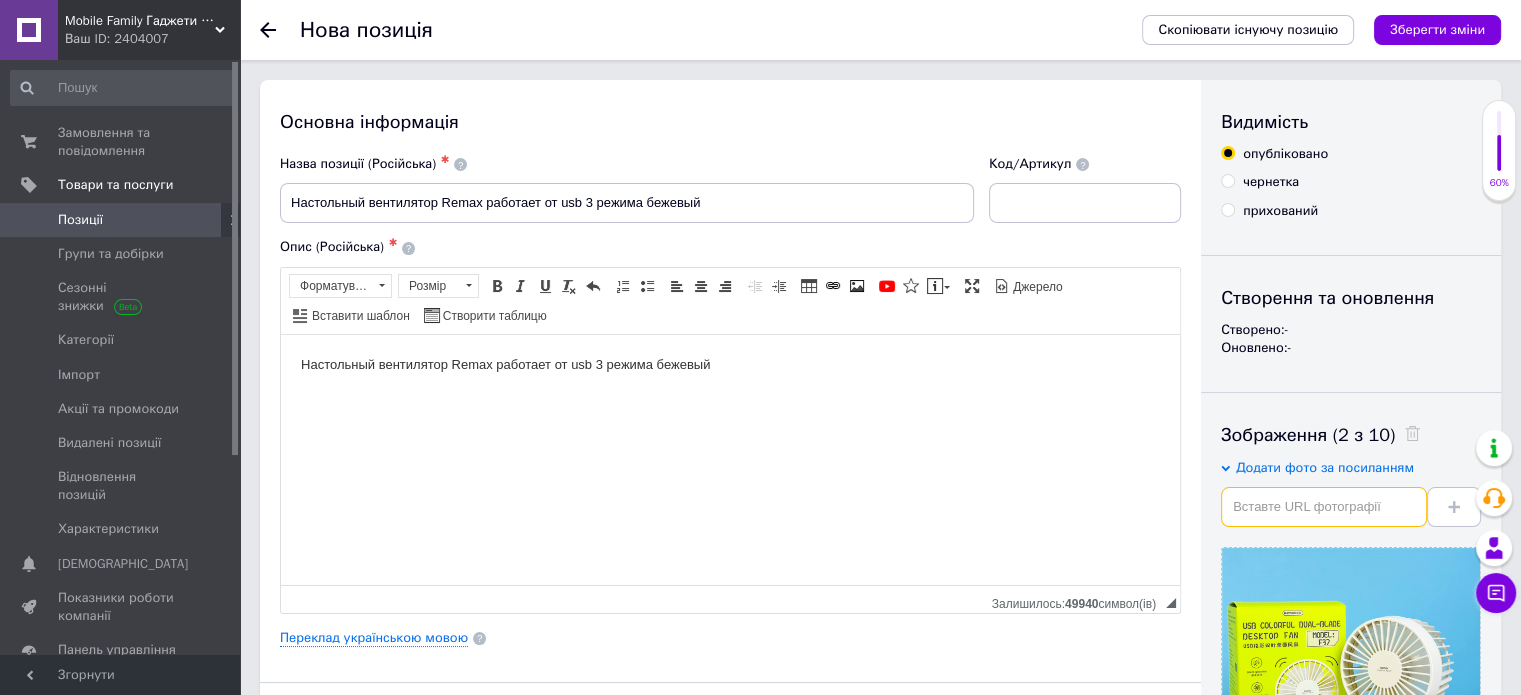 click at bounding box center [1324, 507] 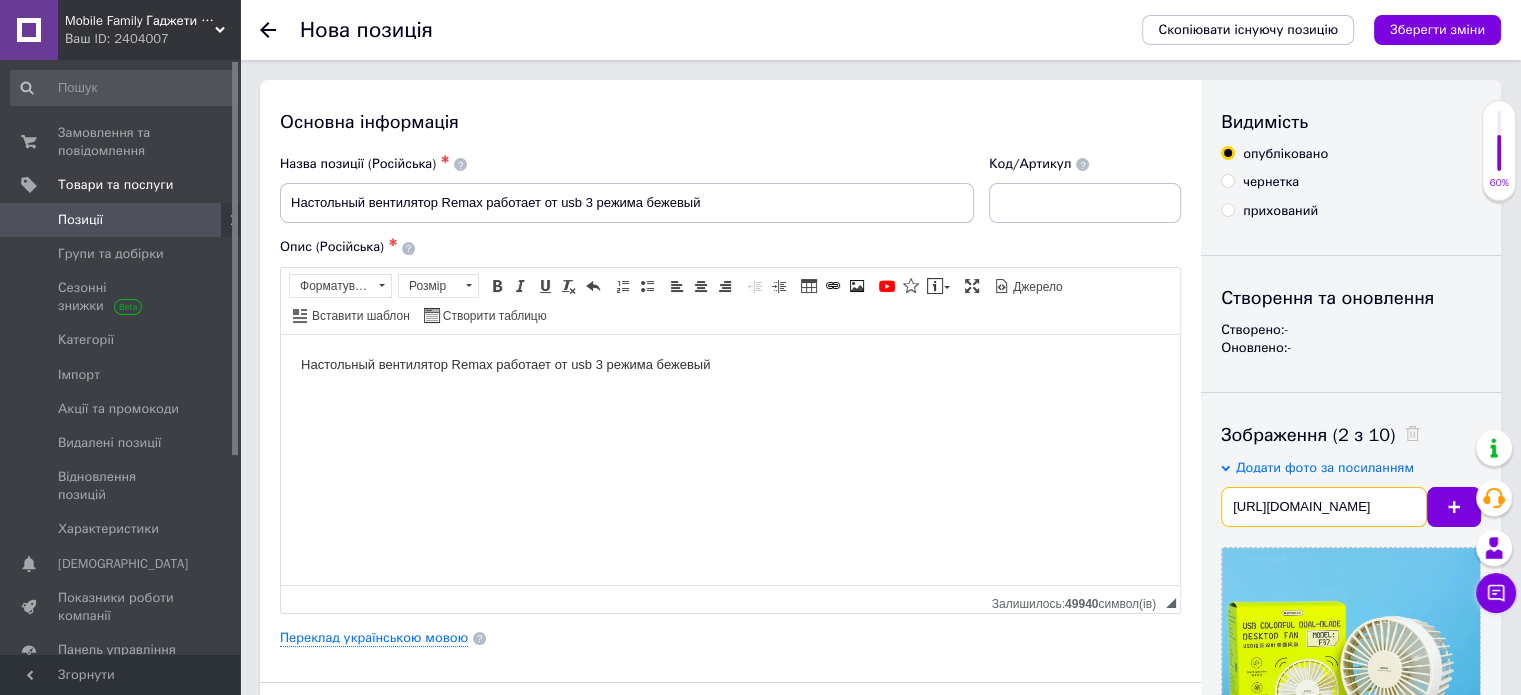 scroll, scrollTop: 0, scrollLeft: 347, axis: horizontal 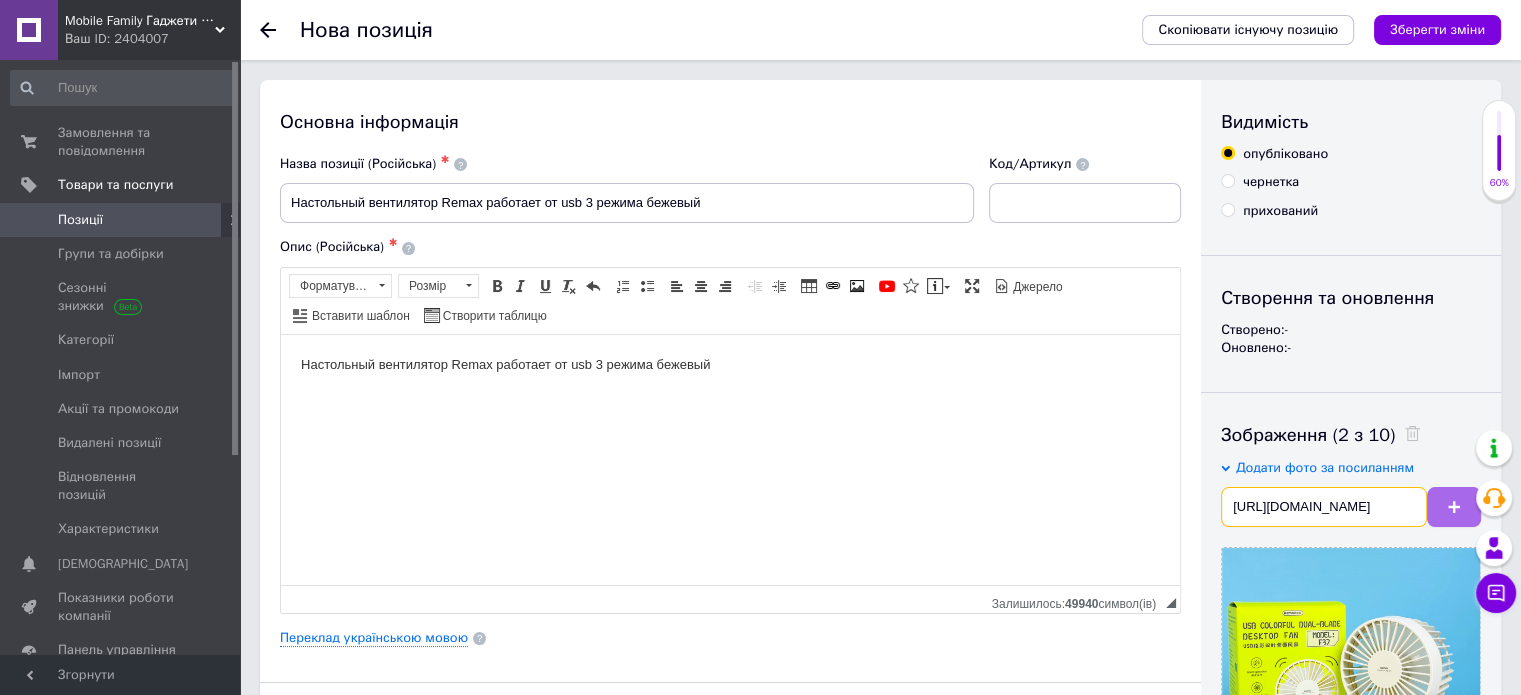 type on "[URL][DOMAIN_NAME]" 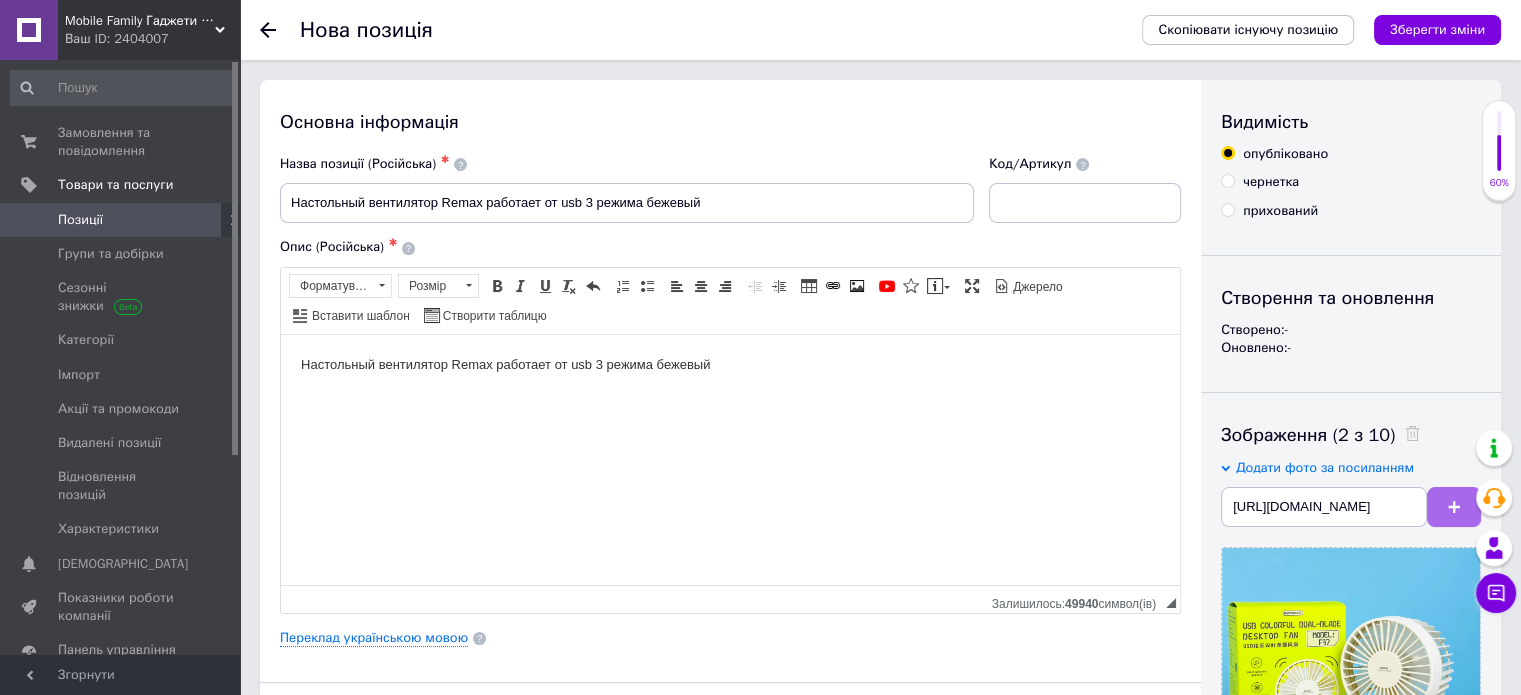 scroll, scrollTop: 0, scrollLeft: 0, axis: both 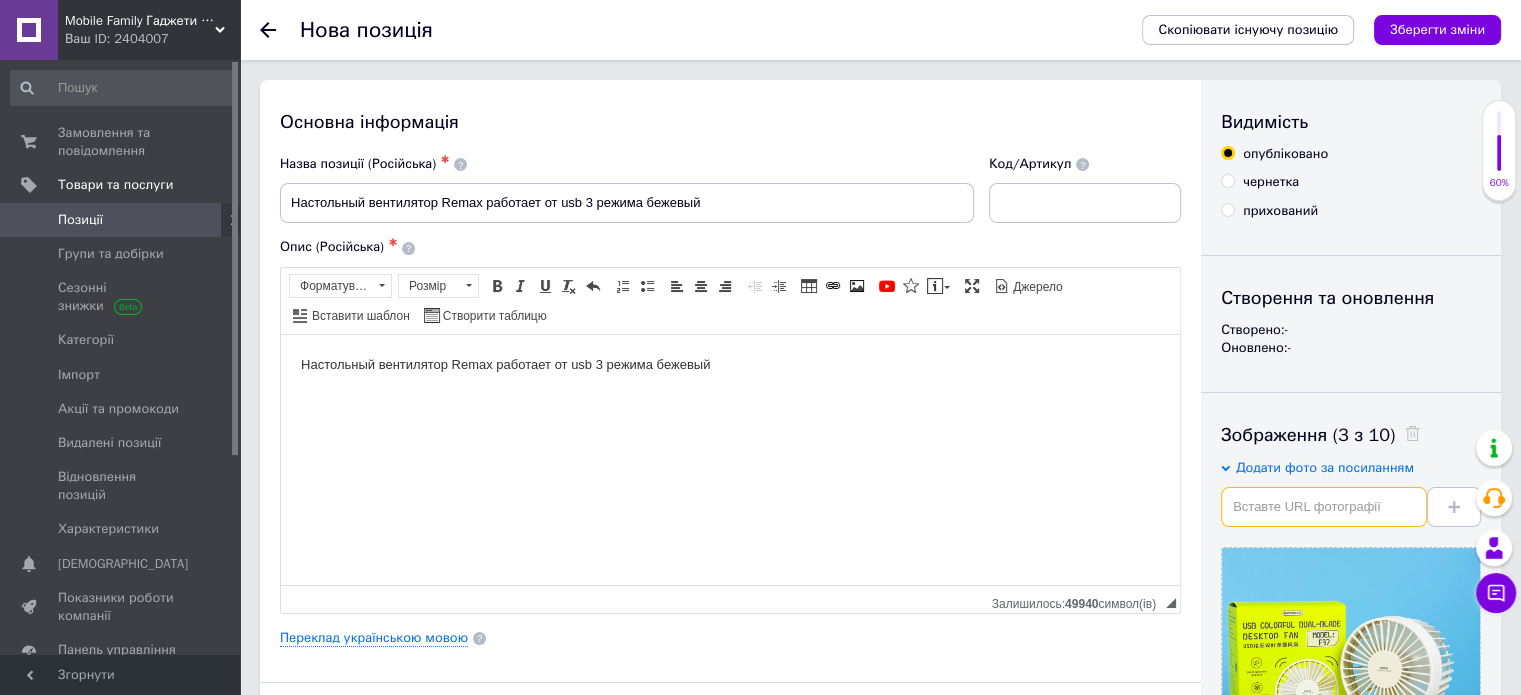 click at bounding box center [1324, 507] 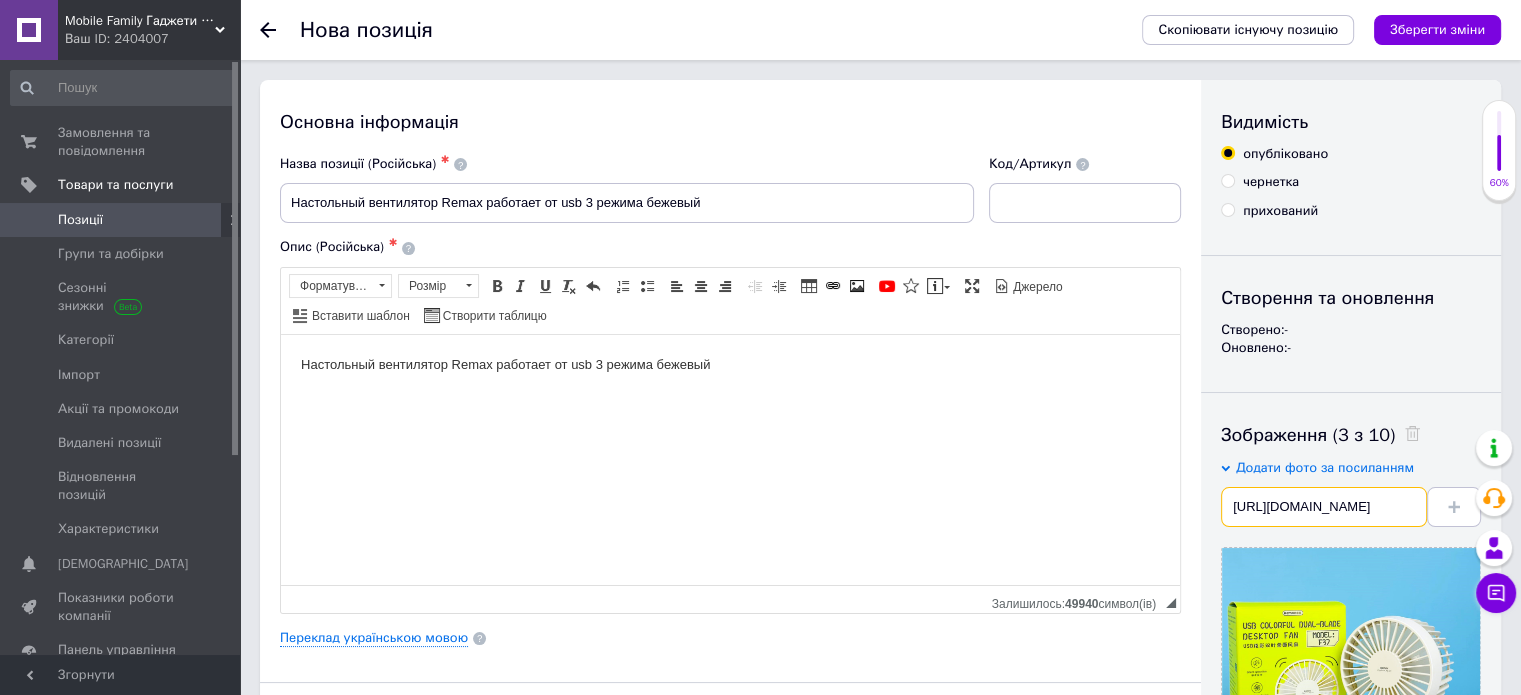 scroll, scrollTop: 0, scrollLeft: 340, axis: horizontal 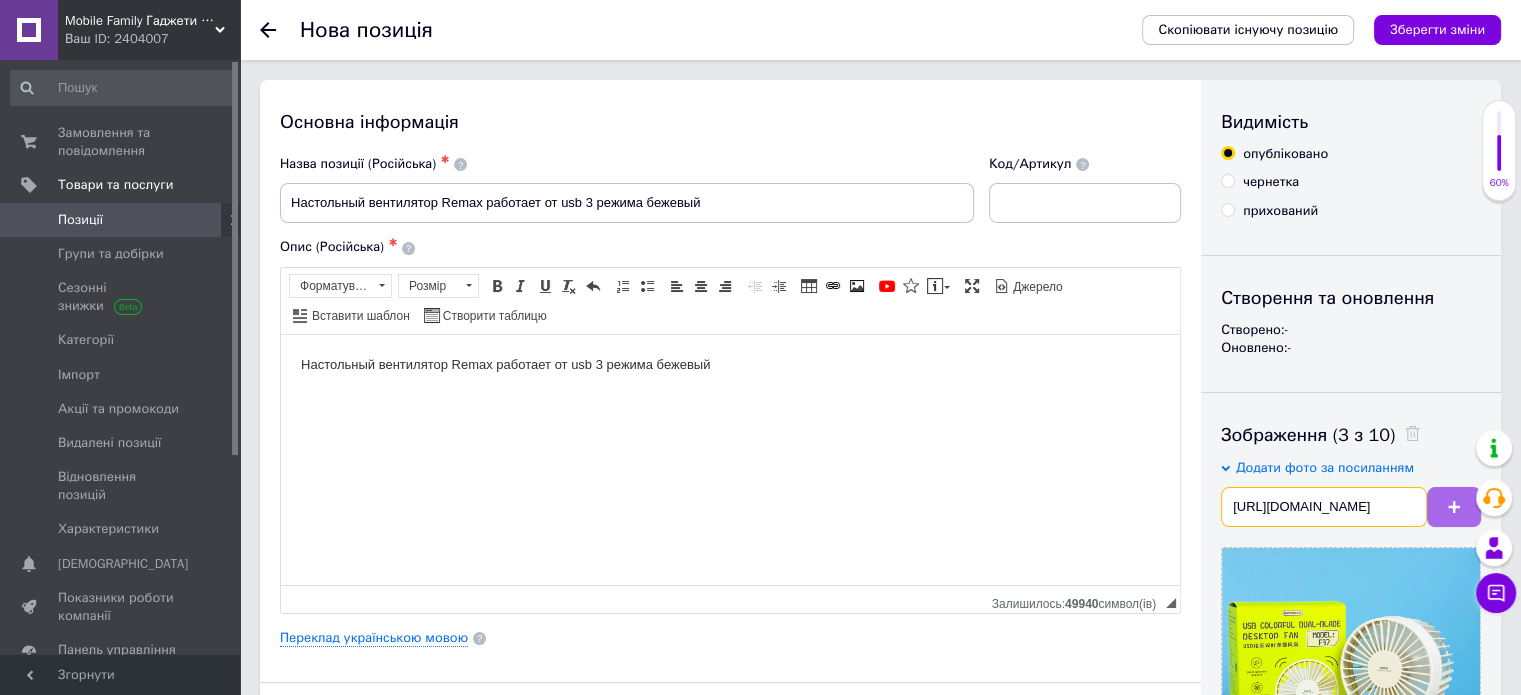 type on "[URL][DOMAIN_NAME]" 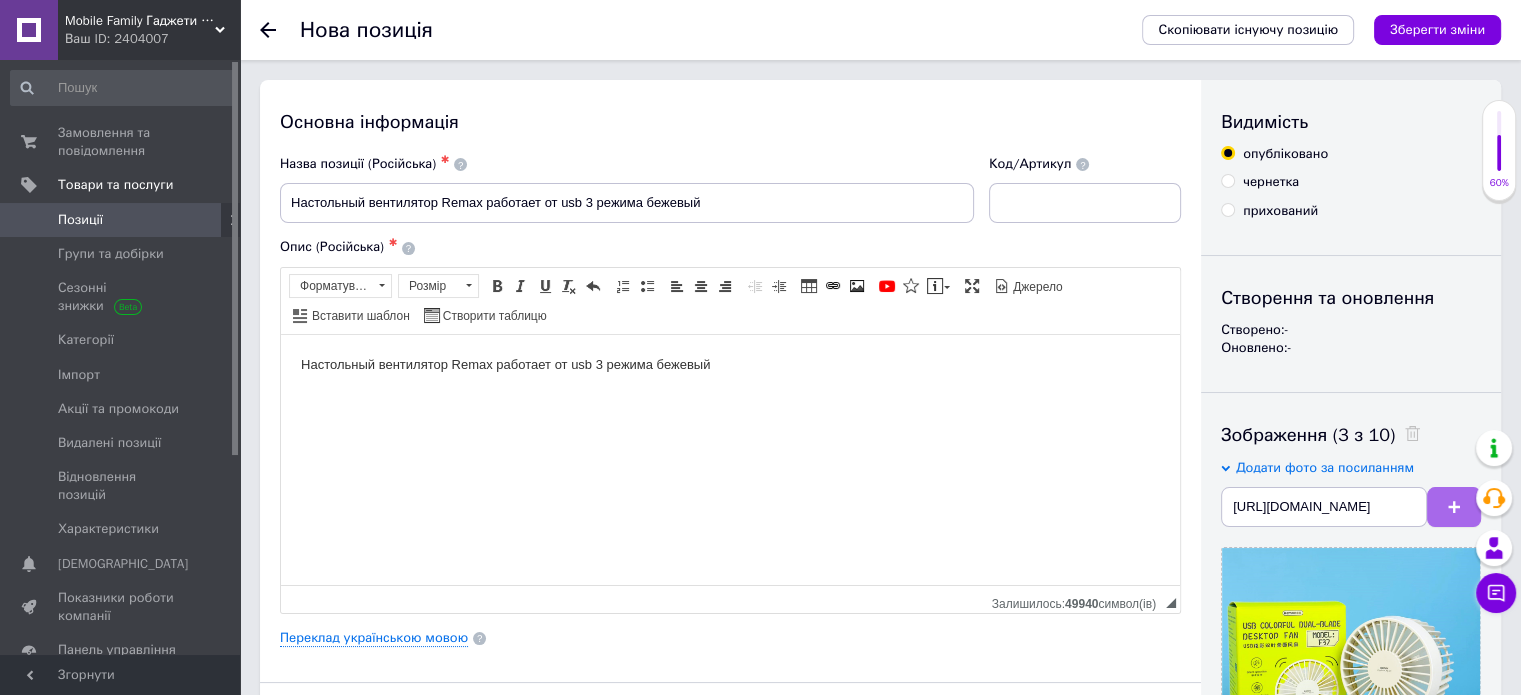 scroll, scrollTop: 0, scrollLeft: 0, axis: both 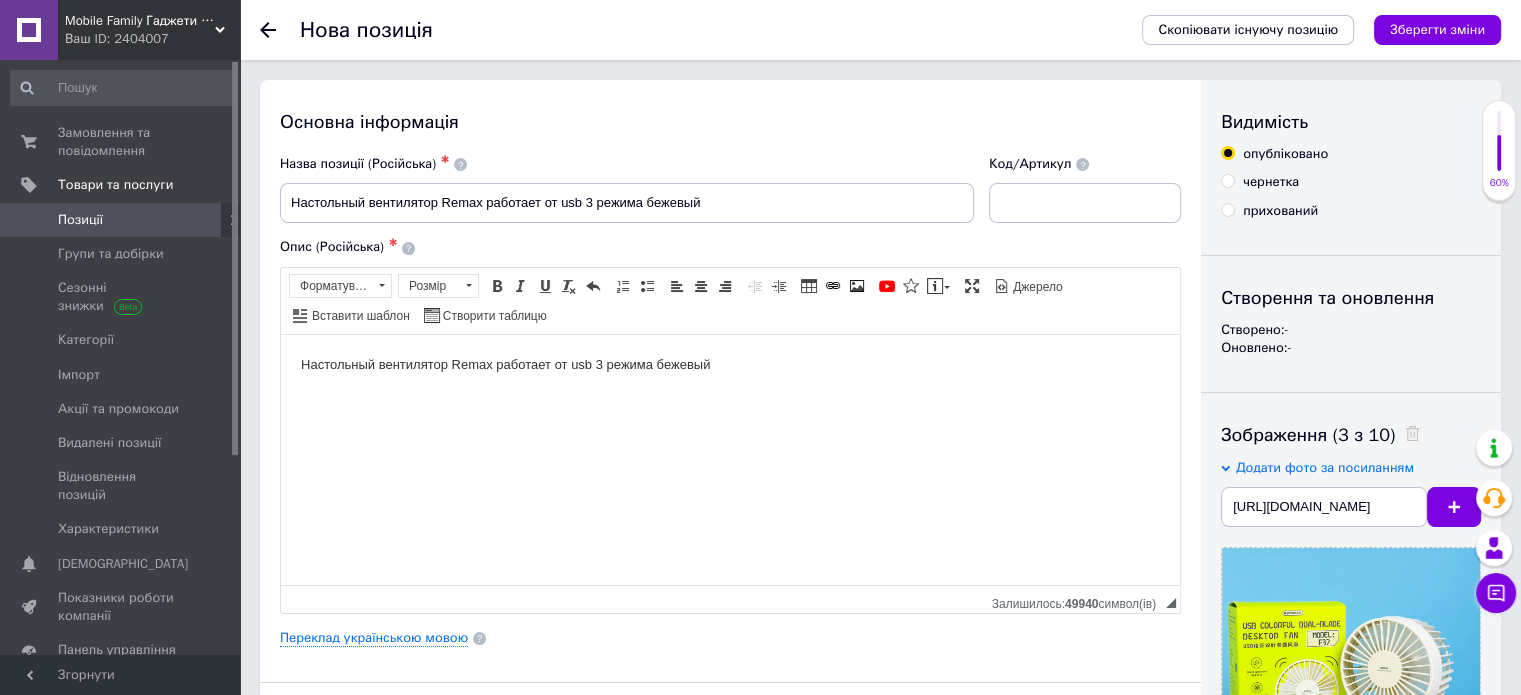 type 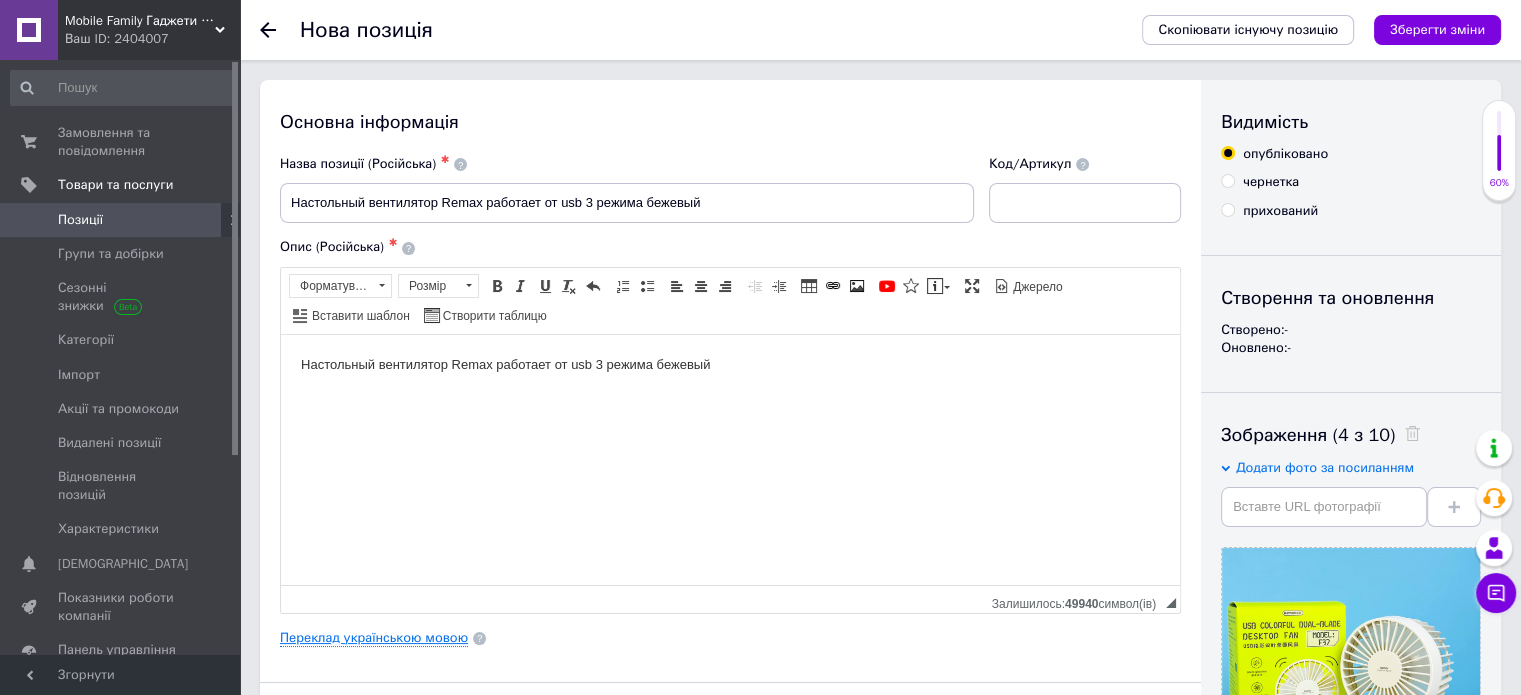click on "Переклад українською мовою" at bounding box center (374, 638) 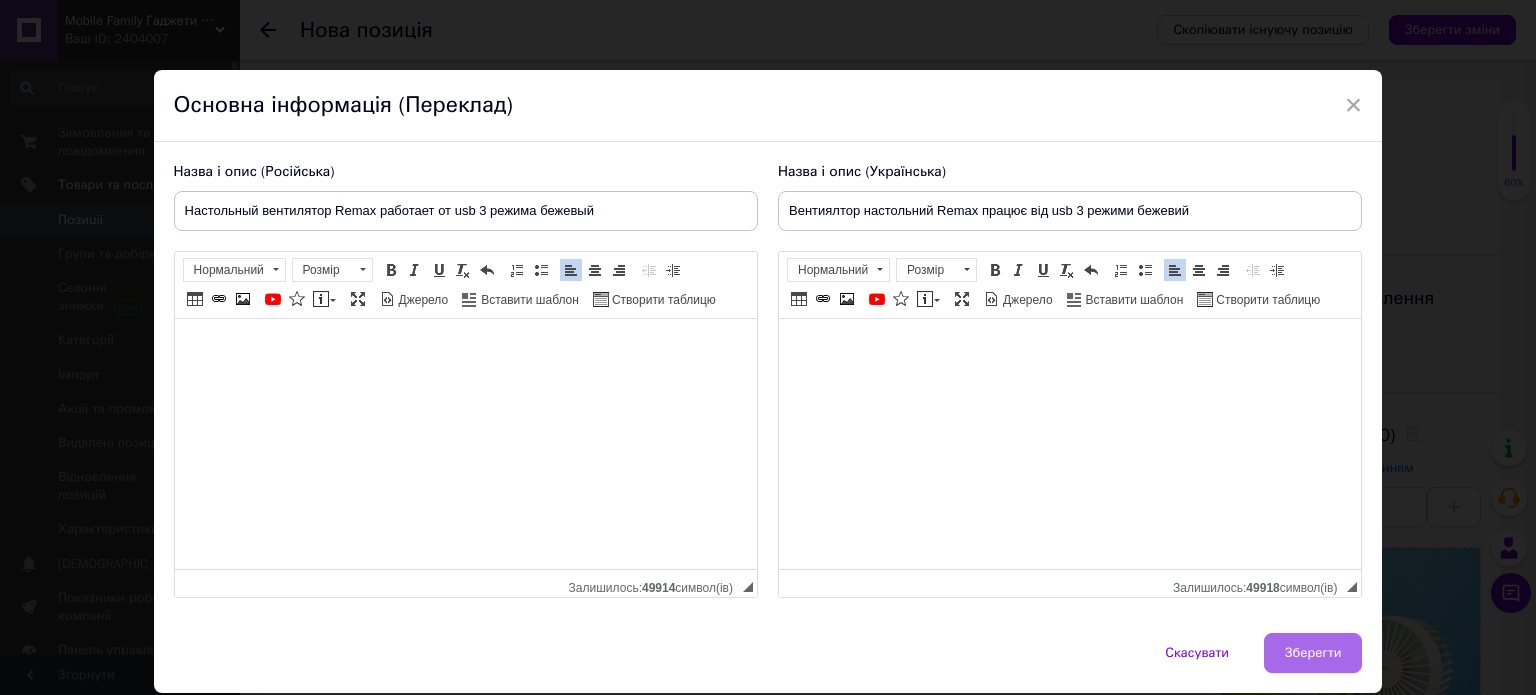 click on "Зберегти" at bounding box center (1313, 653) 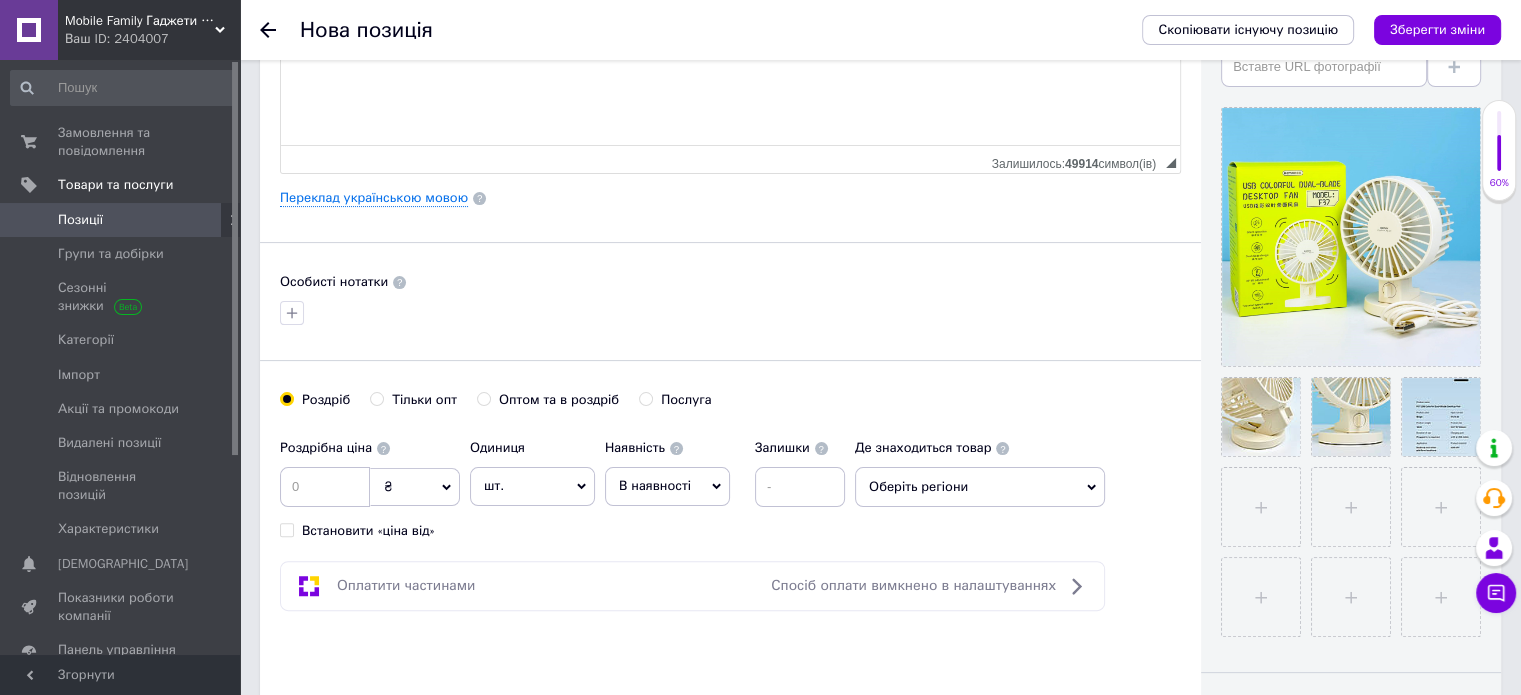 scroll, scrollTop: 611, scrollLeft: 0, axis: vertical 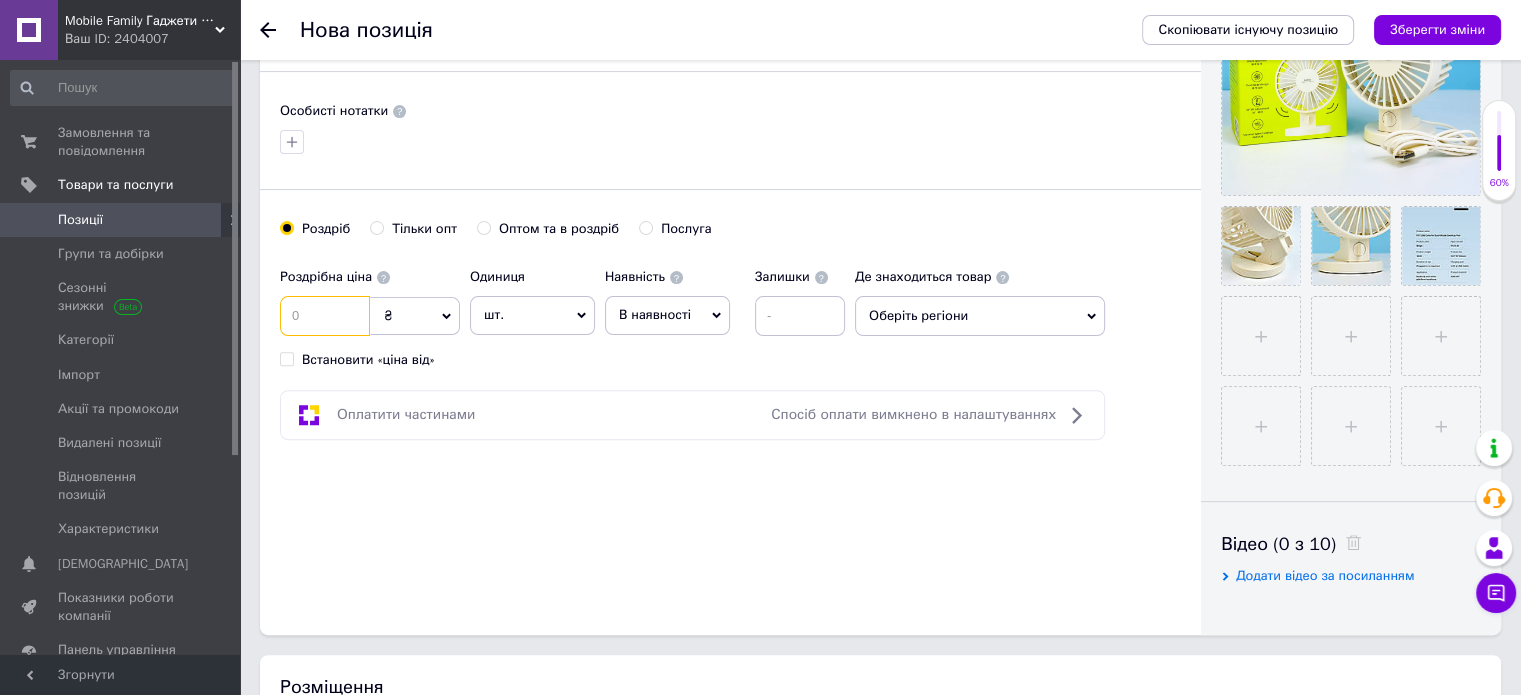 click at bounding box center (325, 316) 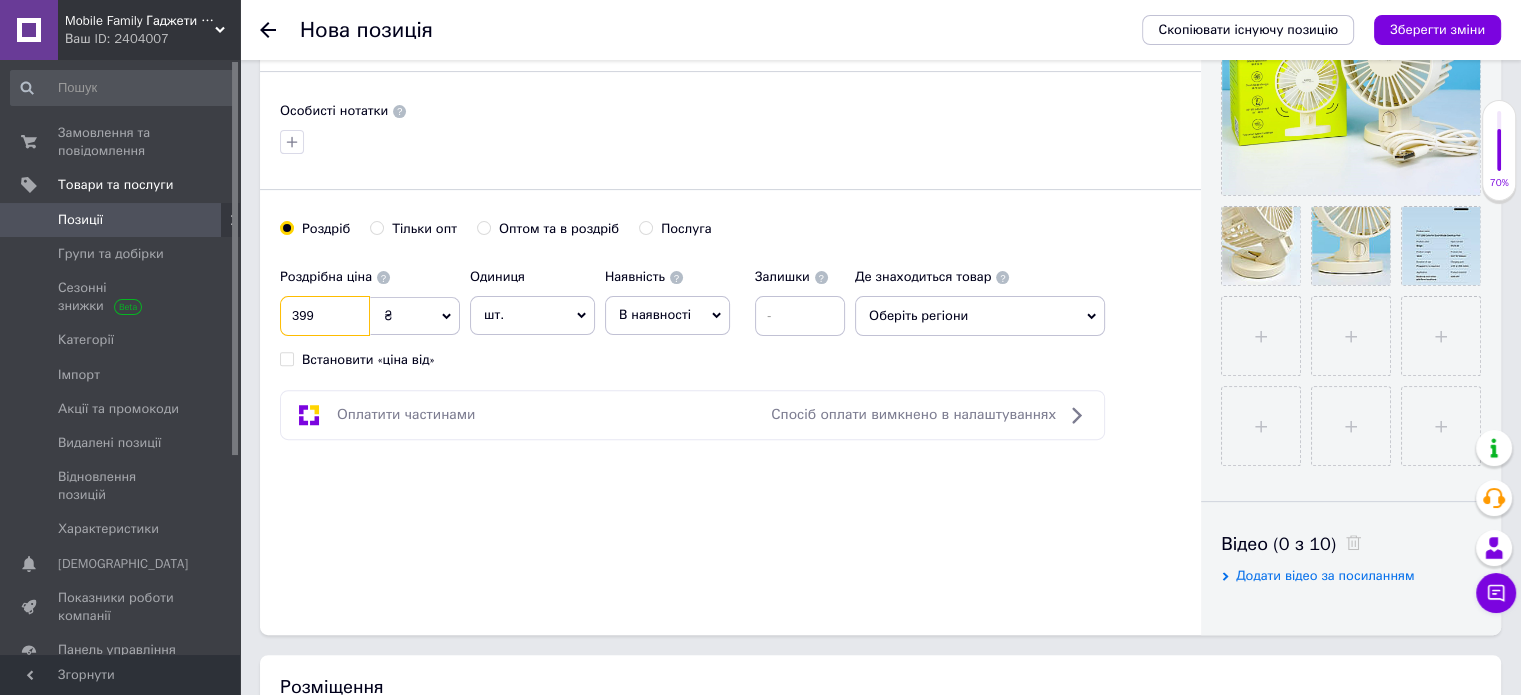 type on "399" 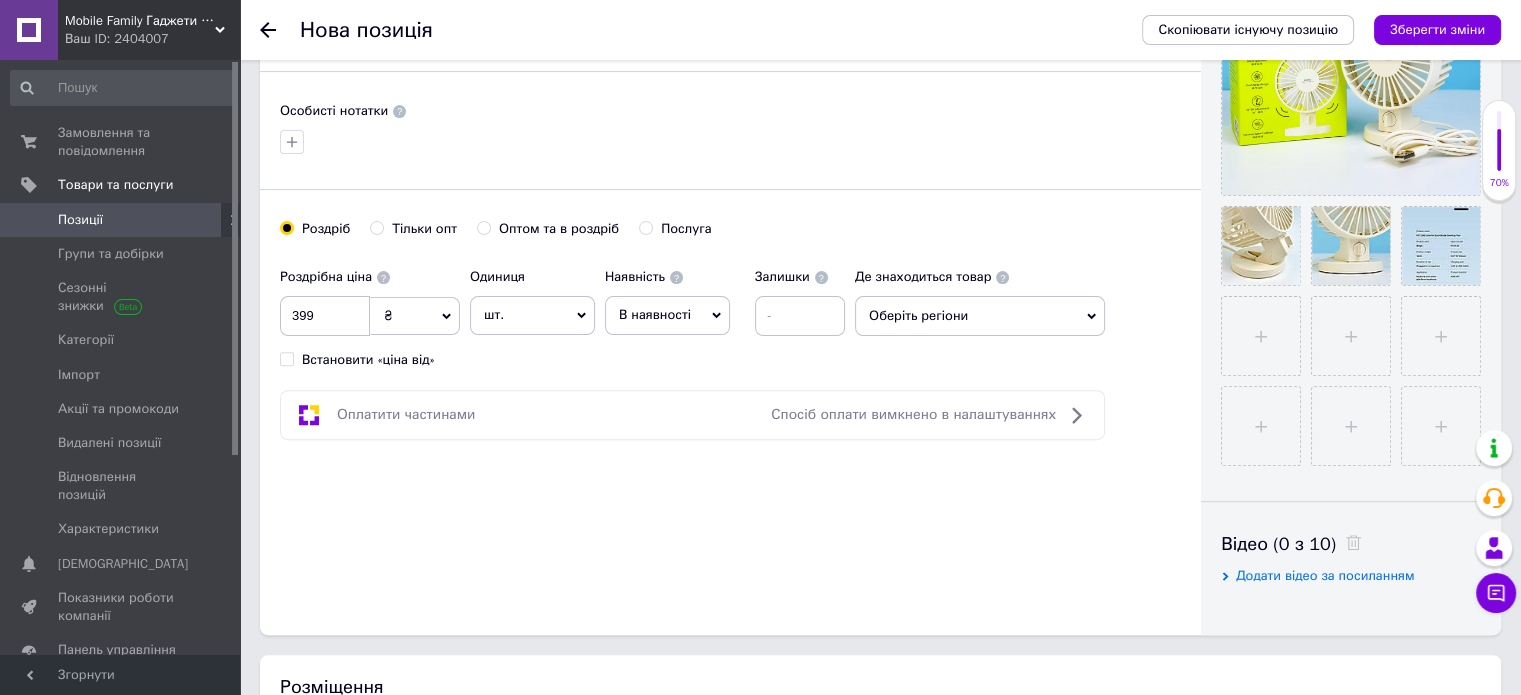 click on "В наявності" at bounding box center (667, 315) 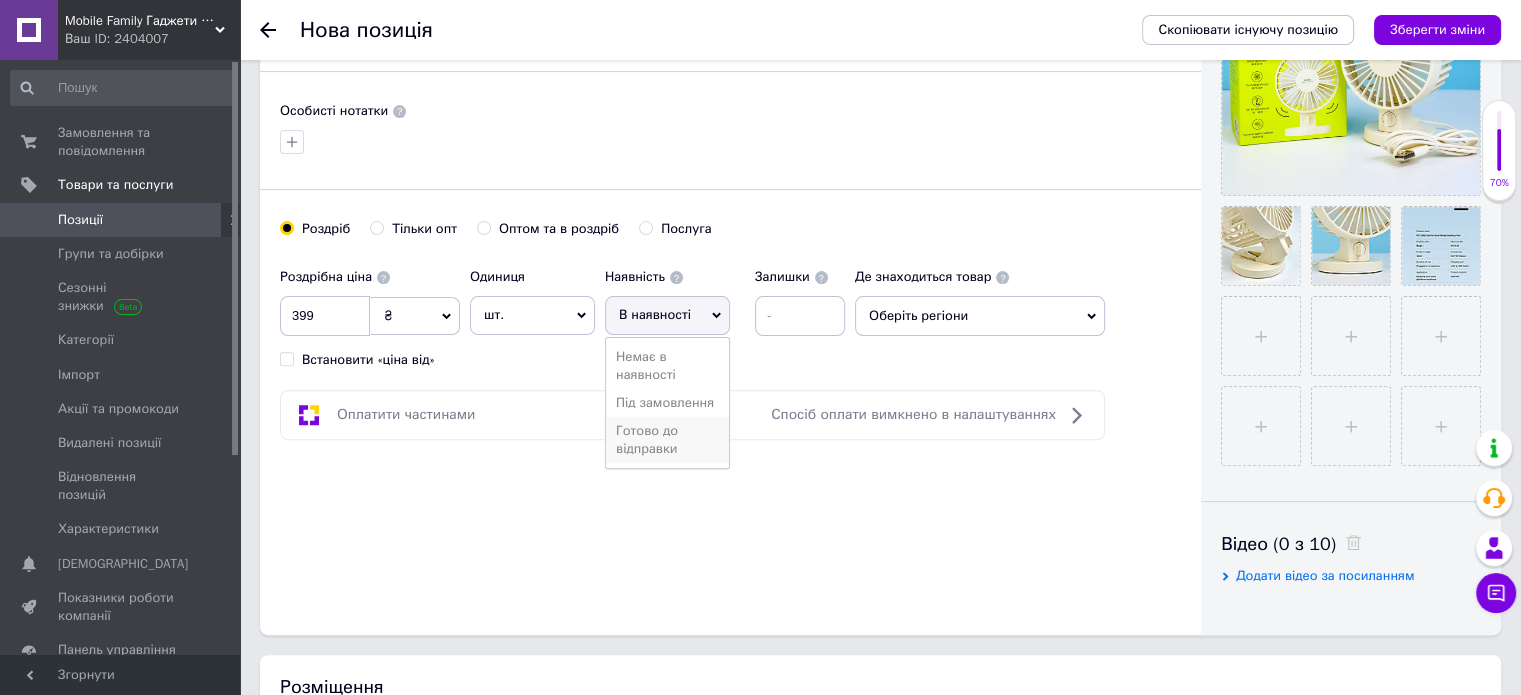 click on "Готово до відправки" at bounding box center [667, 440] 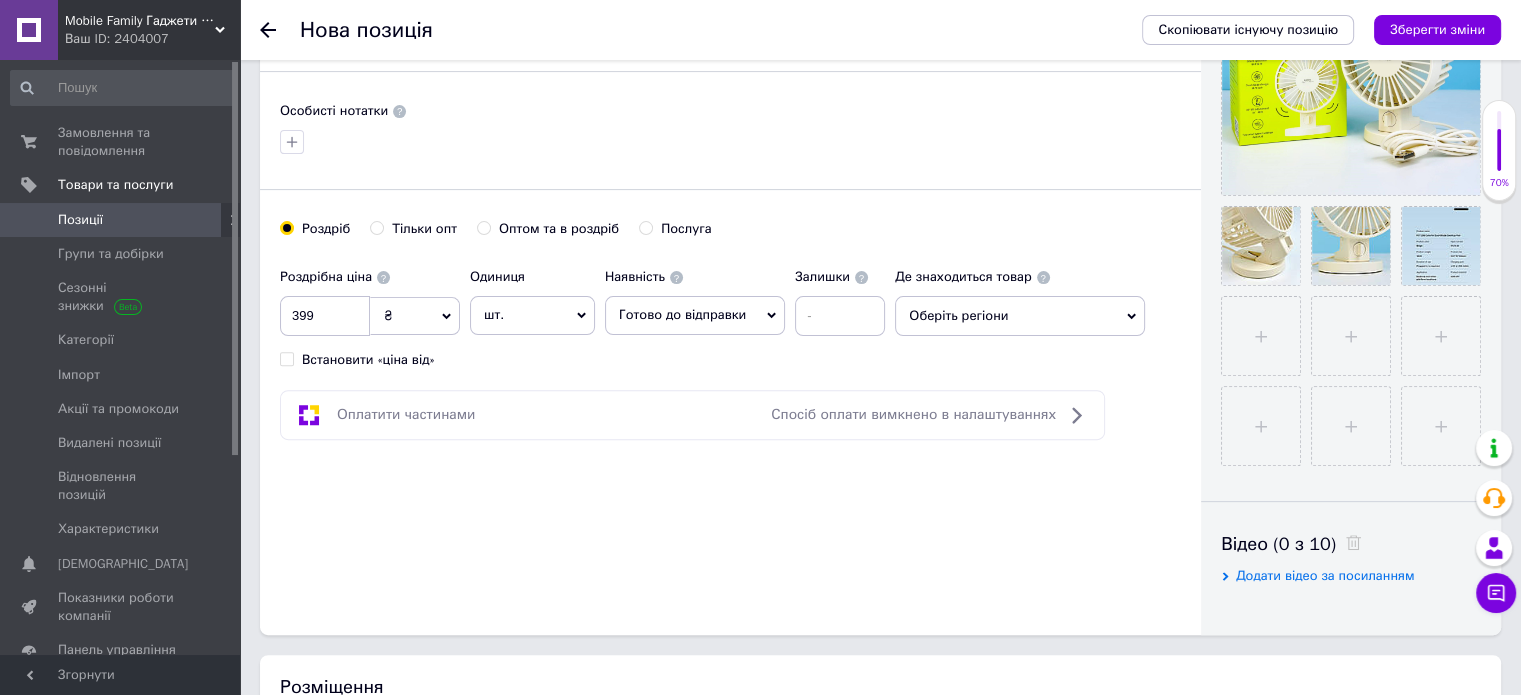 click on "Основна інформація Назва позиції (Російська) ✱ Настольный вентилятор Remax работает от usb 3 режима бежевый Код/Артикул Опис (Російська) ✱ Имеет 2 режима работы
Работает от павербанка, блочка, ноутбука или другого выхода USB
Розширений текстовий редактор, B09D9780-9484-447A-B740-5A33FC619D1C Панель інструментів редактора Форматування Форматування Розмір Розмір   Жирний  Сполучення клавіш Ctrl+B   Курсив  Сполучення клавіш Ctrl+I   Підкреслений  Сполучення клавіш Ctrl+U   Видалити форматування   Повернути  Сполучення клавіш Ctrl+Z   Вставити/видалити нумерований список             $" at bounding box center [730, 52] 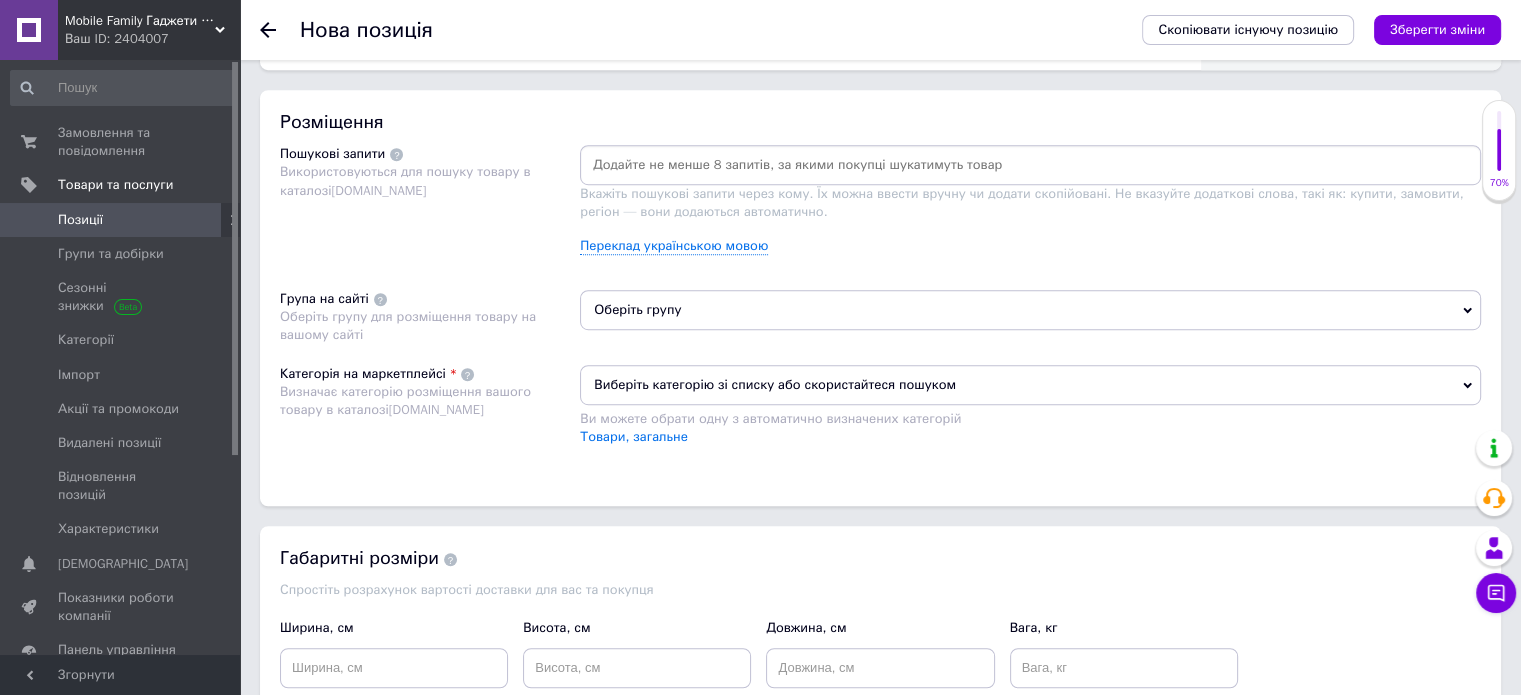 scroll, scrollTop: 1184, scrollLeft: 0, axis: vertical 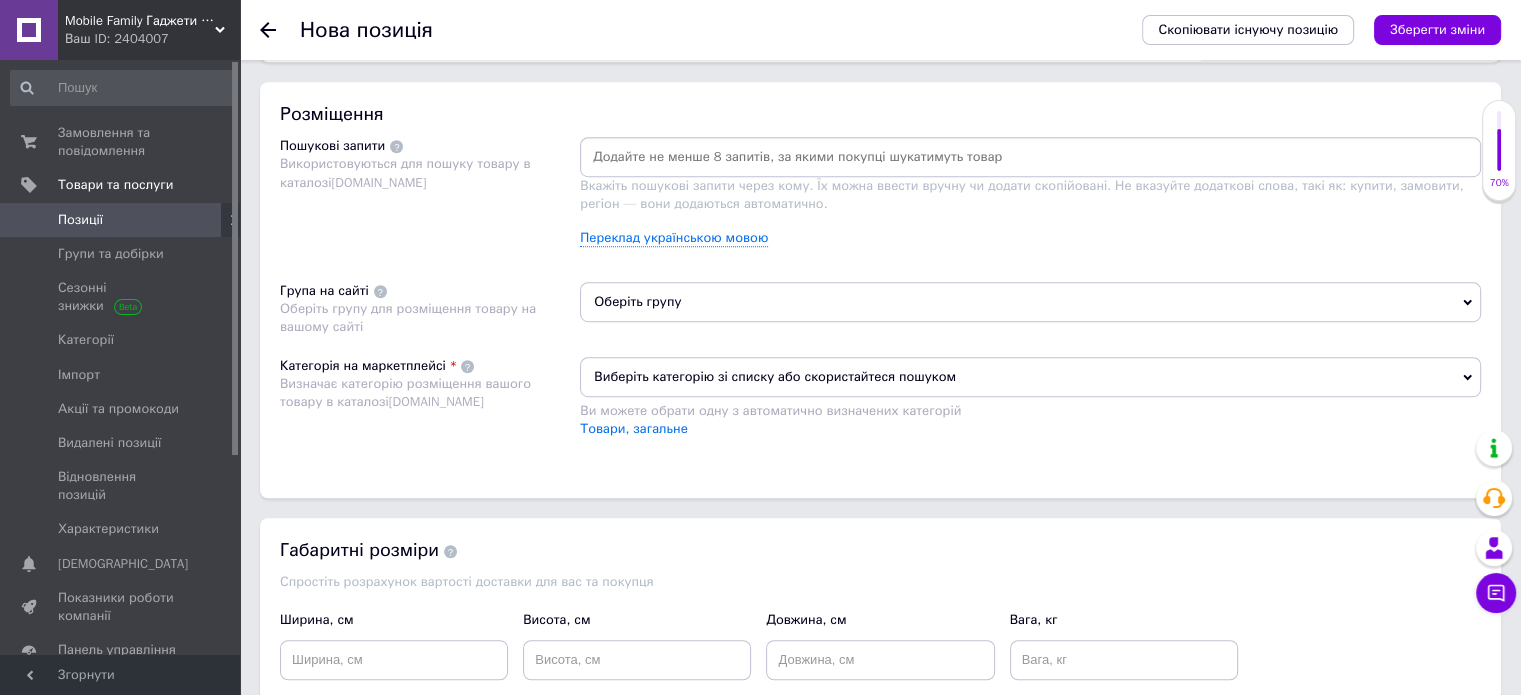 click at bounding box center [1030, 157] 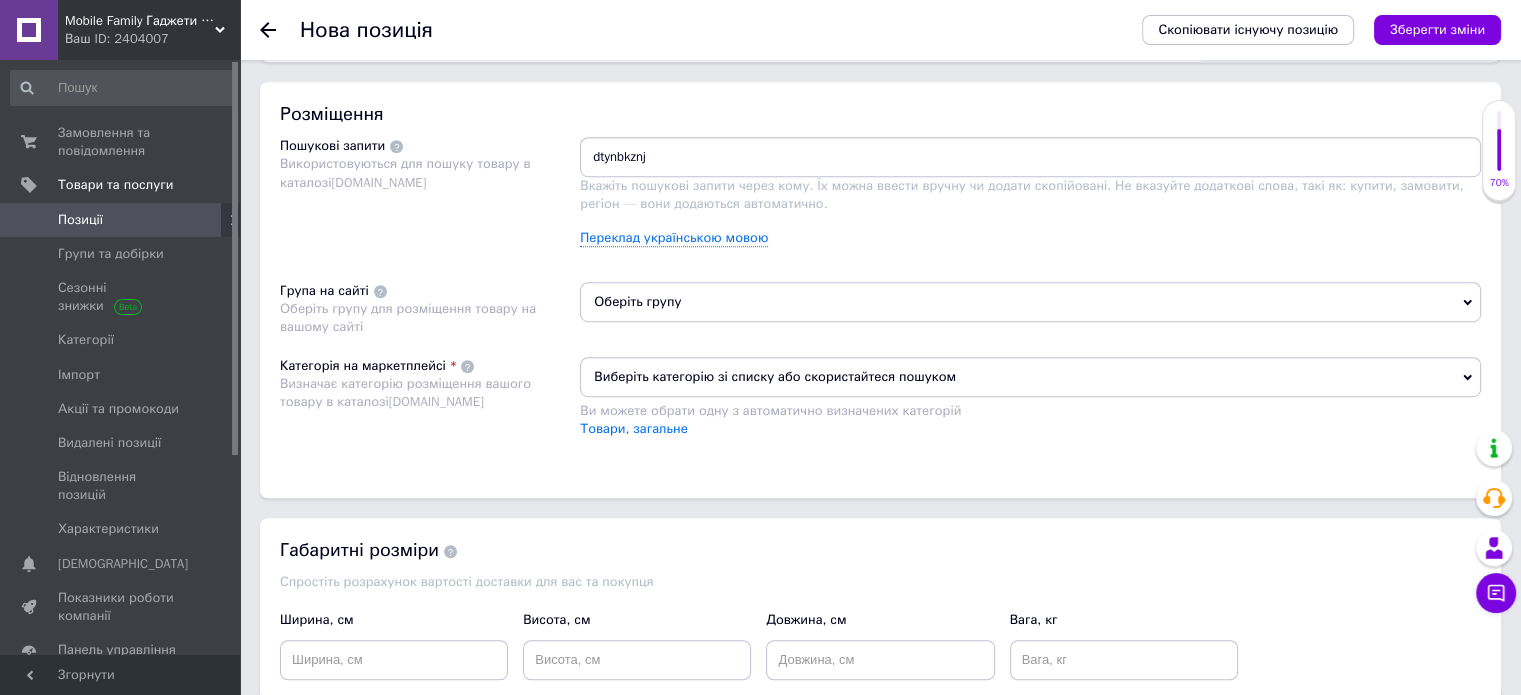 type on "dtynbkznjh" 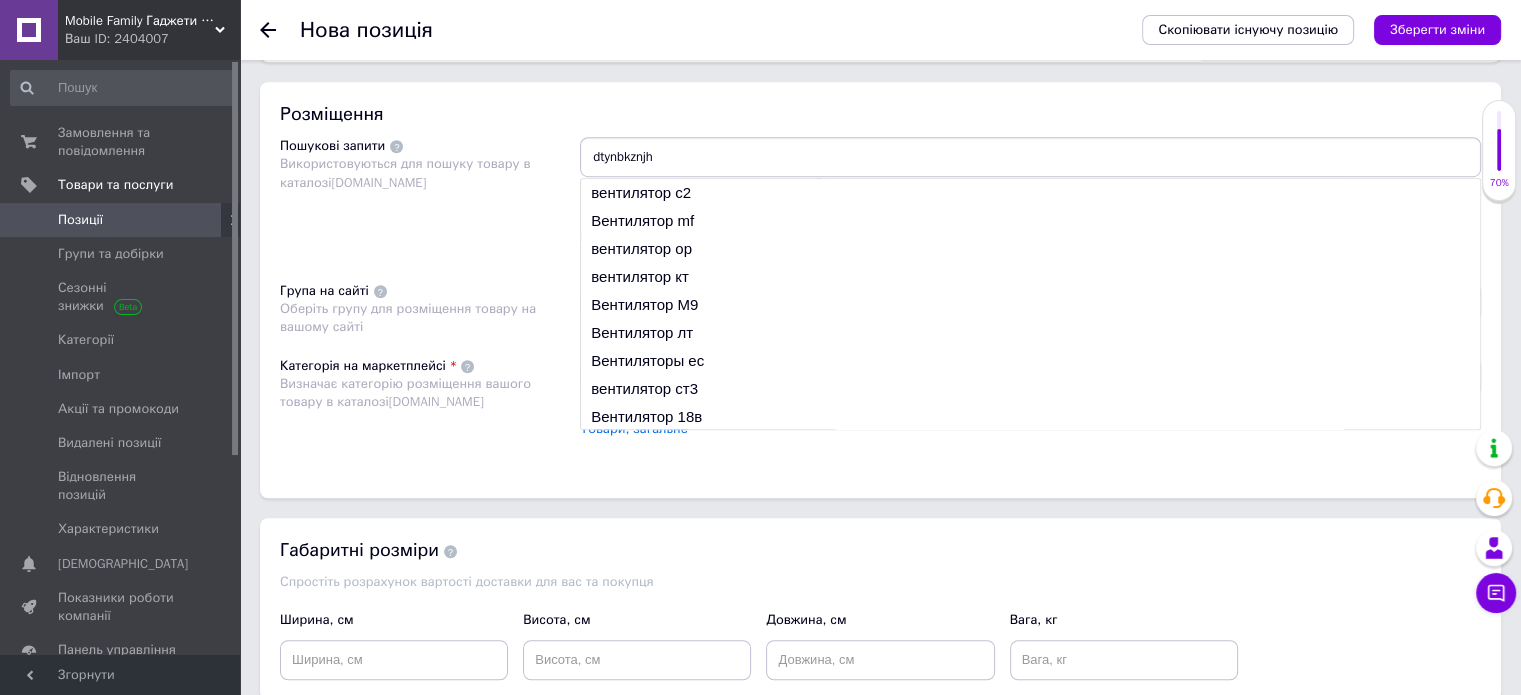 type 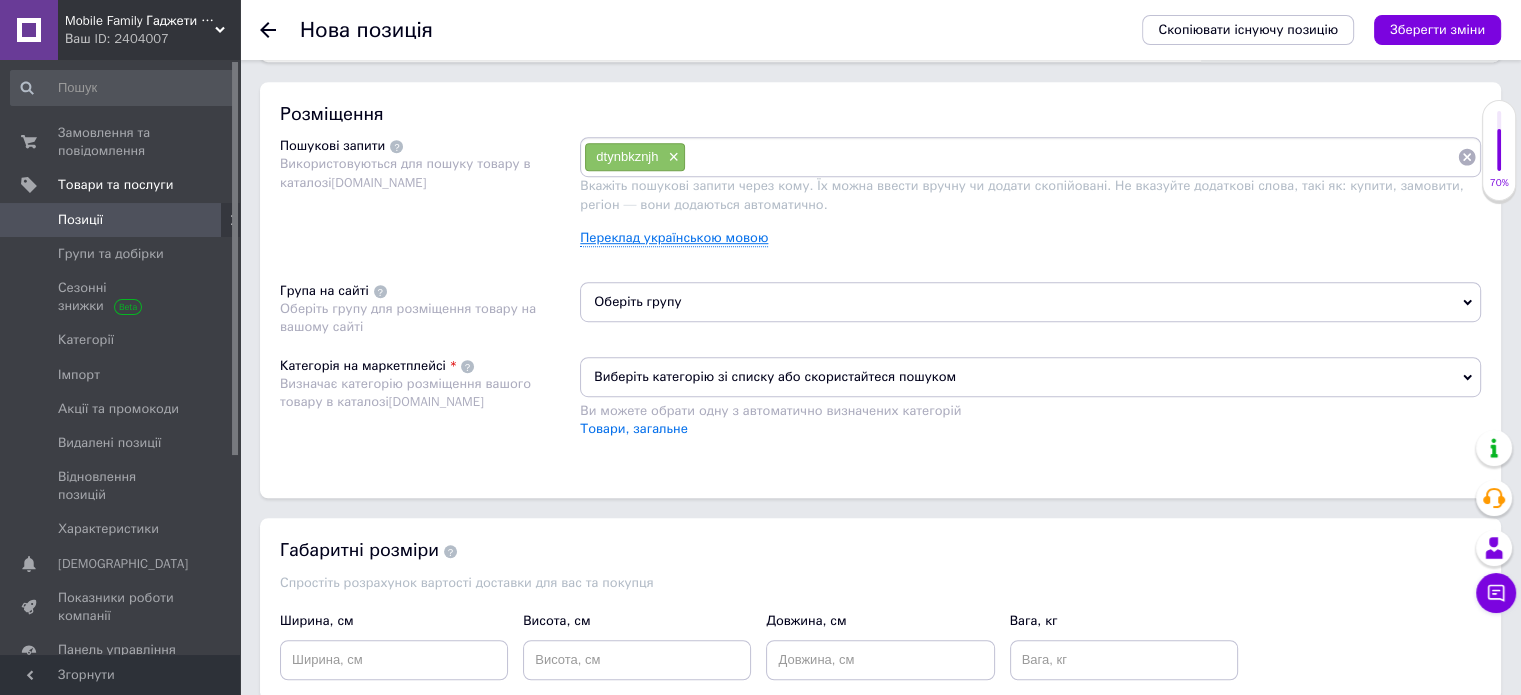 click on "Переклад українською мовою" at bounding box center [674, 238] 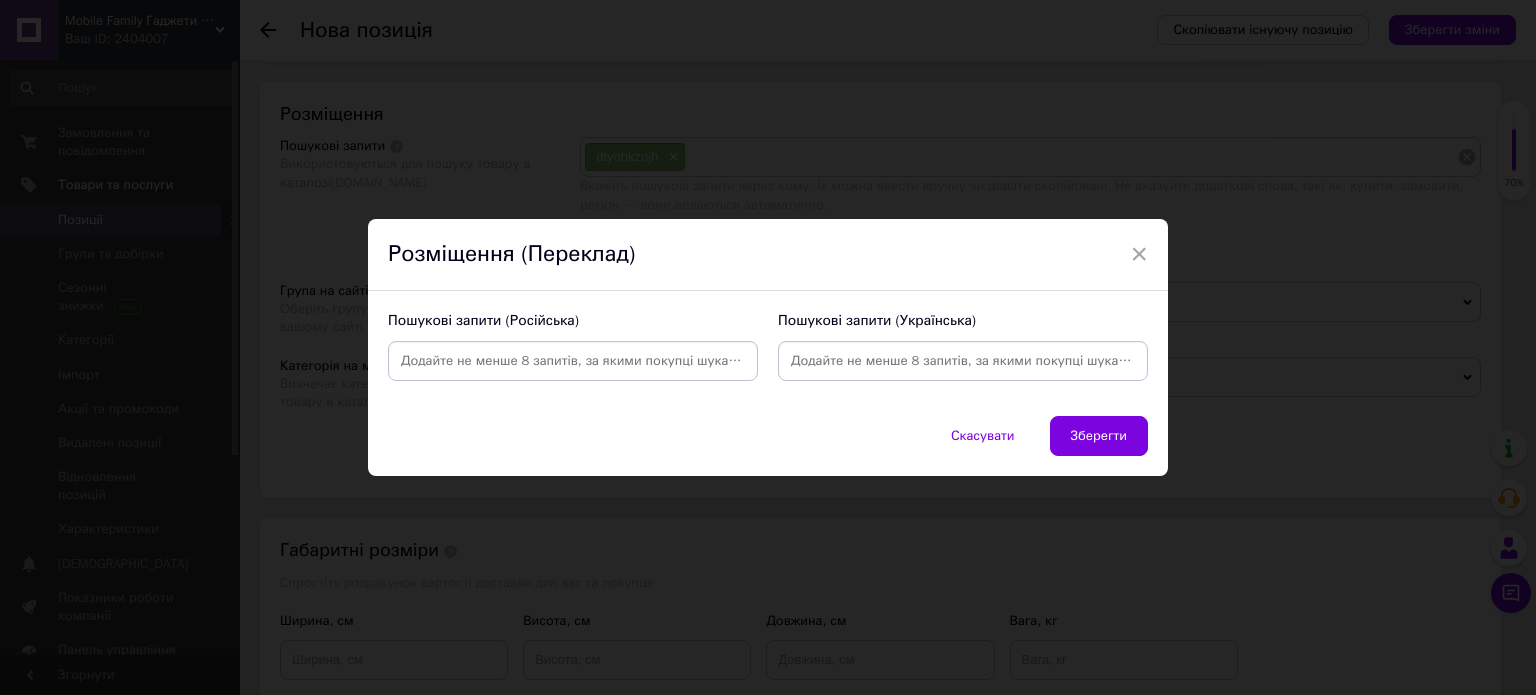 click at bounding box center [963, 361] 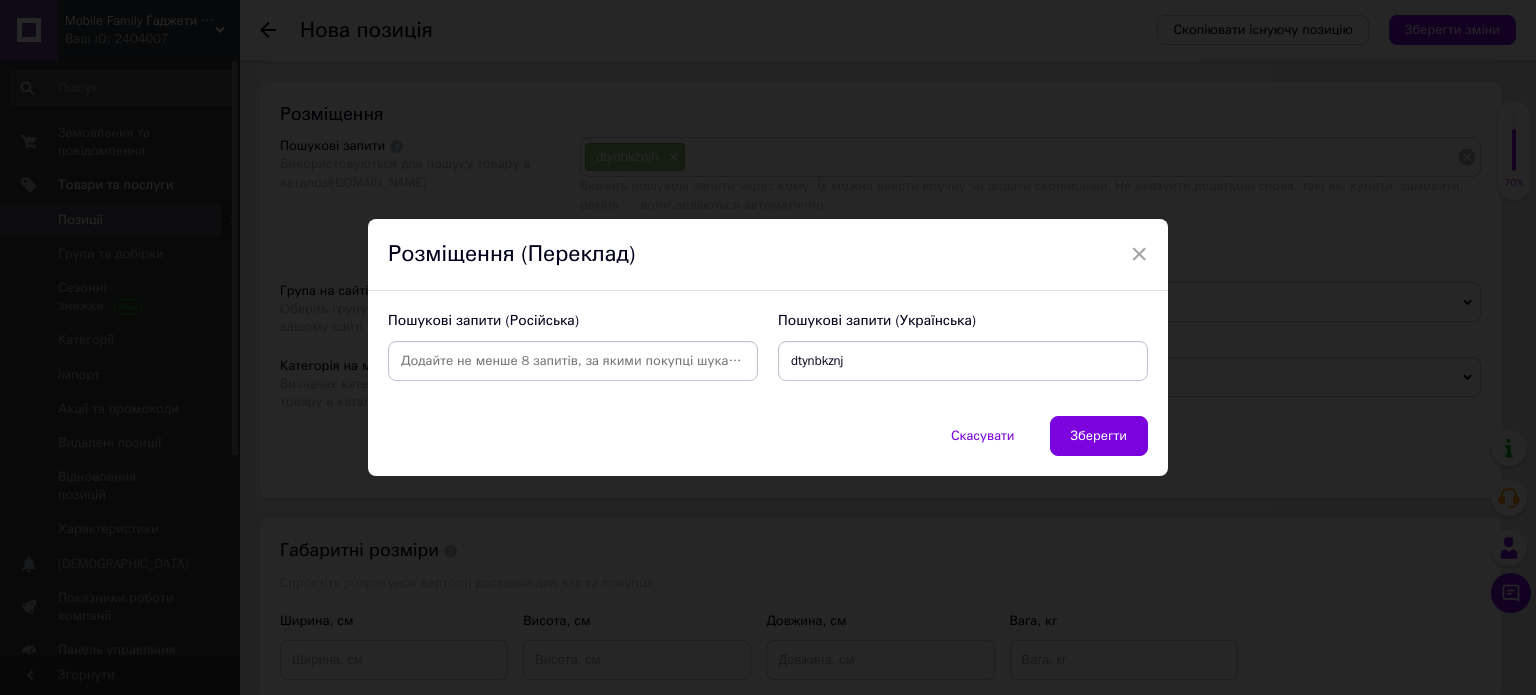 type on "dtynbkznjh" 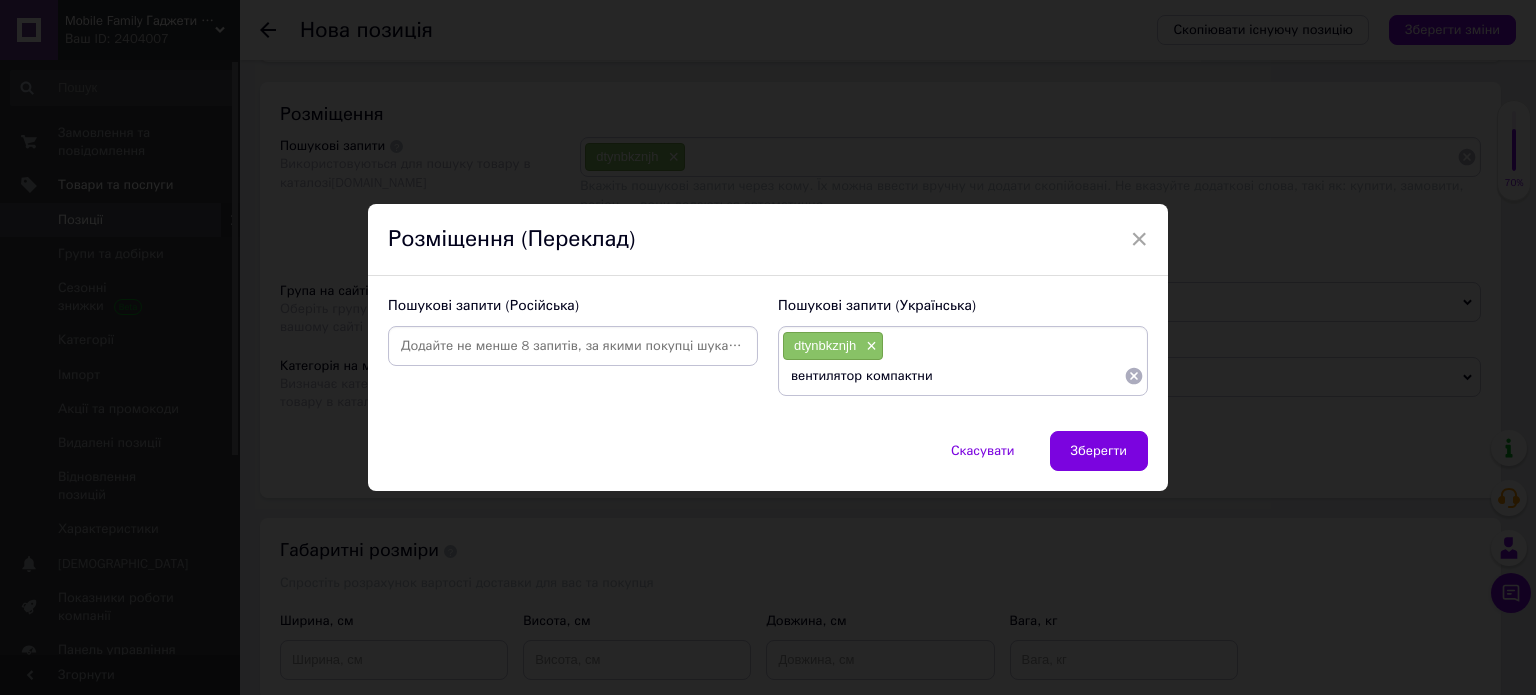 type on "вентилятор компактний" 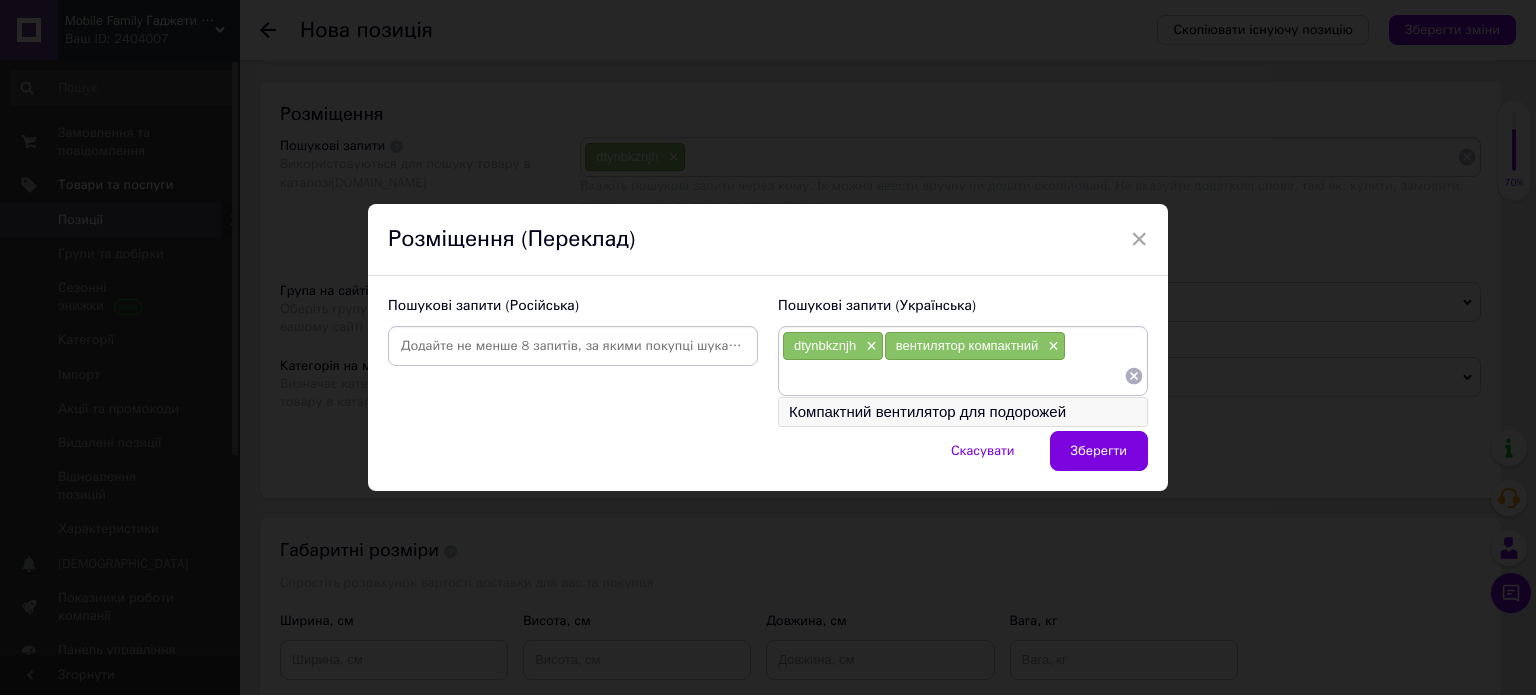 click on "Компактний вентилятор для подорожей" at bounding box center [963, 412] 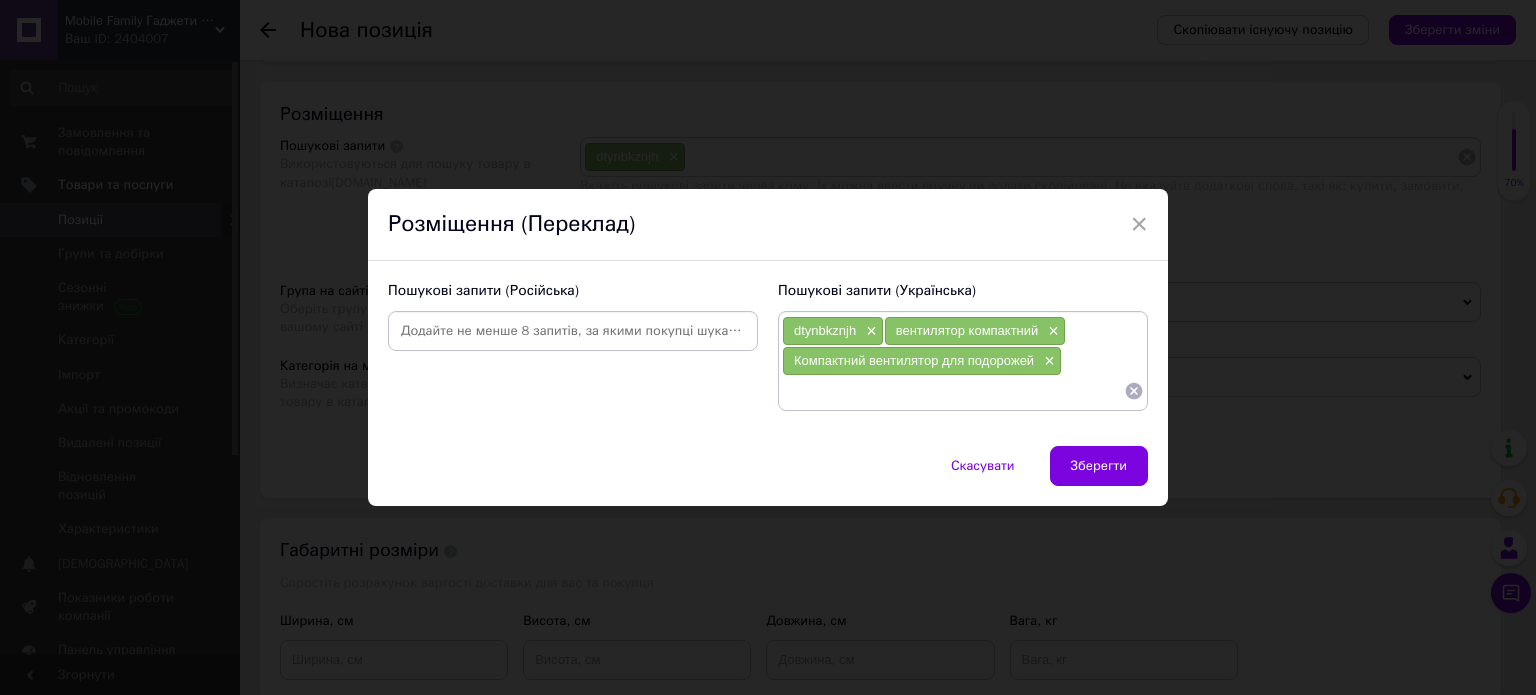 click at bounding box center (953, 391) 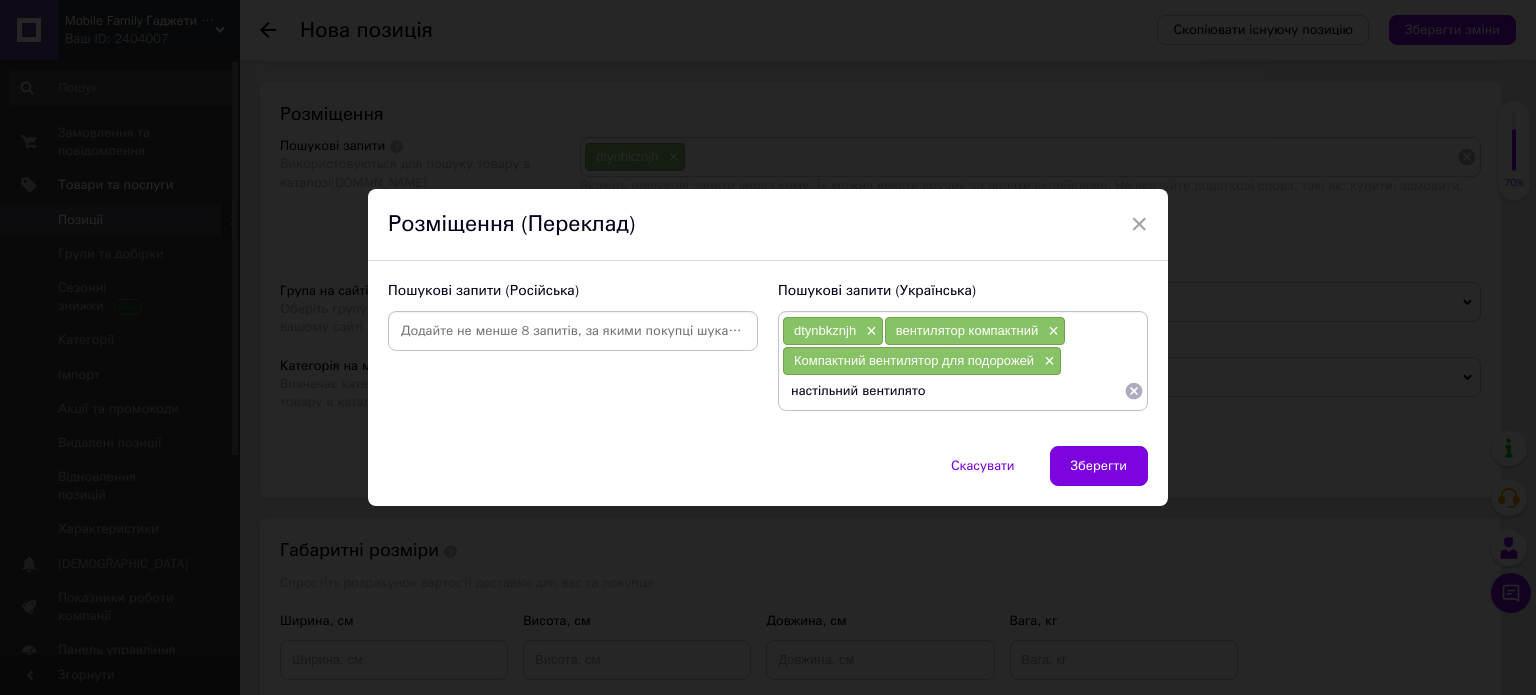 type on "настільний вентилятор" 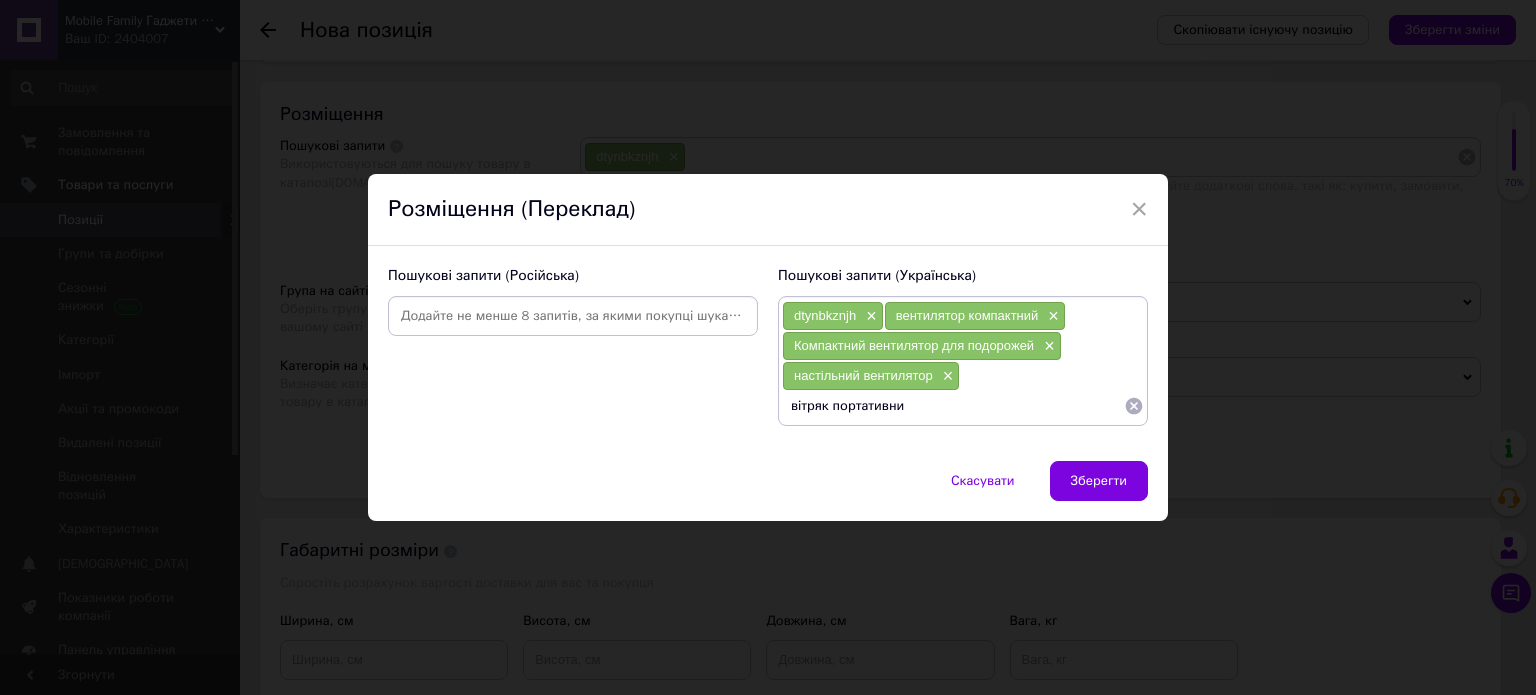 type on "вітряк портативний" 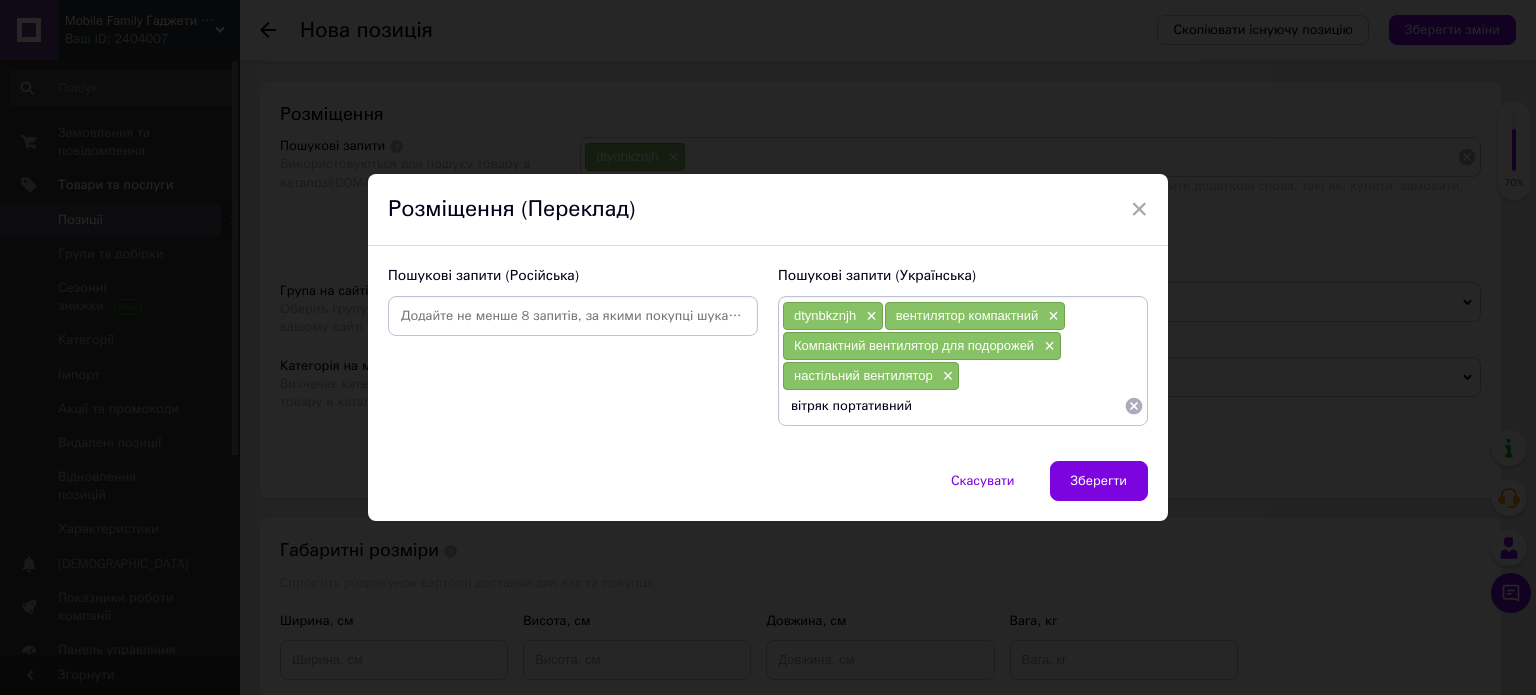 type 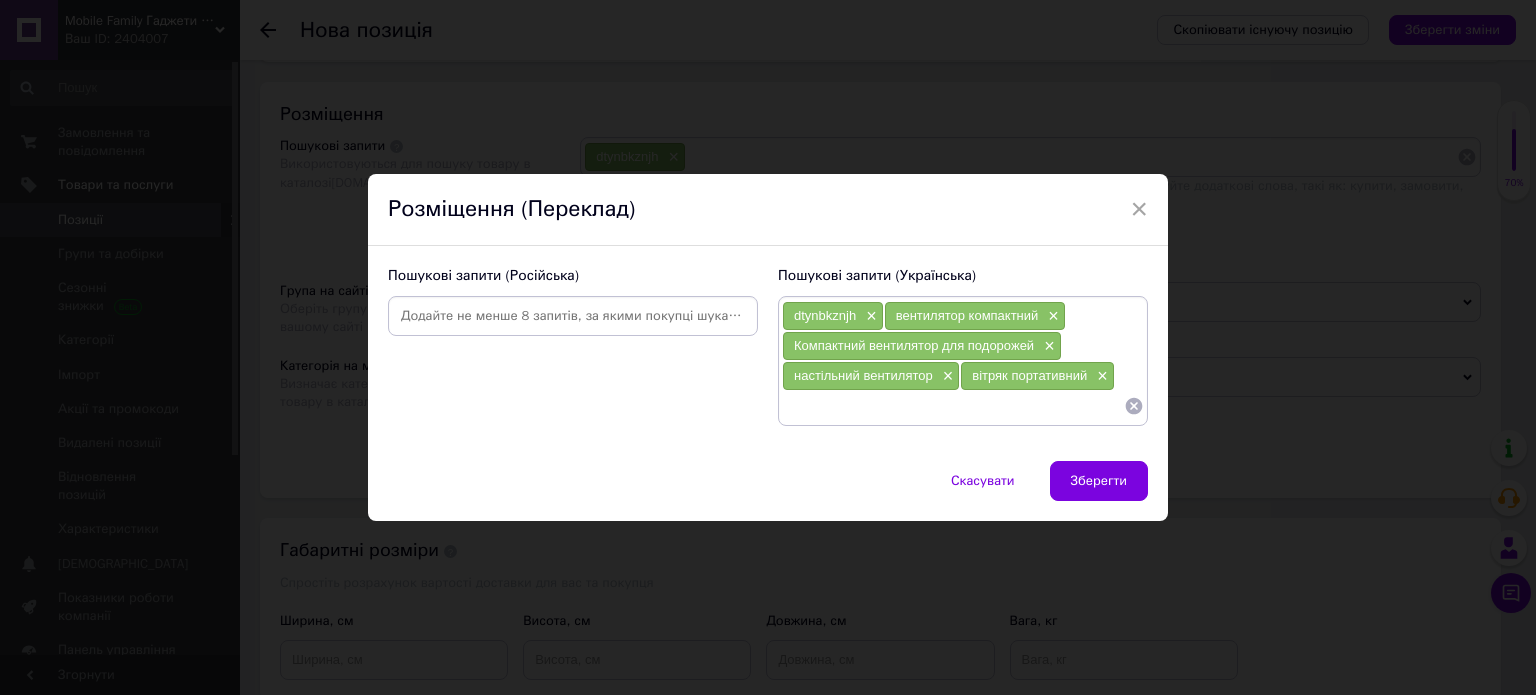 click at bounding box center (573, 316) 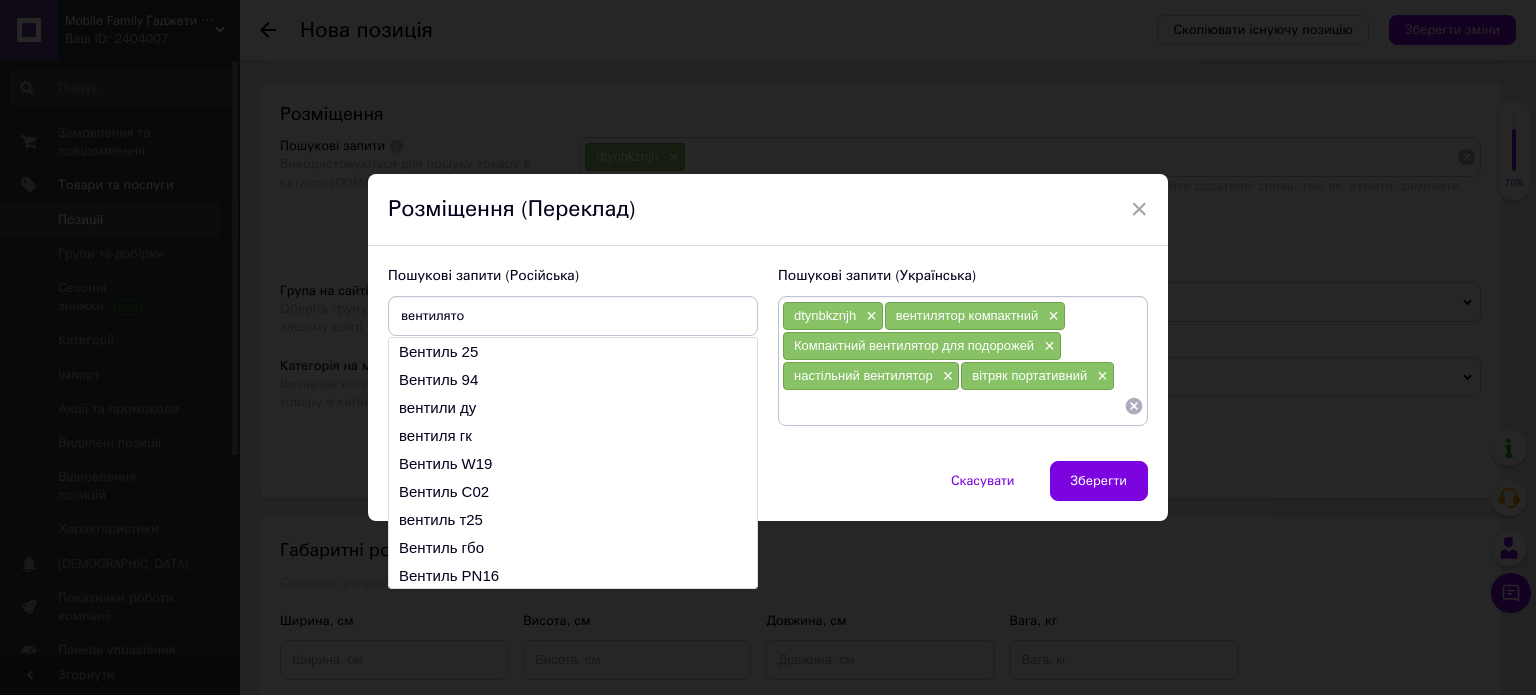 type on "вентилятор" 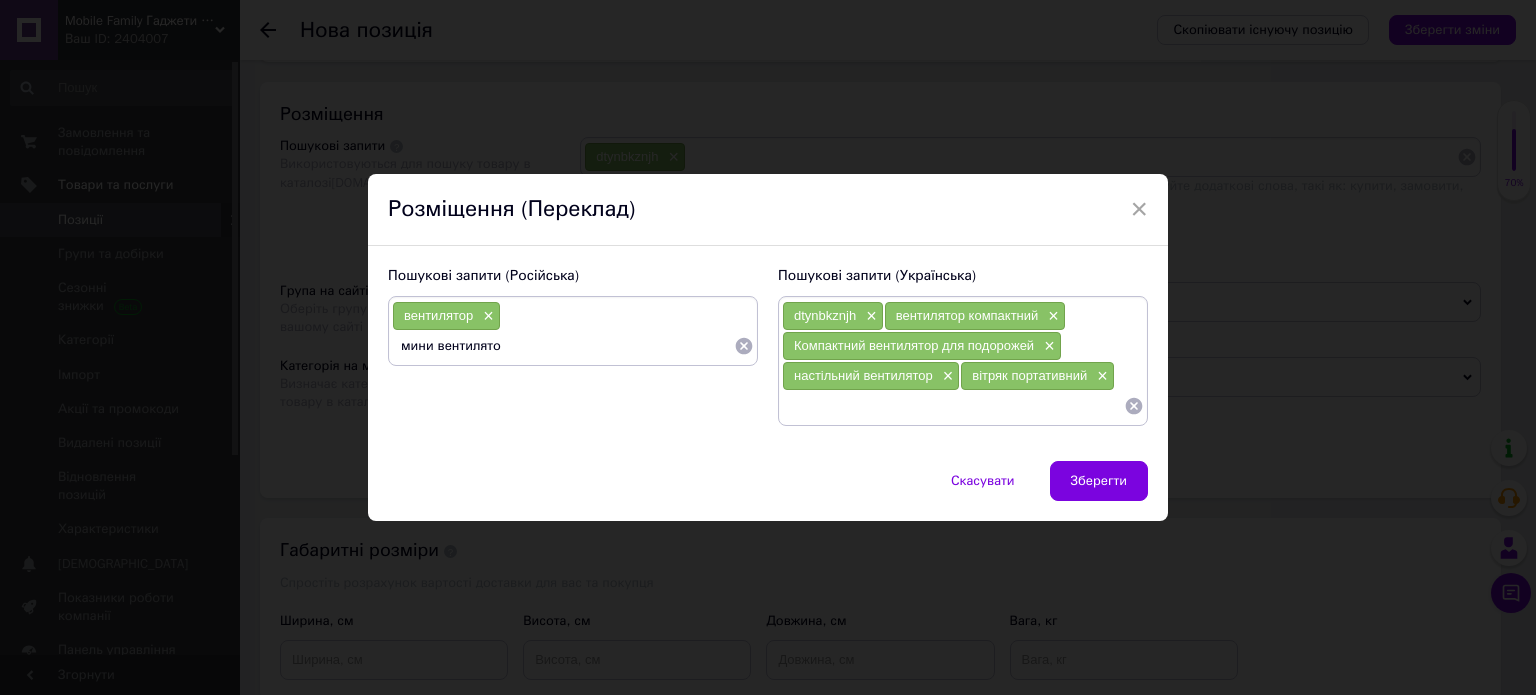 type on "мини вентилятор" 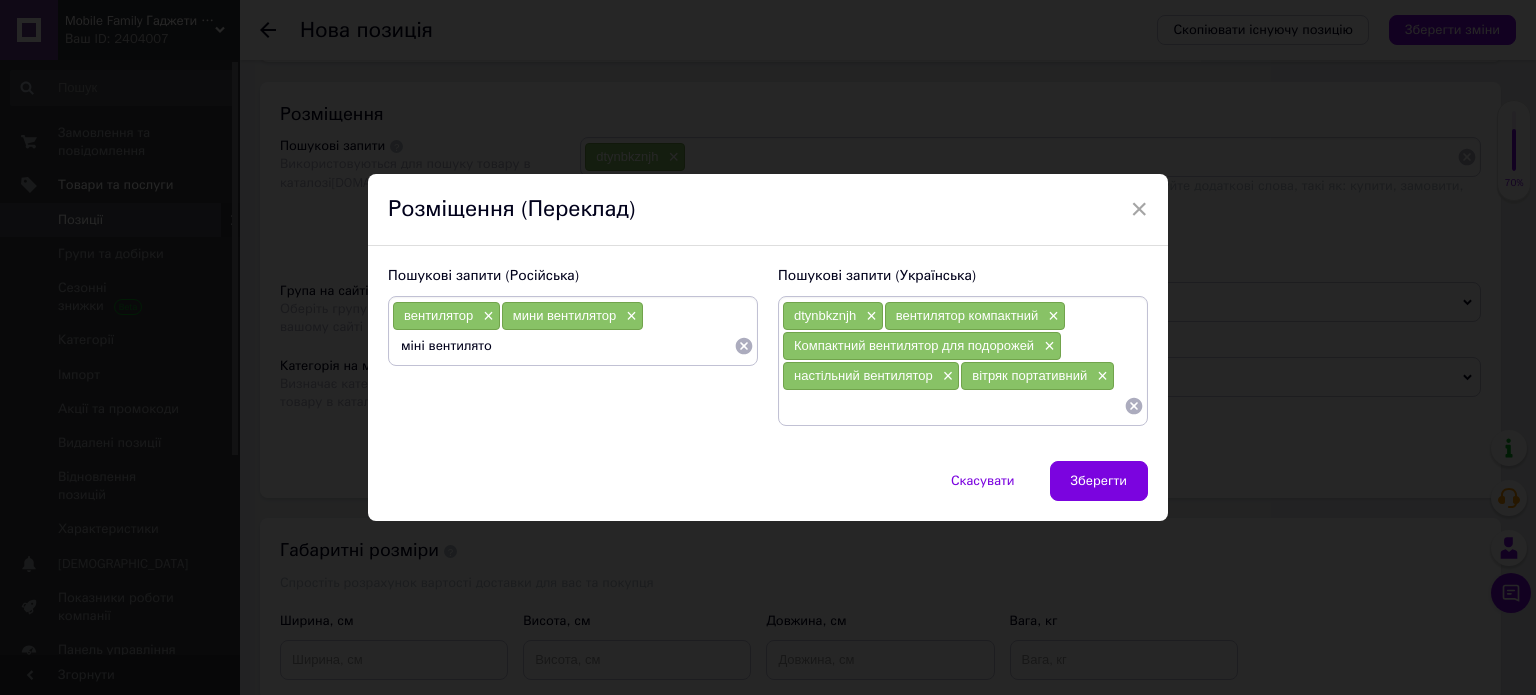 type on "міні вентилятор" 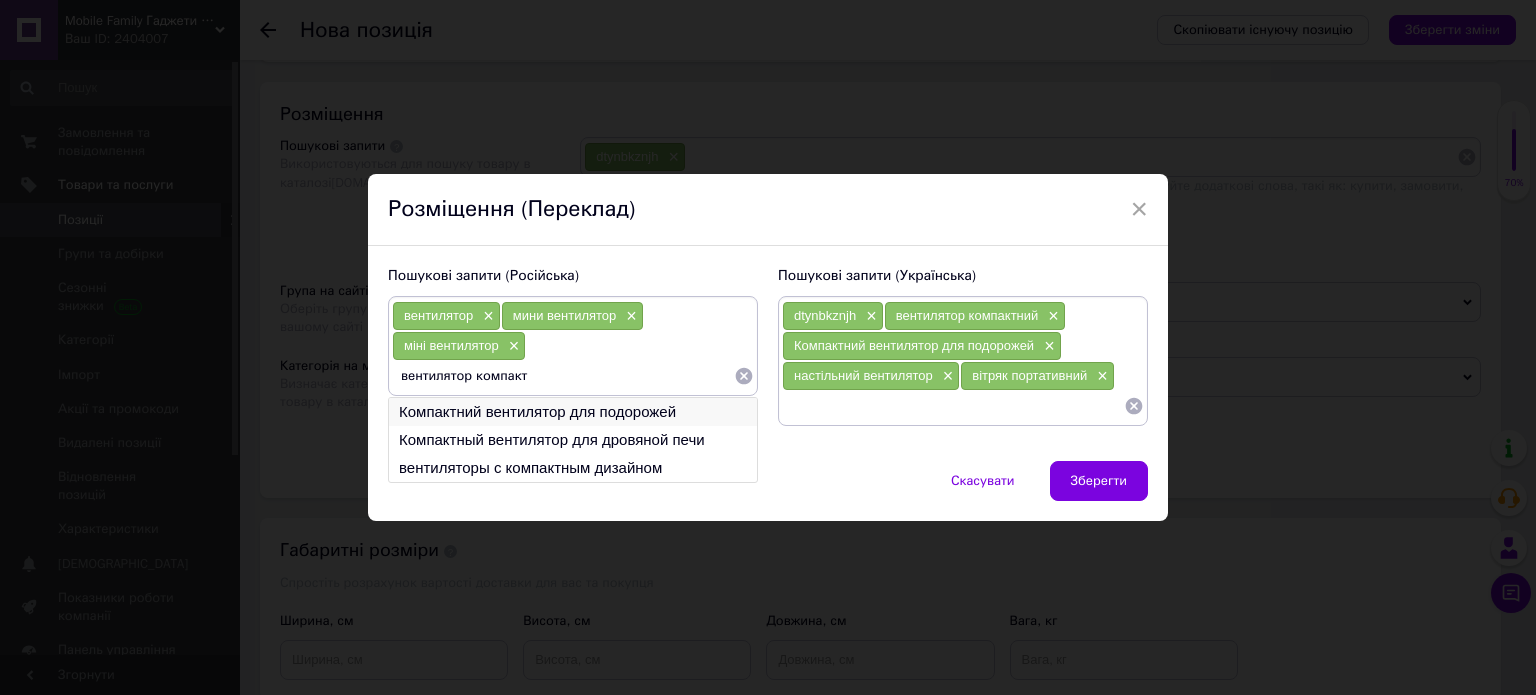 type on "вентилятор компакт" 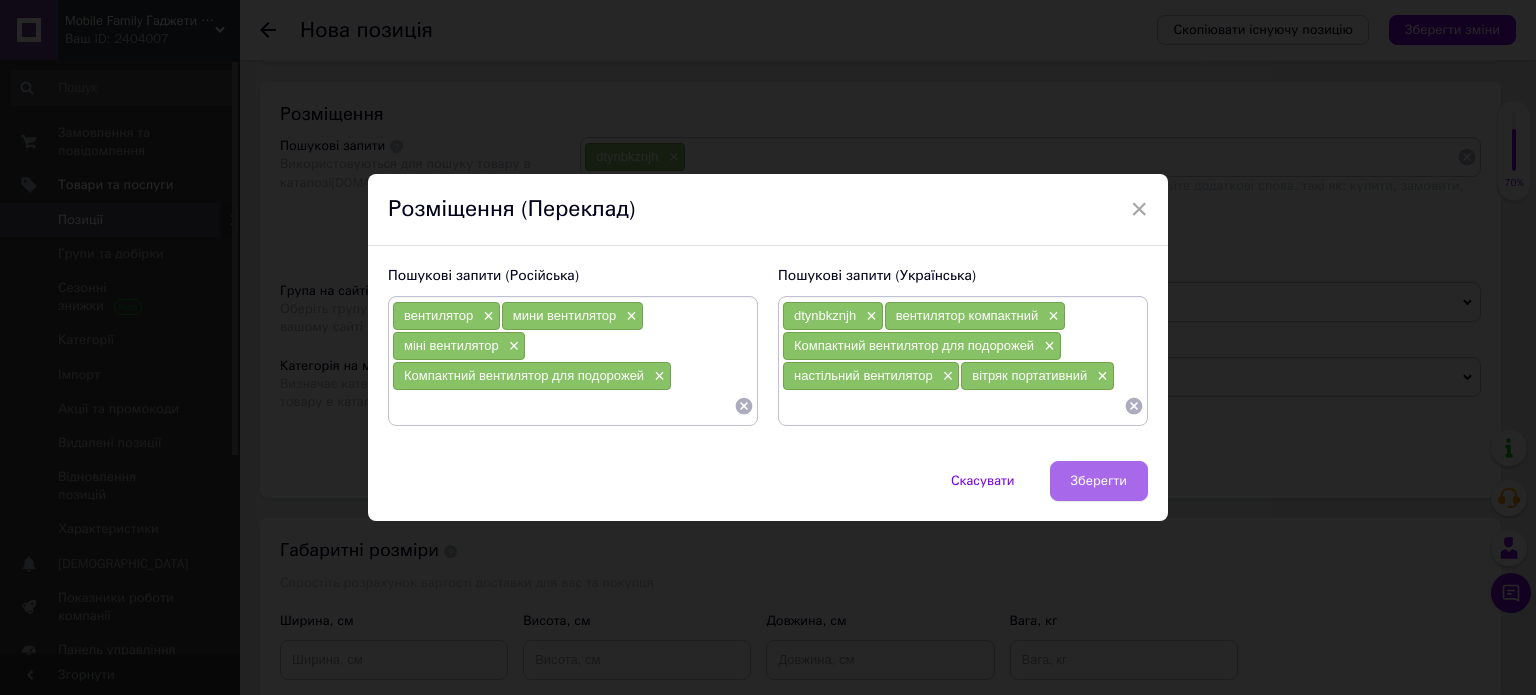 click on "Зберегти" at bounding box center (1099, 481) 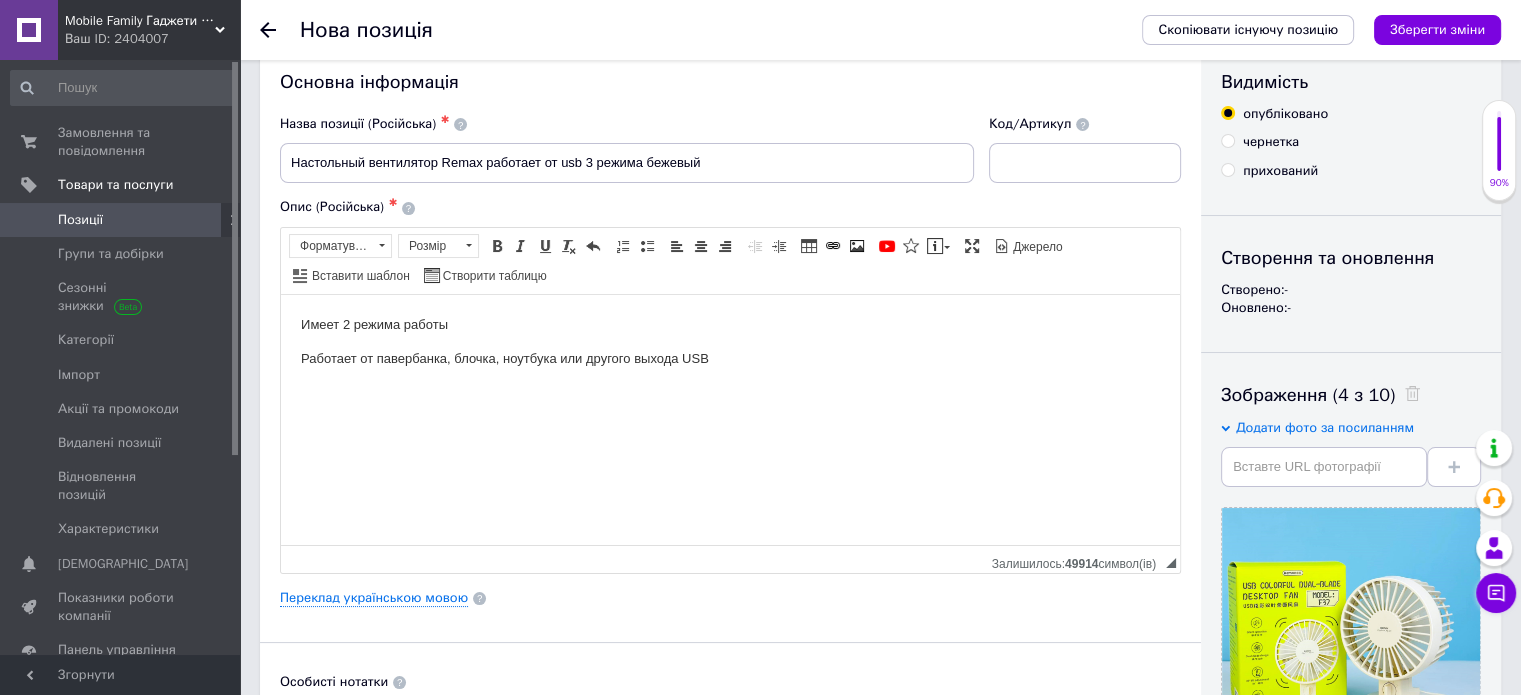 scroll, scrollTop: 0, scrollLeft: 0, axis: both 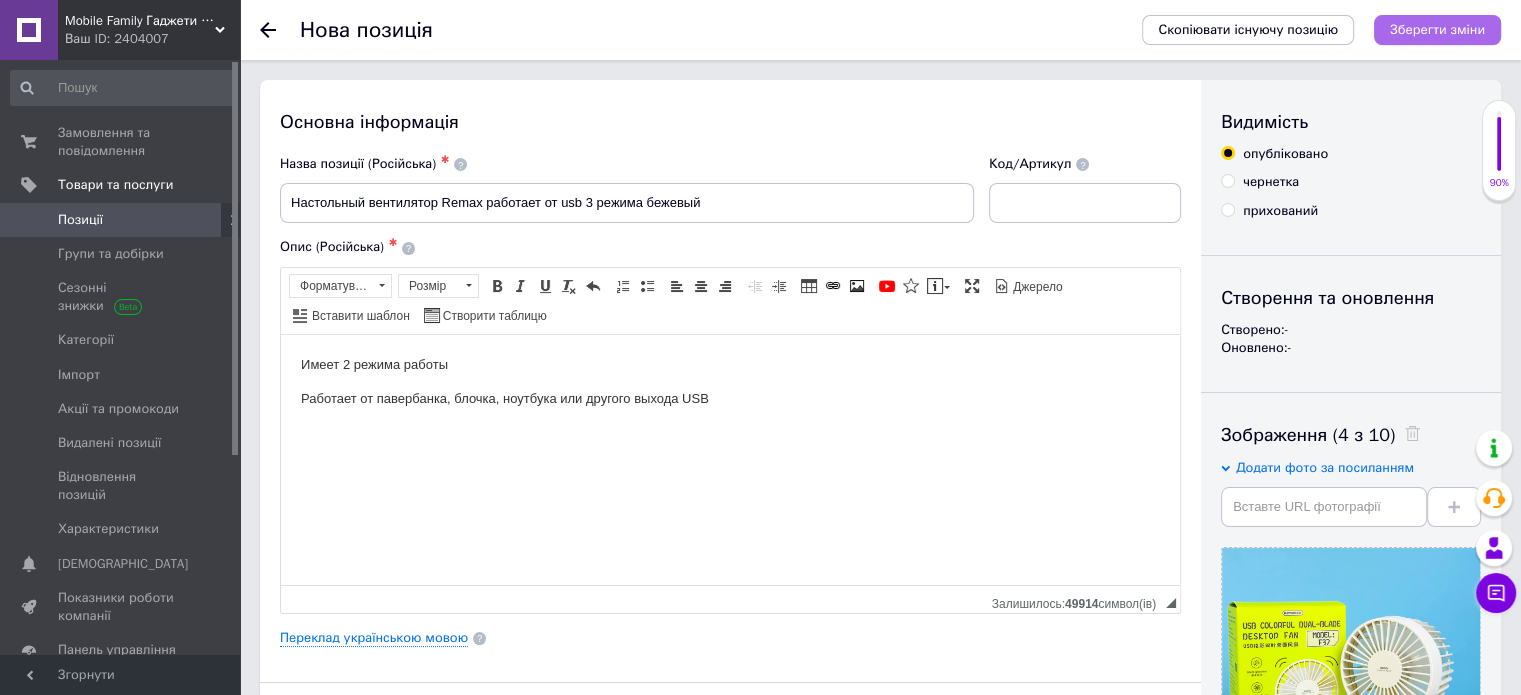 click on "Зберегти зміни" at bounding box center [1437, 29] 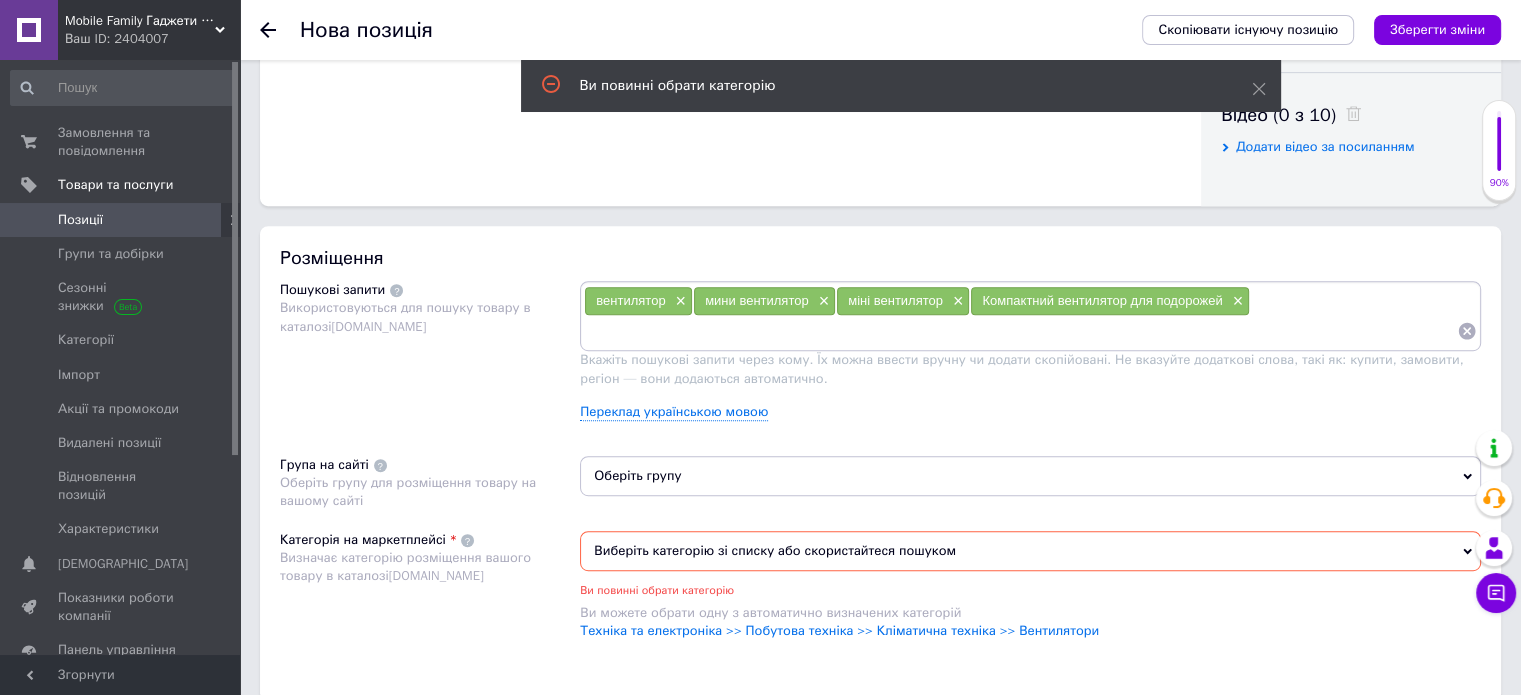 scroll, scrollTop: 1279, scrollLeft: 0, axis: vertical 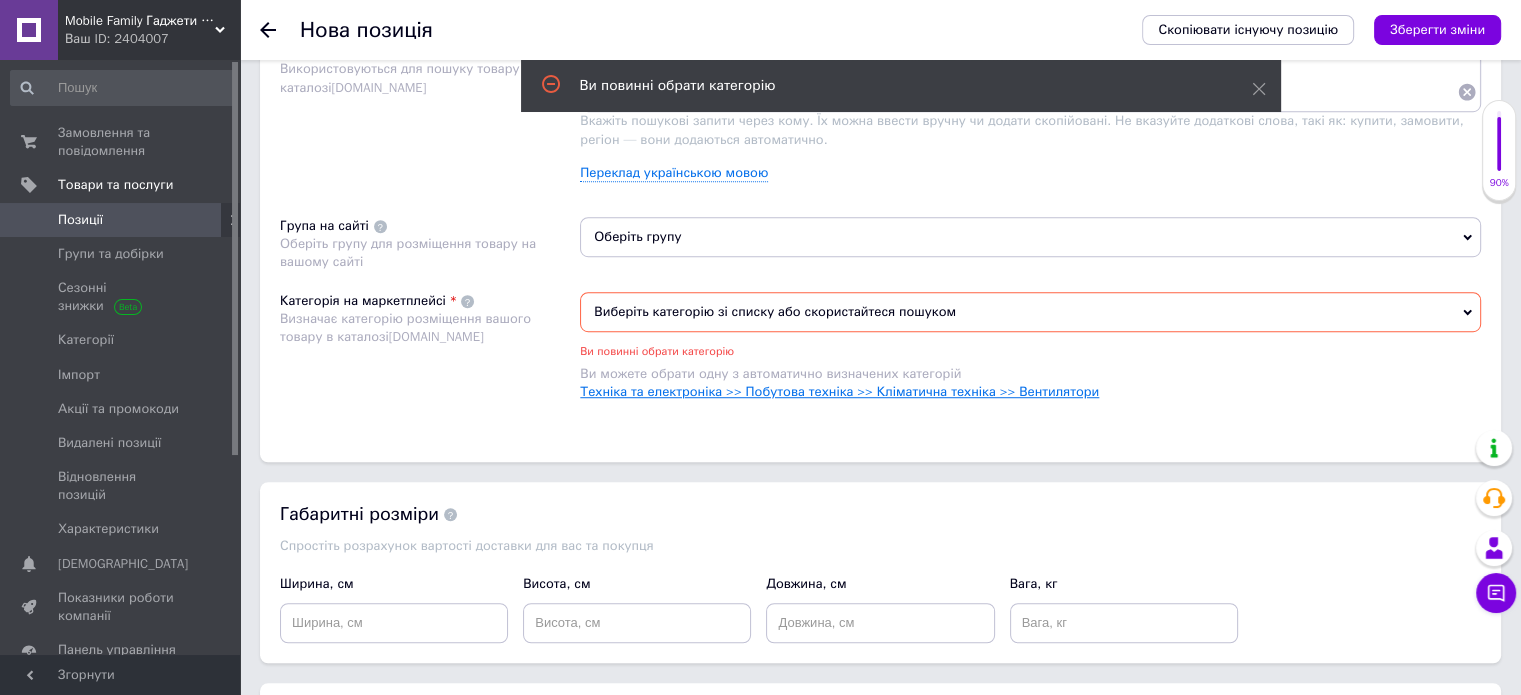 click on "Техніка та електроніка >> Побутова техніка >> Кліматична техніка >> Вентилятори" at bounding box center (839, 391) 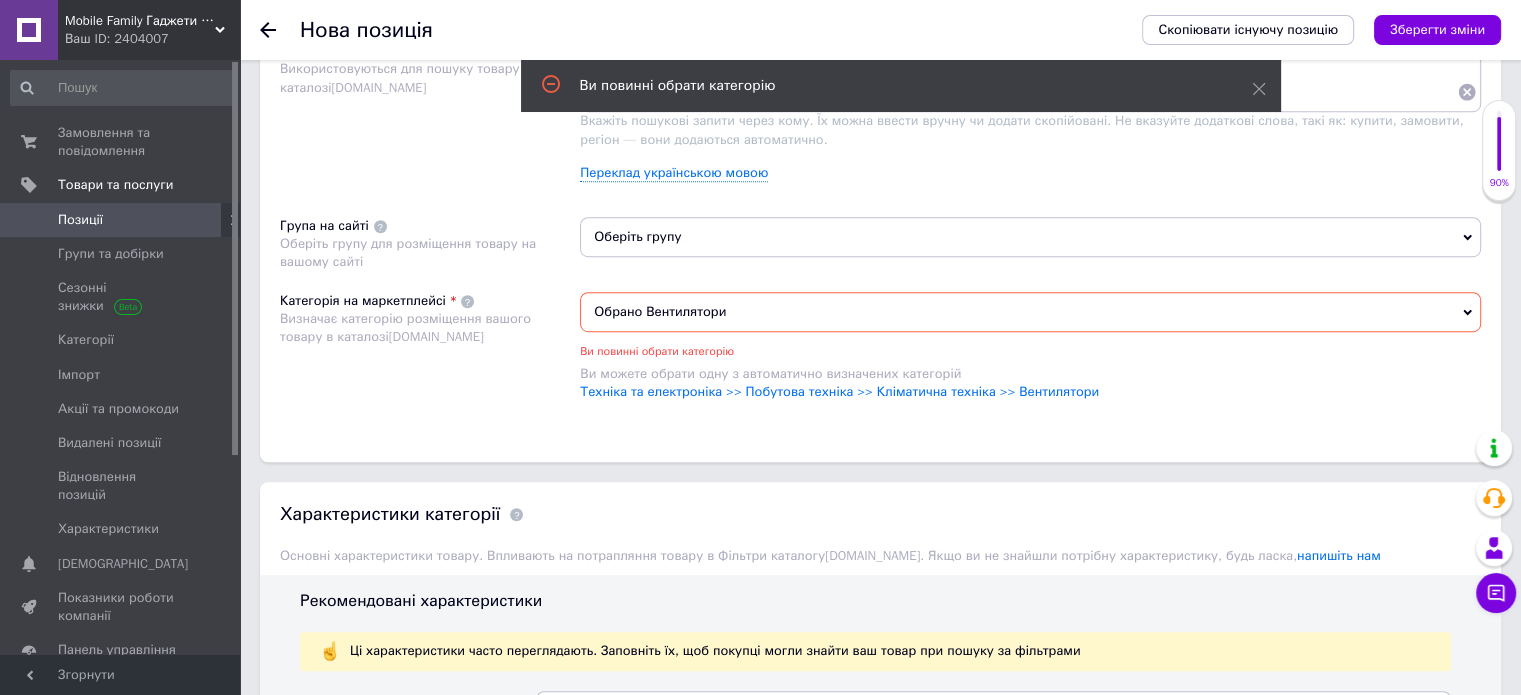 click on "Оберіть групу" at bounding box center (1030, 237) 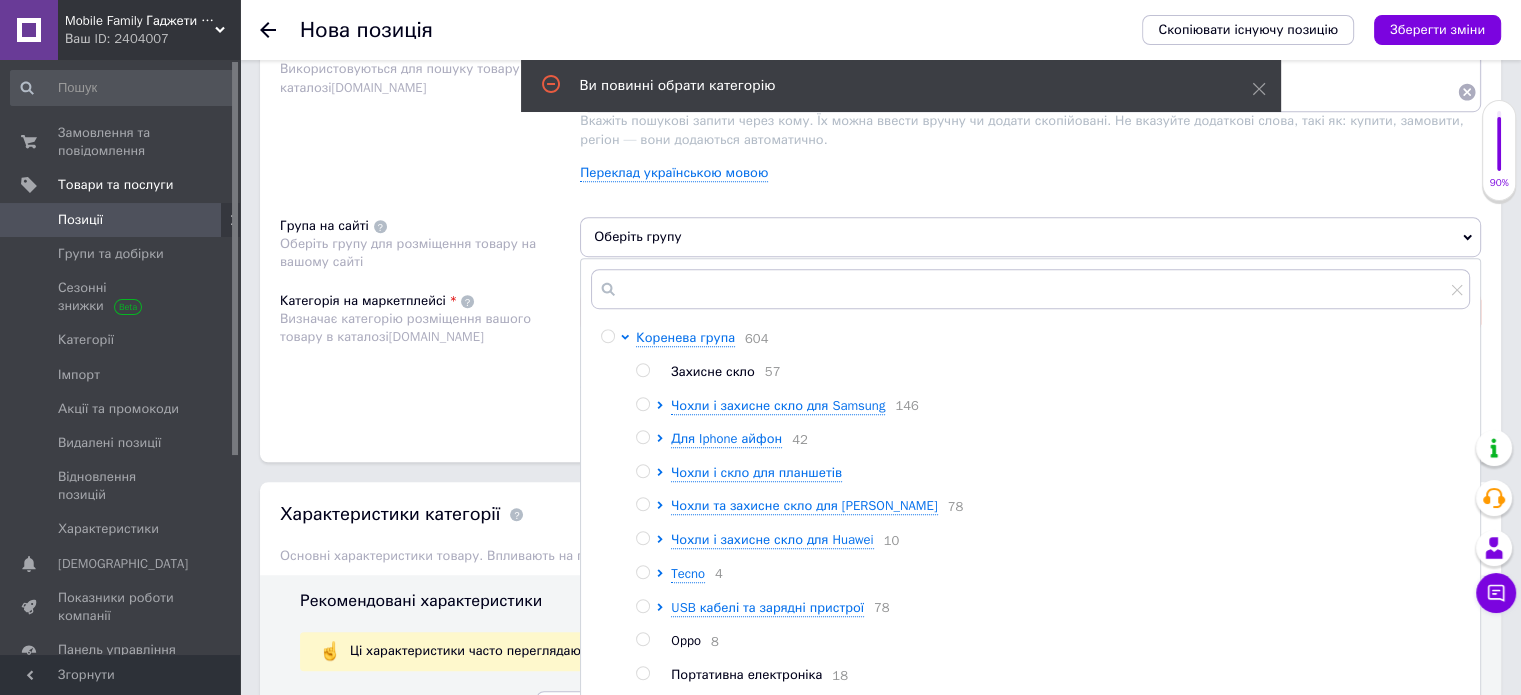 click at bounding box center [642, 673] 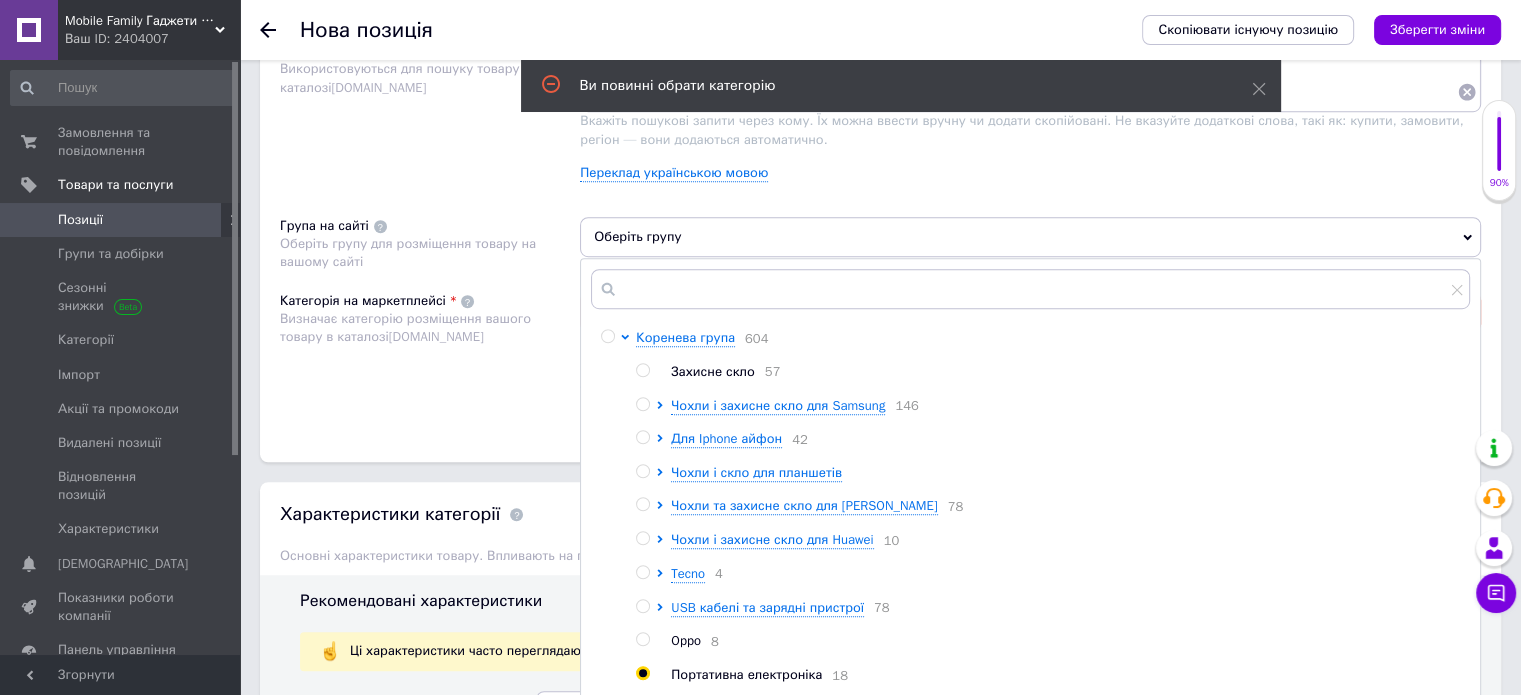 radio on "true" 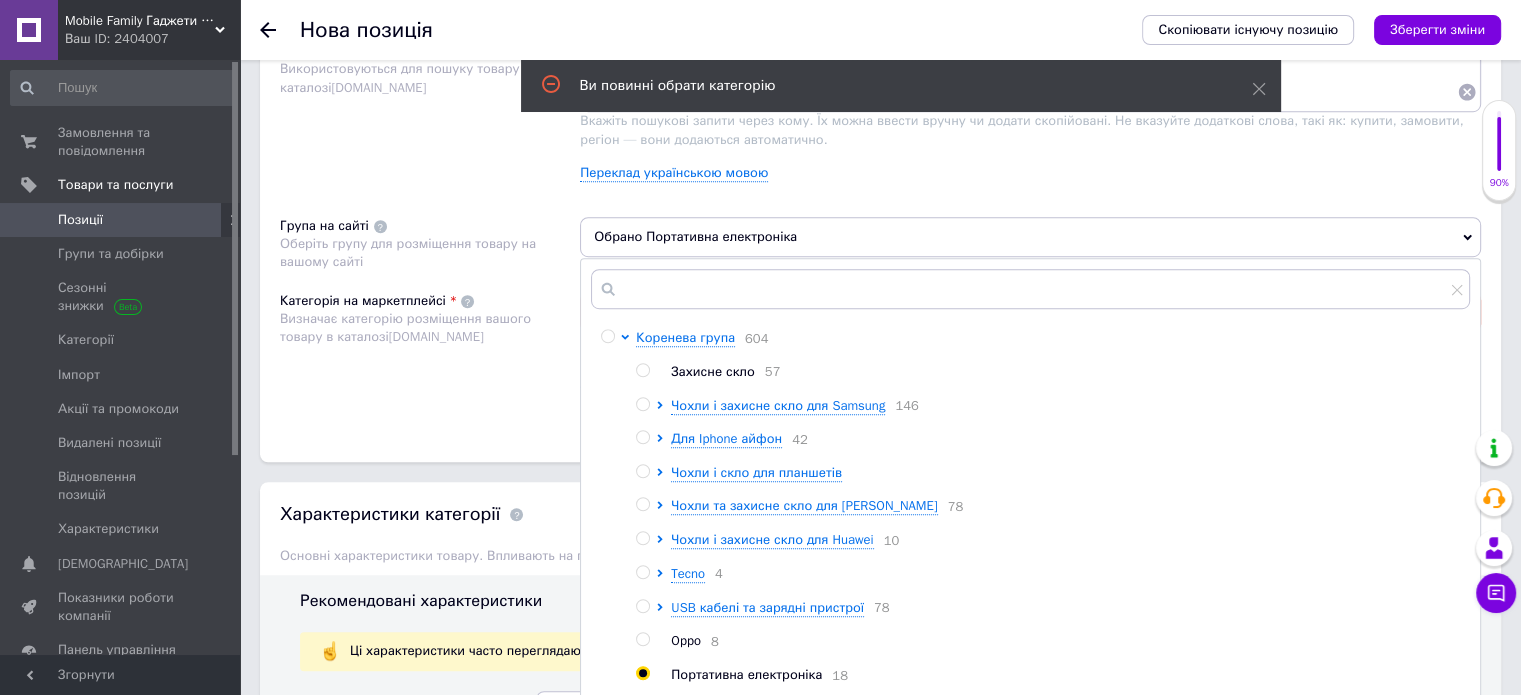 click on "Розміщення Пошукові запити Використовуються для пошуку товару в каталозі  [DOMAIN_NAME] вентилятор × мини вентилятор × міні вентилятор × Компактний вентилятор для подорожей × Вкажіть пошукові запити через кому. Їх можна ввести вручну чи додати скопійовані. Не вказуйте додаткові слова, такі як: купити, замовити, регіон — вони додаються автоматично. Переклад українською мовою Група на сайті Оберіть групу для розміщення товару на вашому сайті Обрано Портативна електроніка Коренева група 604 Захисне скло 57 Чохли і захисне скло для Samsung 146 Для Iphone айфон 42 78 10 Tecno 4 78 Oppo 8" at bounding box center [880, 224] 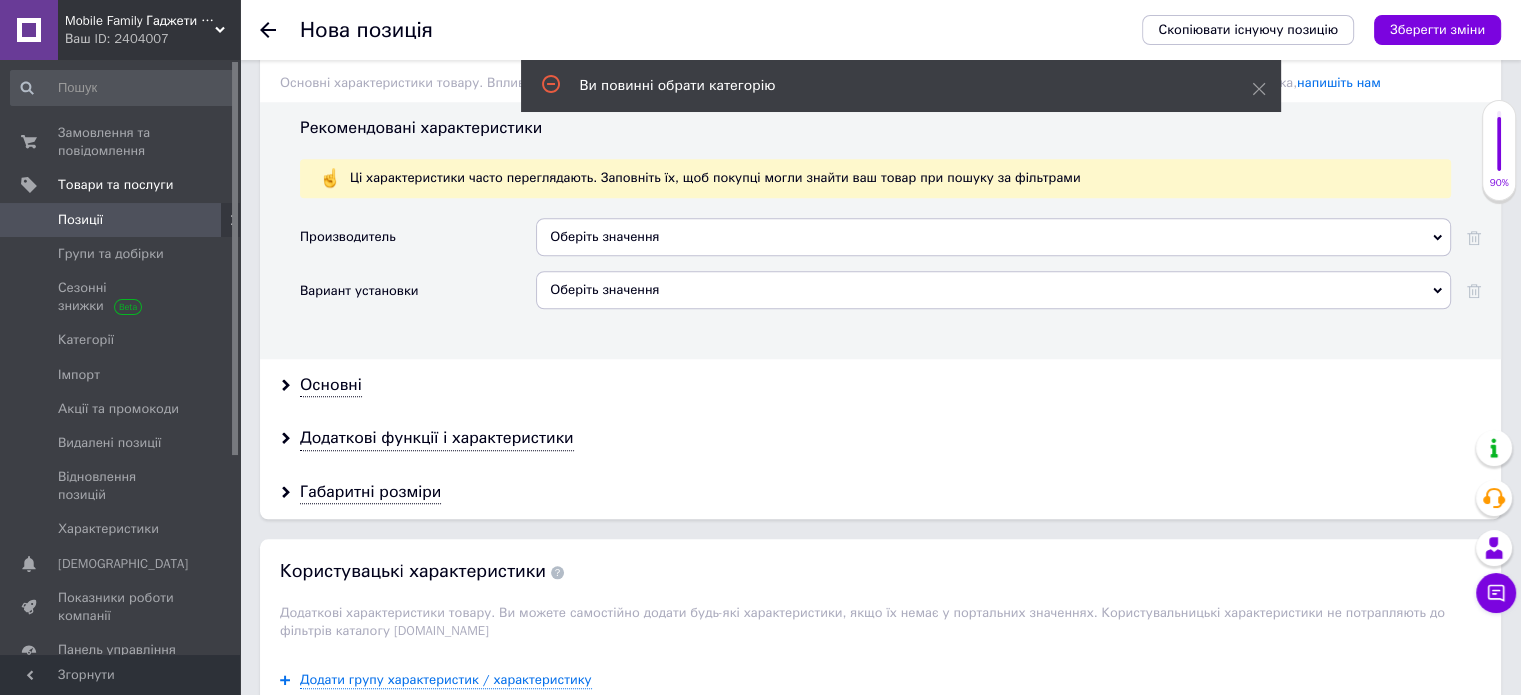 scroll, scrollTop: 1750, scrollLeft: 0, axis: vertical 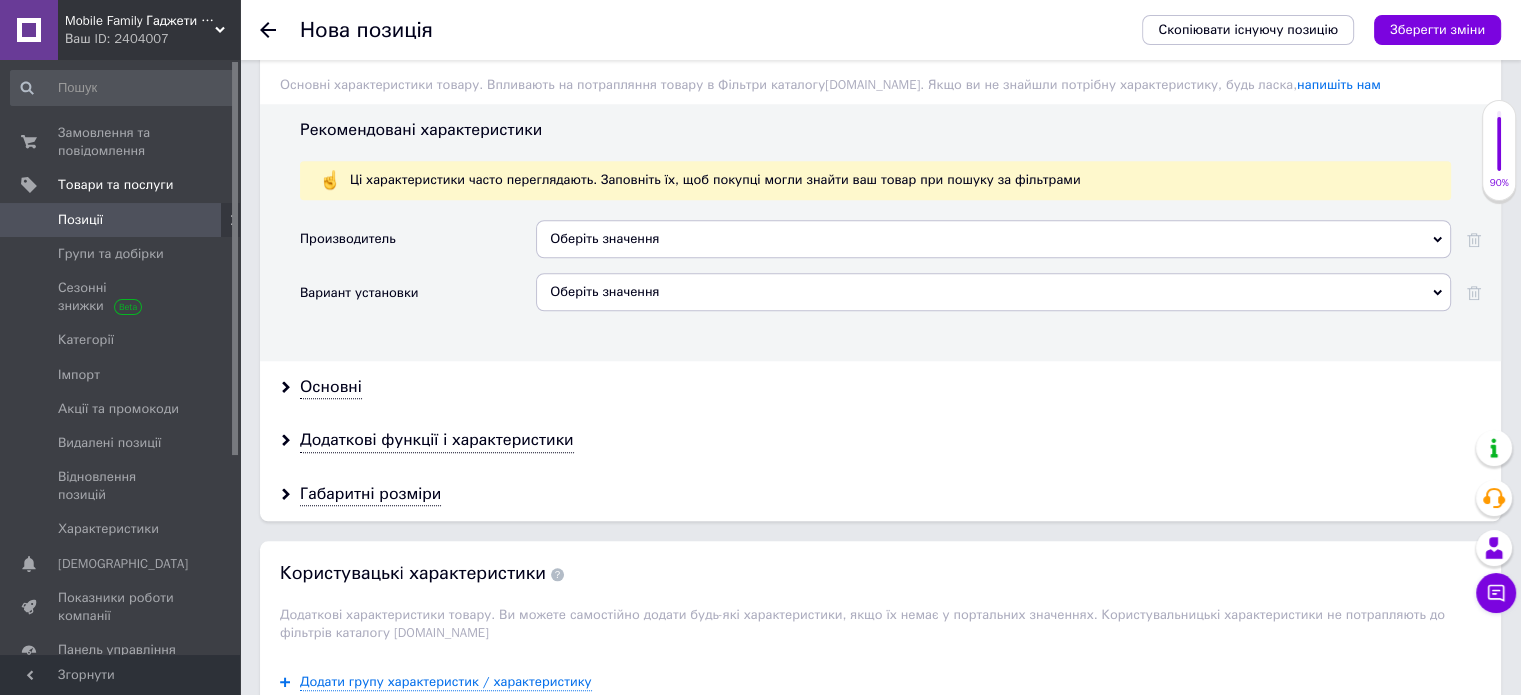 click on "Оберіть значення" at bounding box center (993, 239) 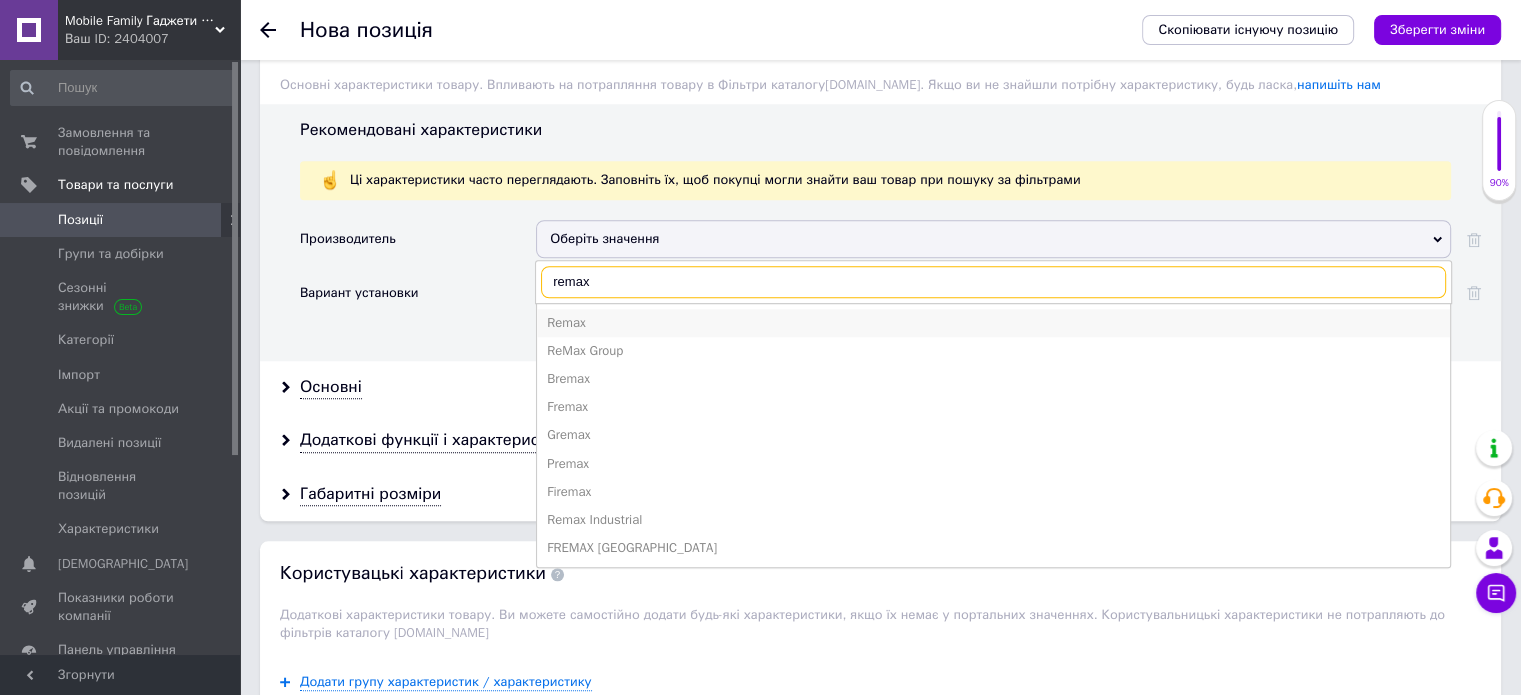 type on "remax" 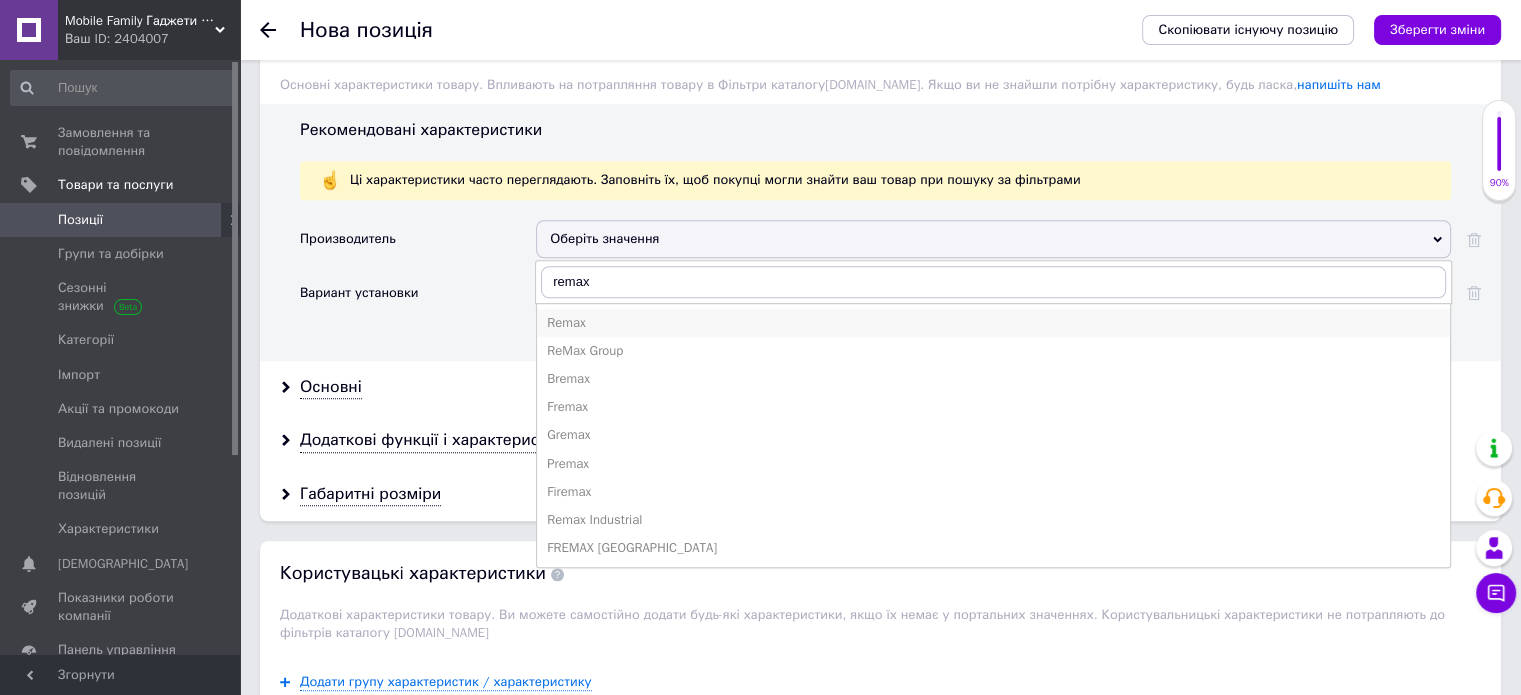 click on "Remax" at bounding box center [993, 323] 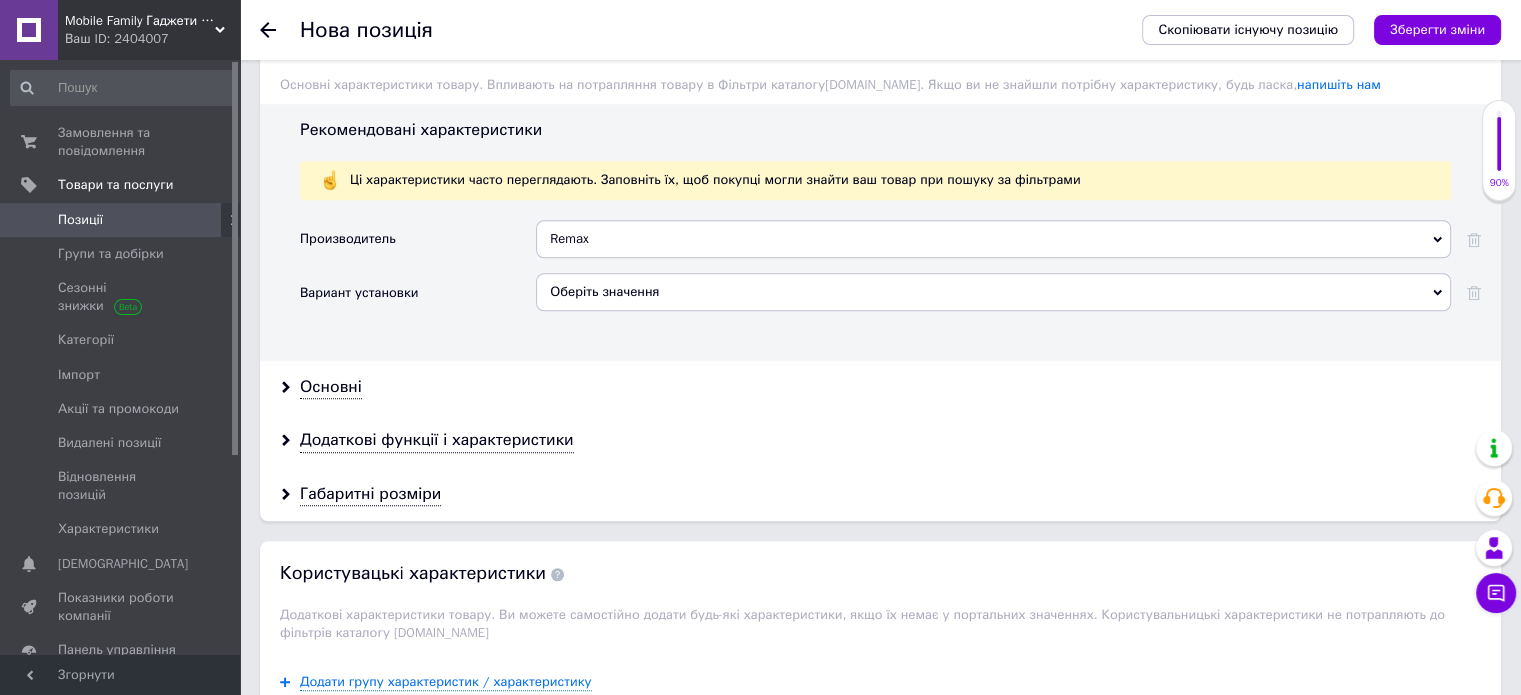 click on "Оберіть значення" at bounding box center (993, 292) 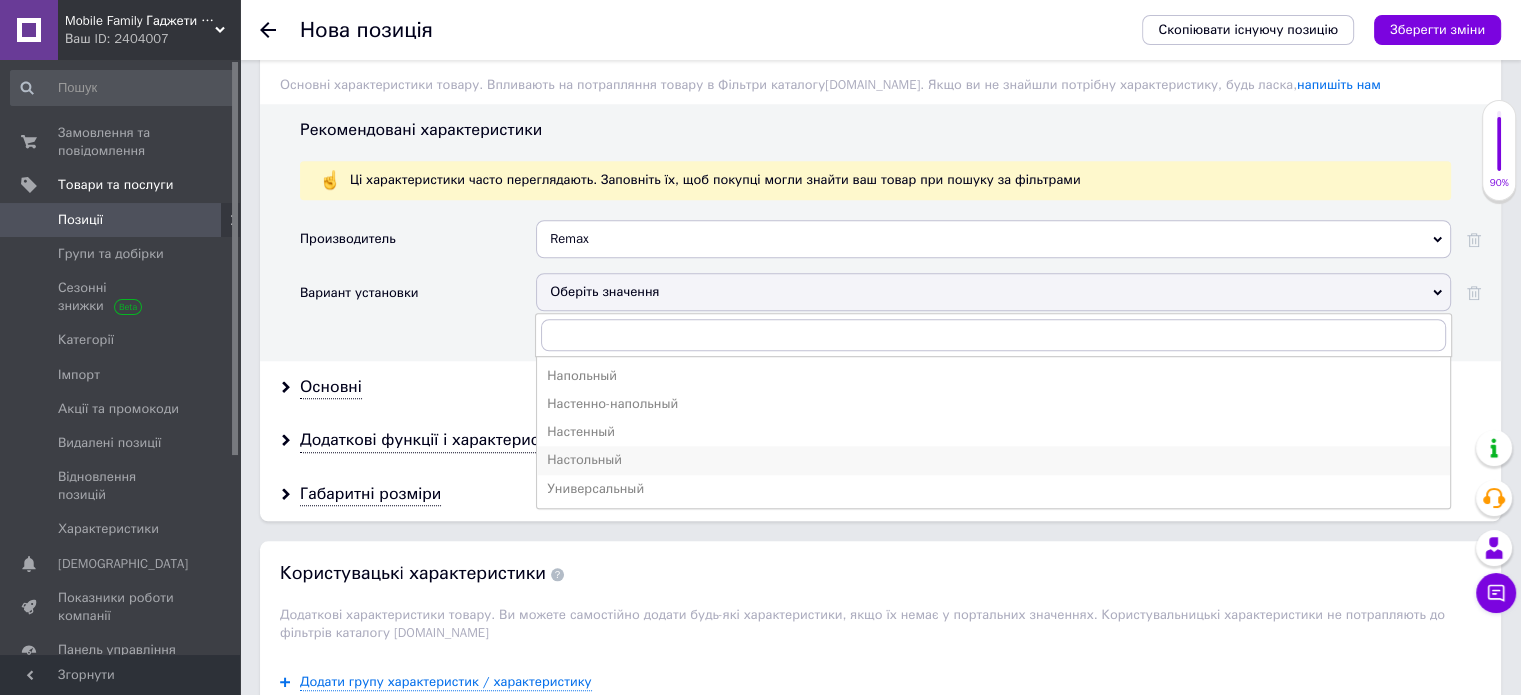 click on "Настольный" at bounding box center (993, 460) 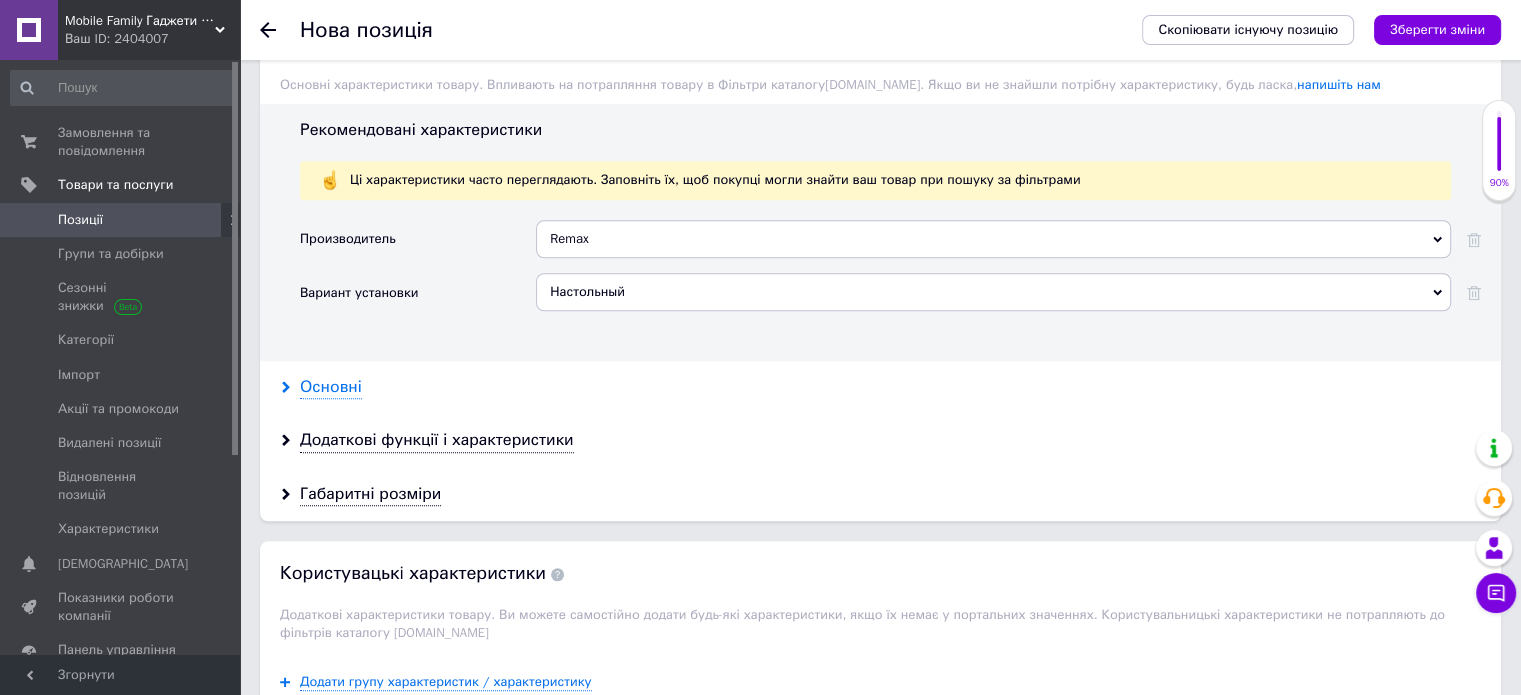 click on "Основні" at bounding box center [331, 387] 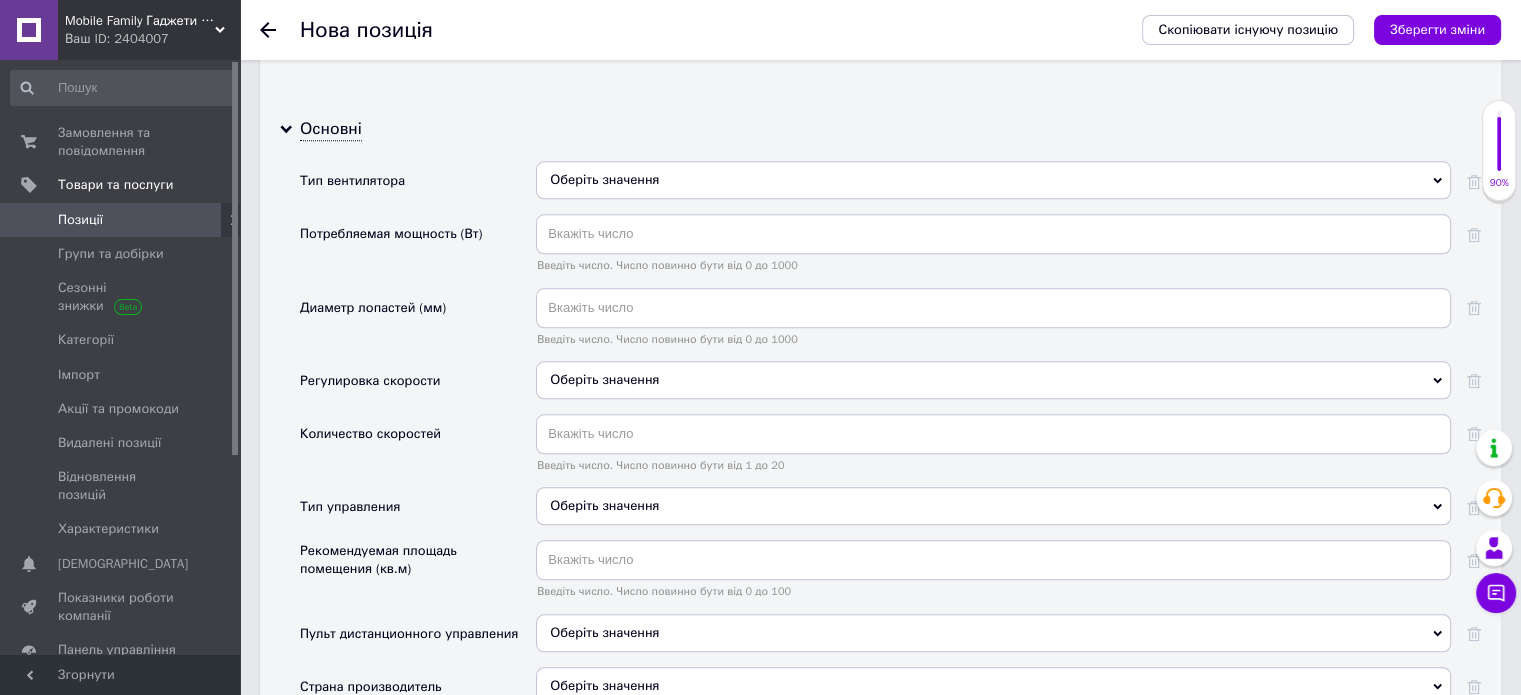 scroll, scrollTop: 2058, scrollLeft: 0, axis: vertical 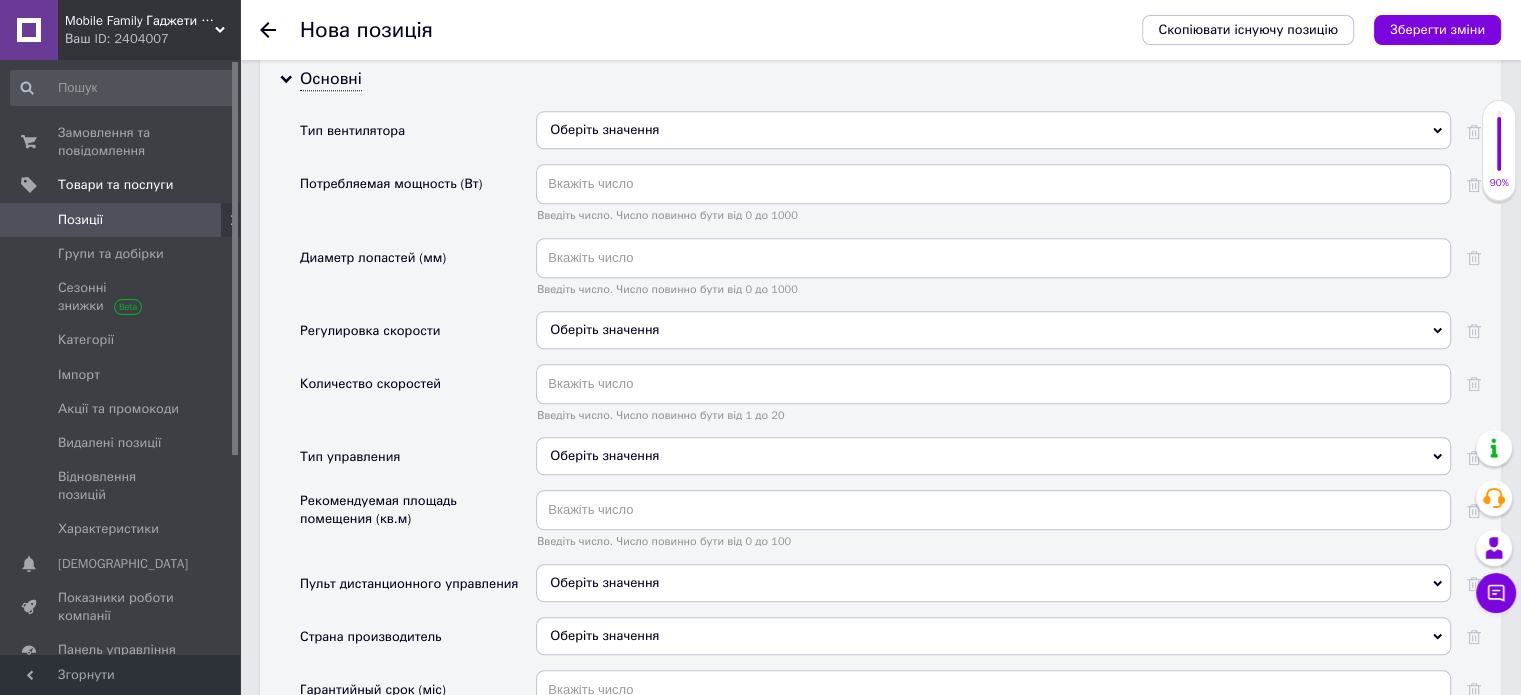 click on "Оберіть значення" at bounding box center (604, 329) 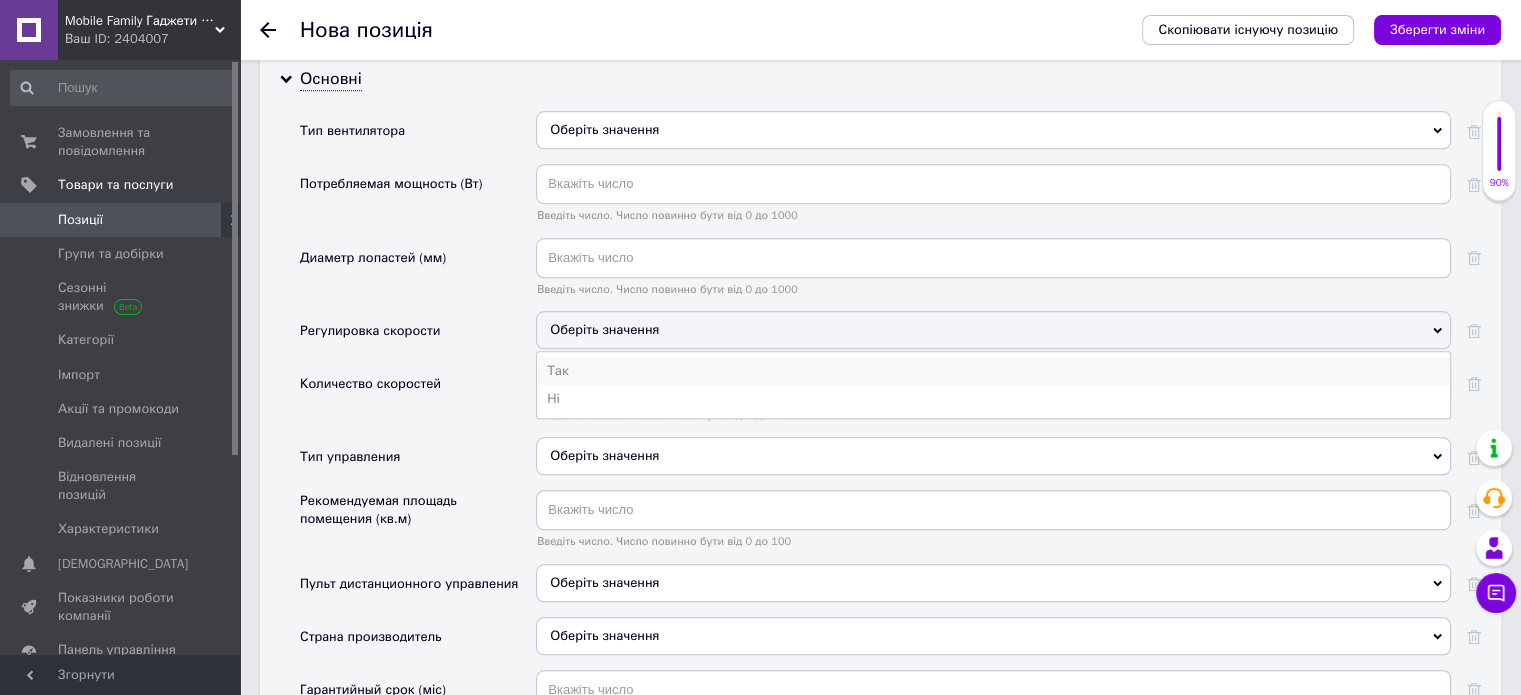 click on "Так" at bounding box center (993, 371) 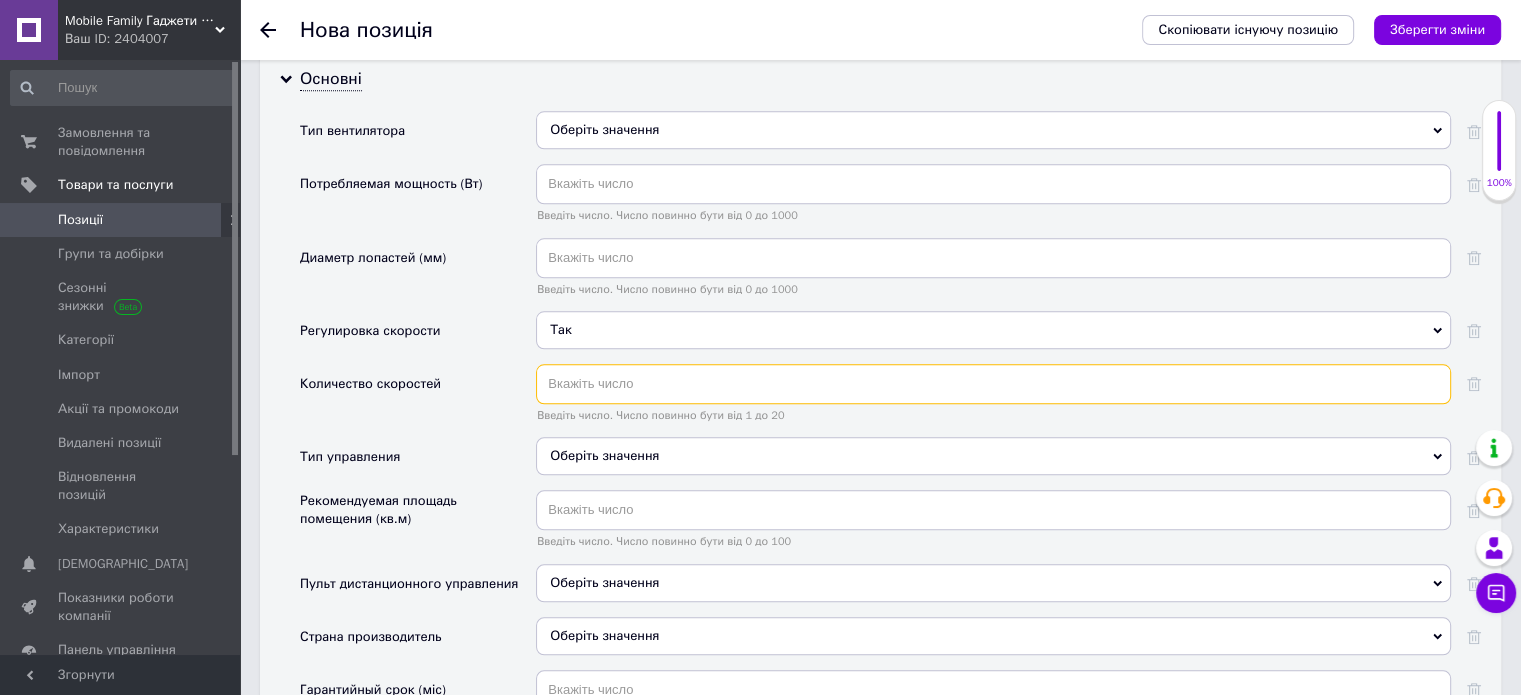 click at bounding box center (993, 384) 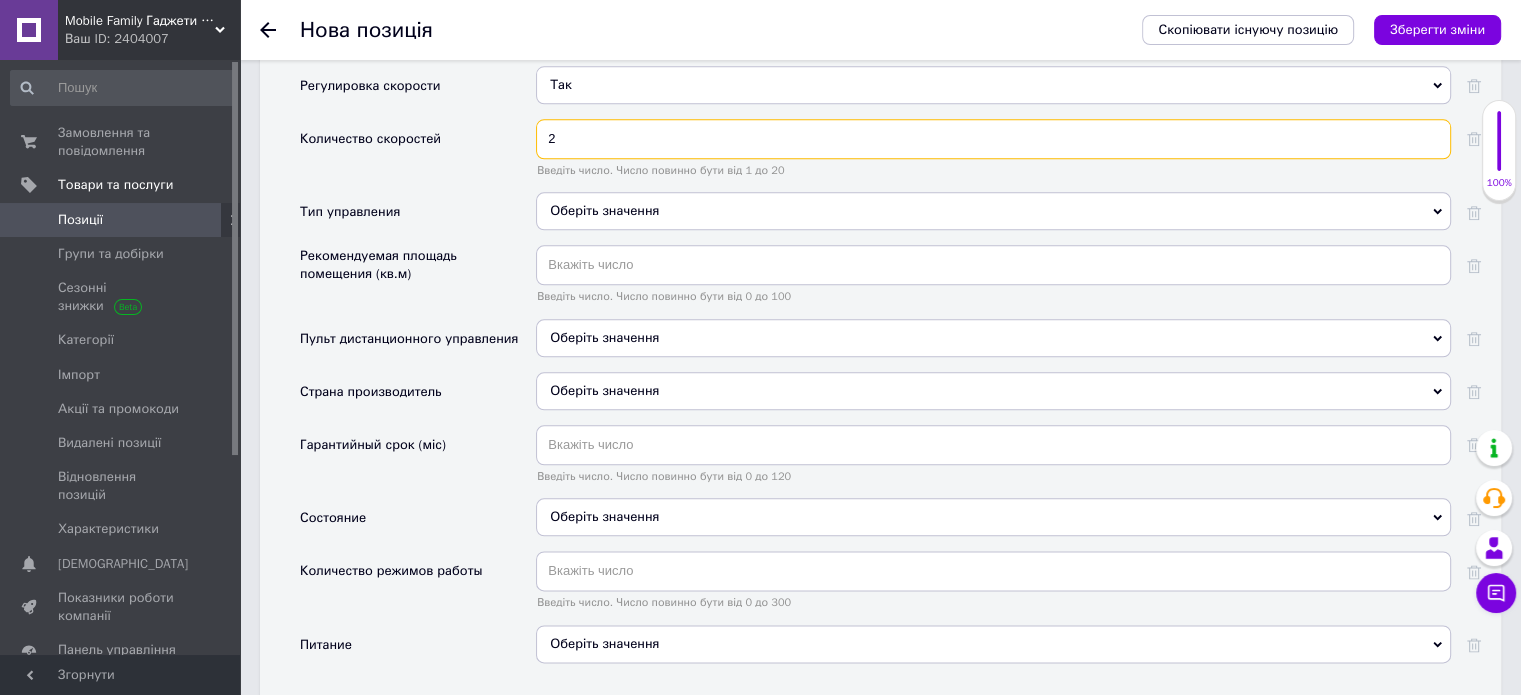 scroll, scrollTop: 2302, scrollLeft: 0, axis: vertical 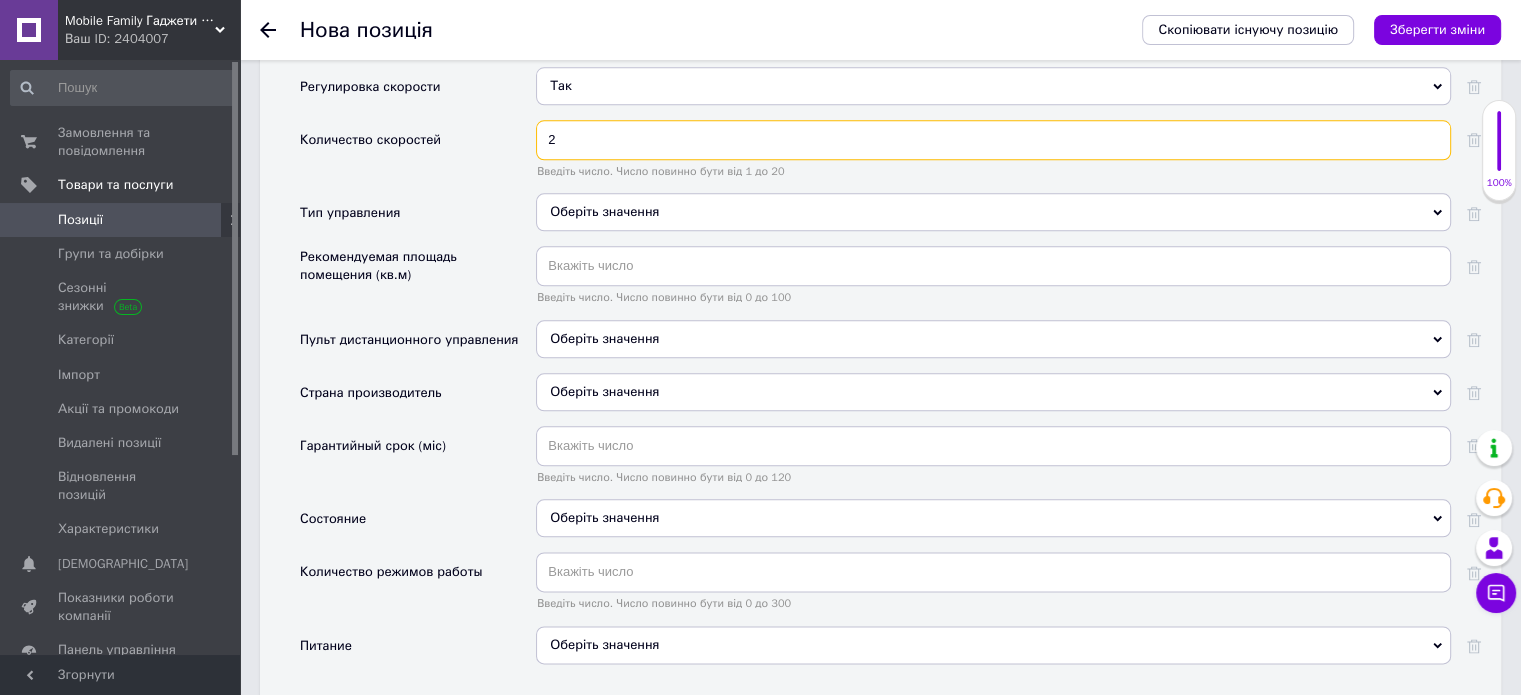 type on "2" 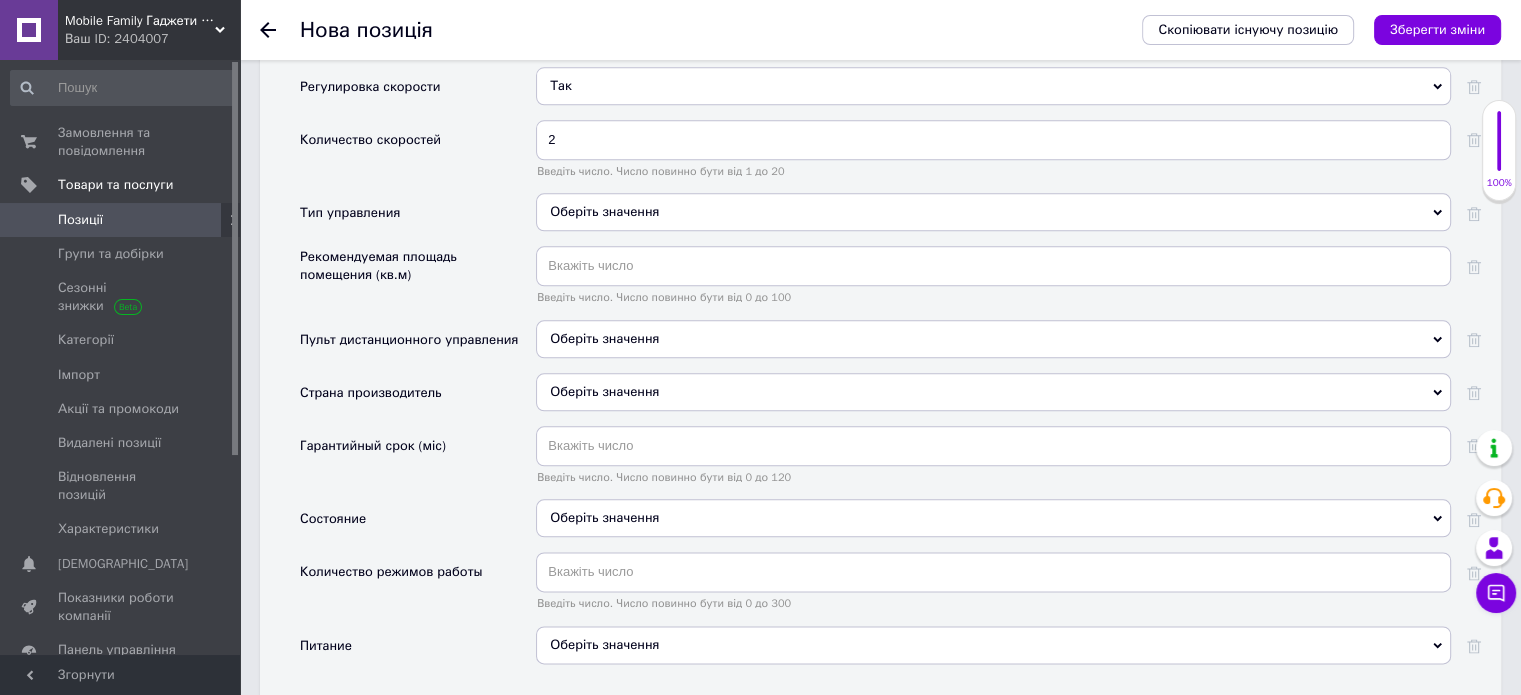 click on "Гарантийный срок (міс)" at bounding box center [418, 462] 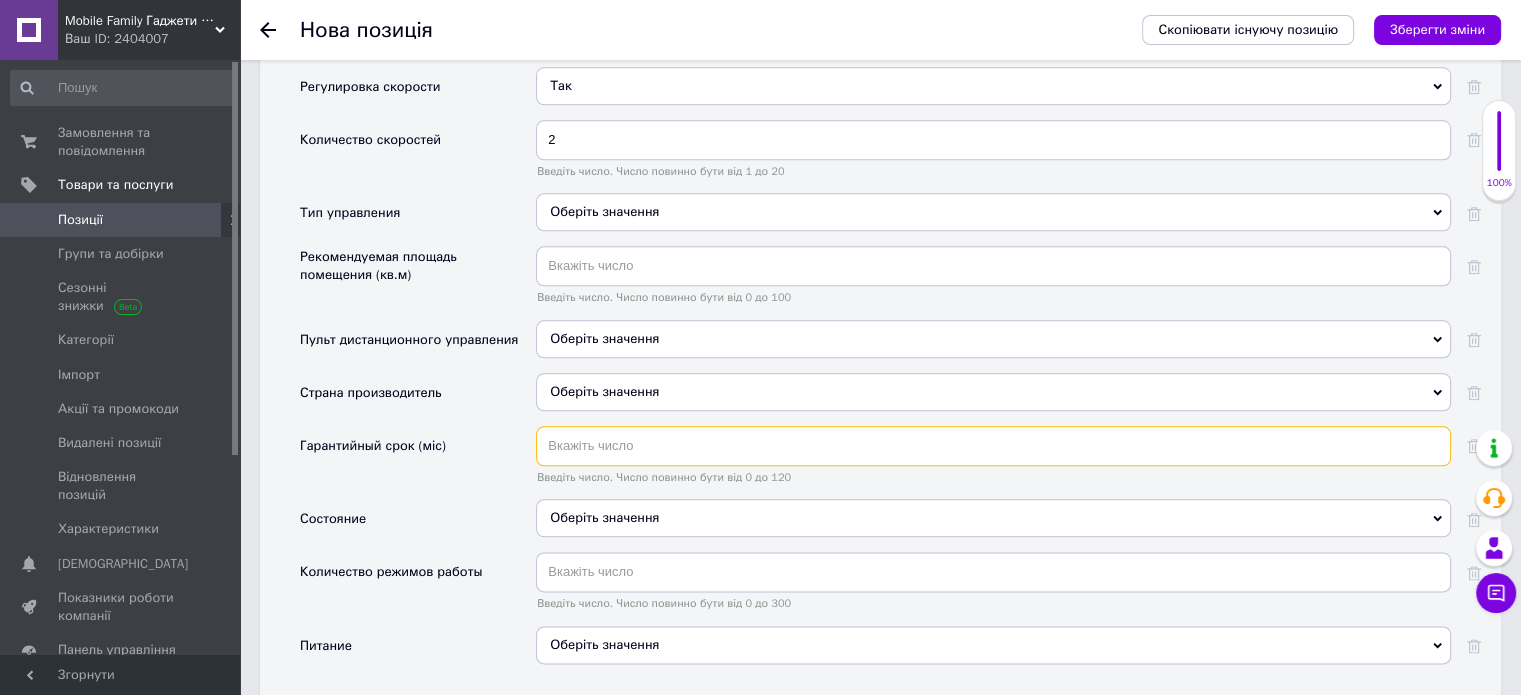 click at bounding box center [993, 446] 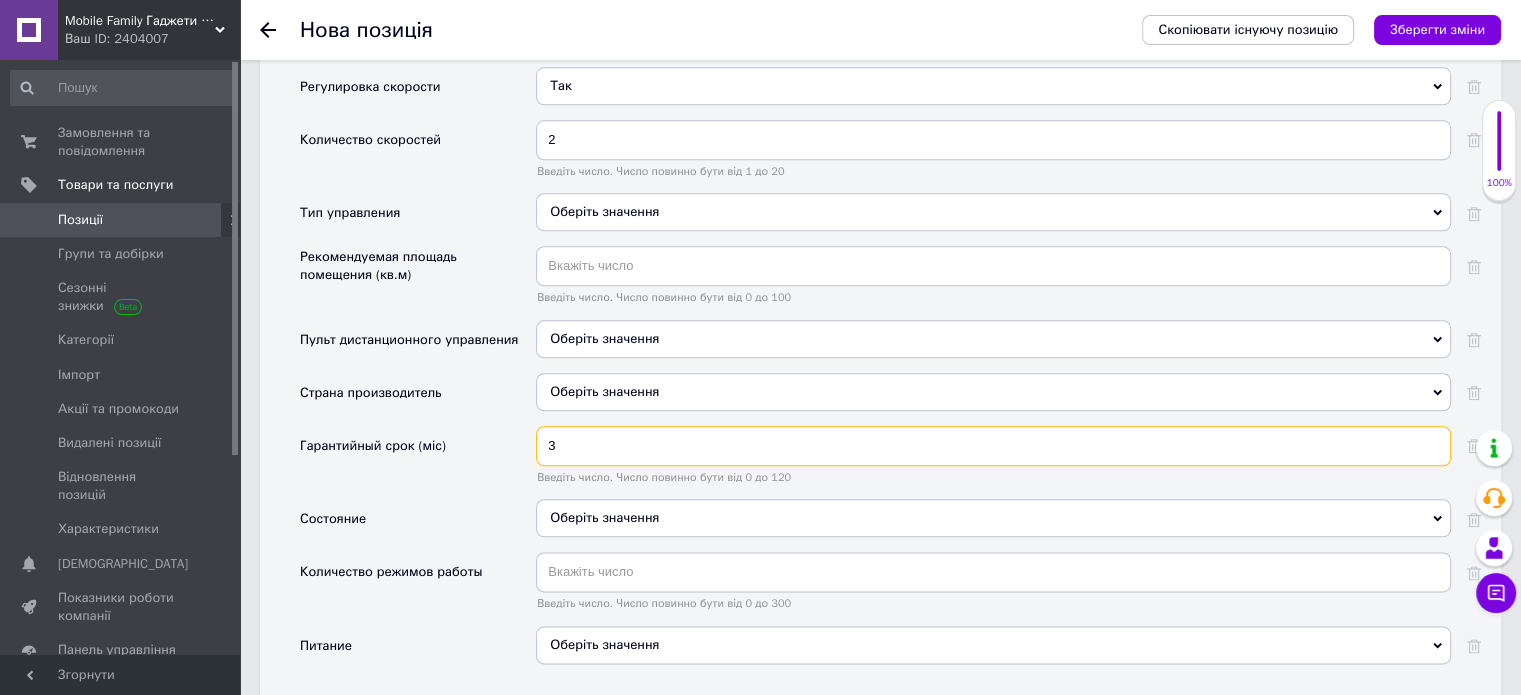 type on "3" 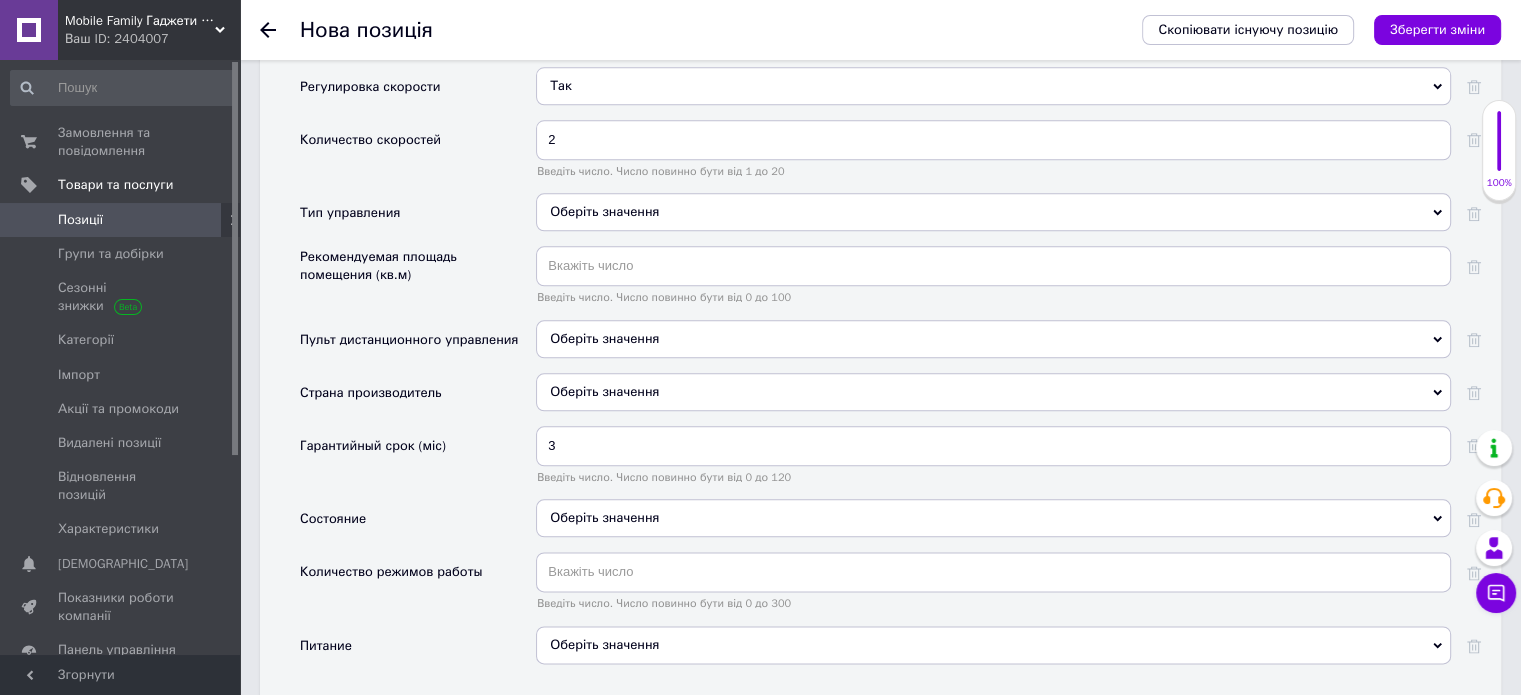 click on "Состояние" at bounding box center (418, 525) 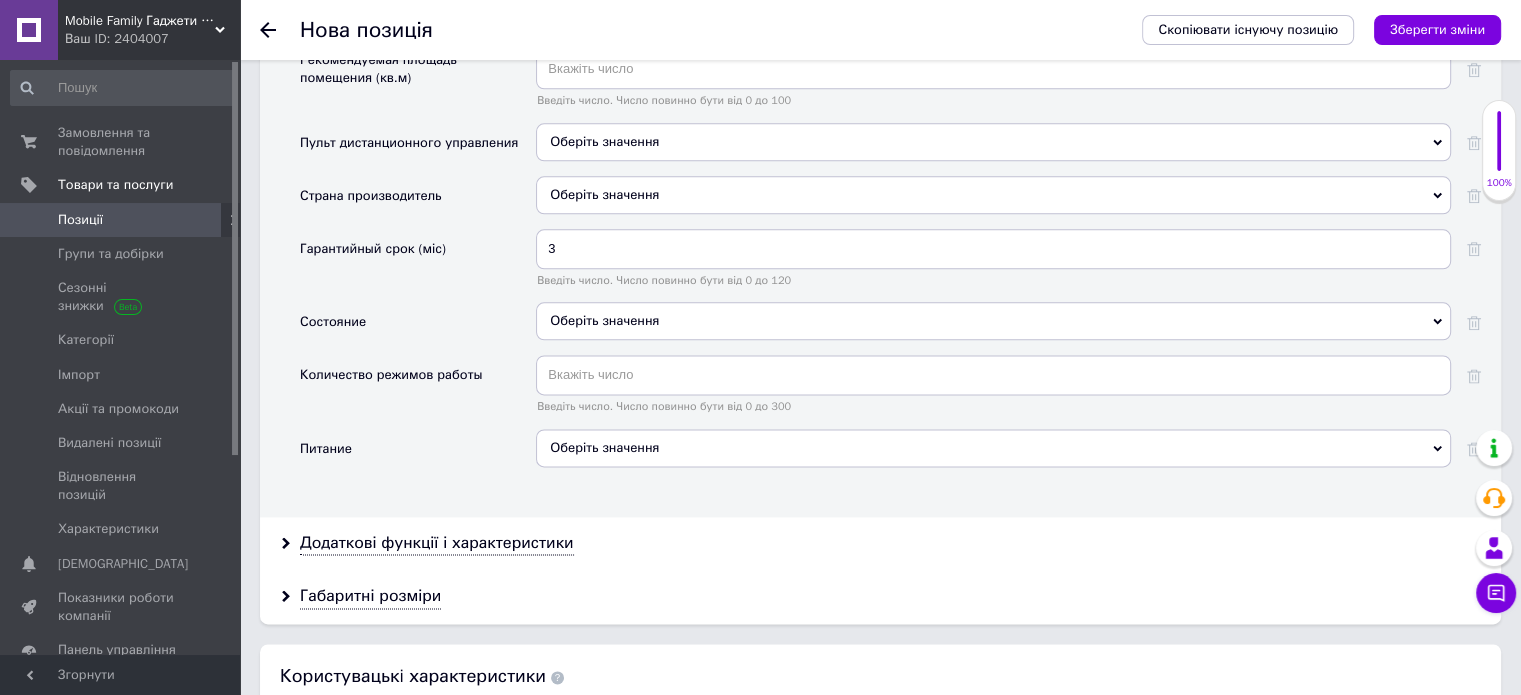 scroll, scrollTop: 2515, scrollLeft: 0, axis: vertical 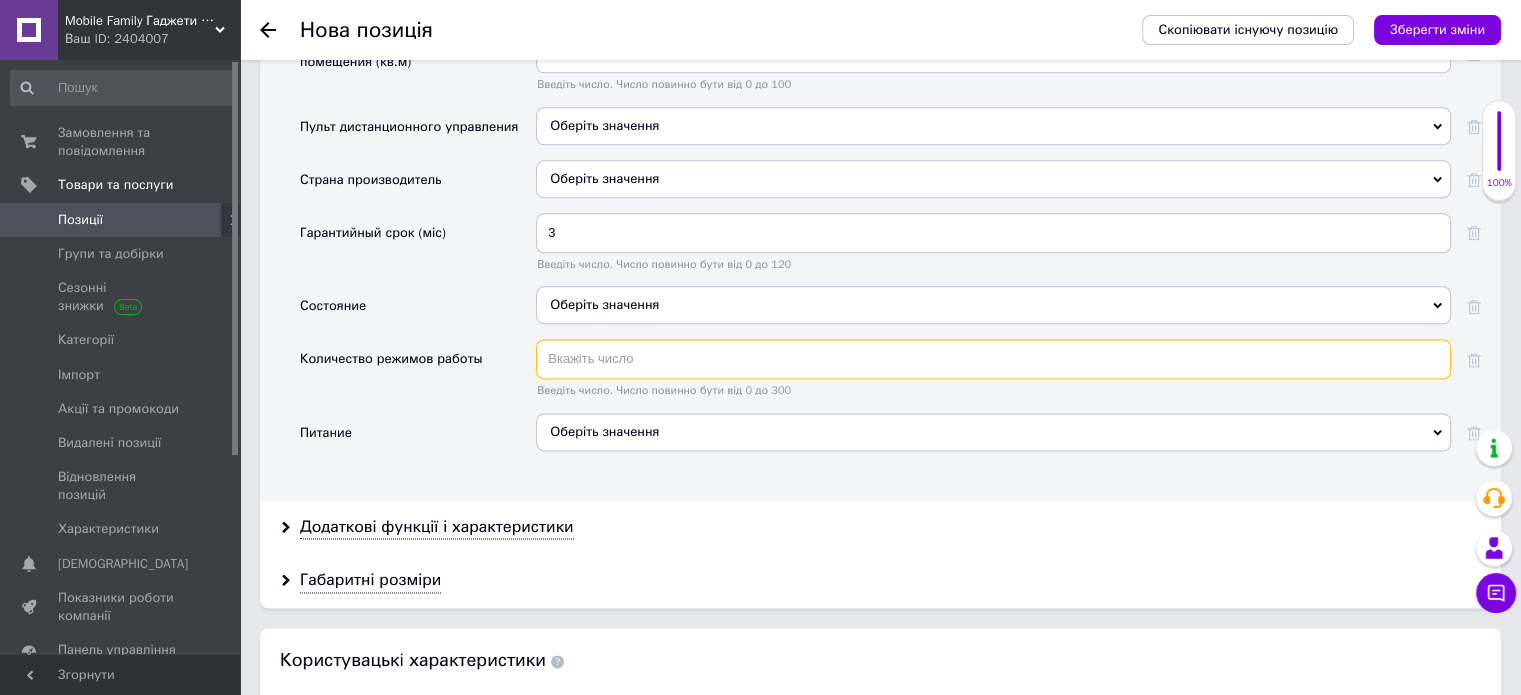 click at bounding box center (993, 359) 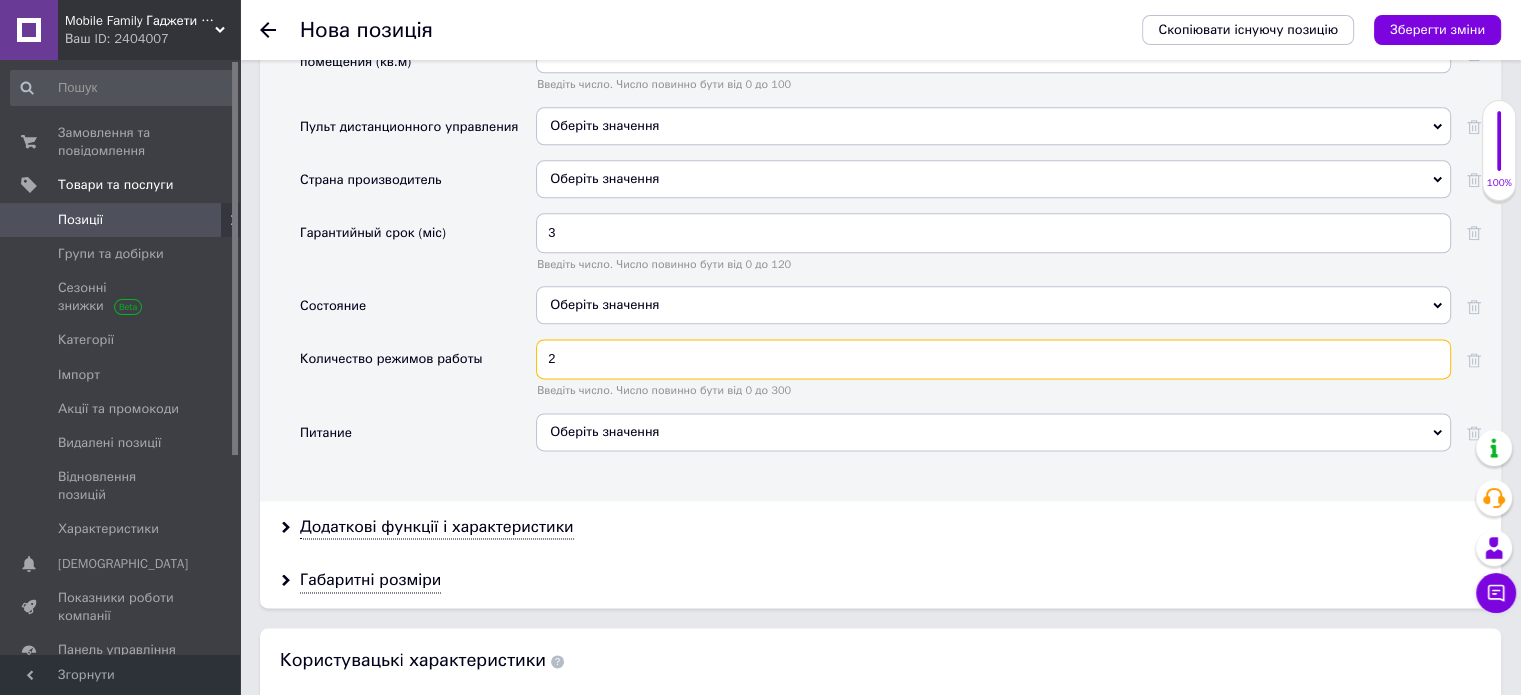 type on "2" 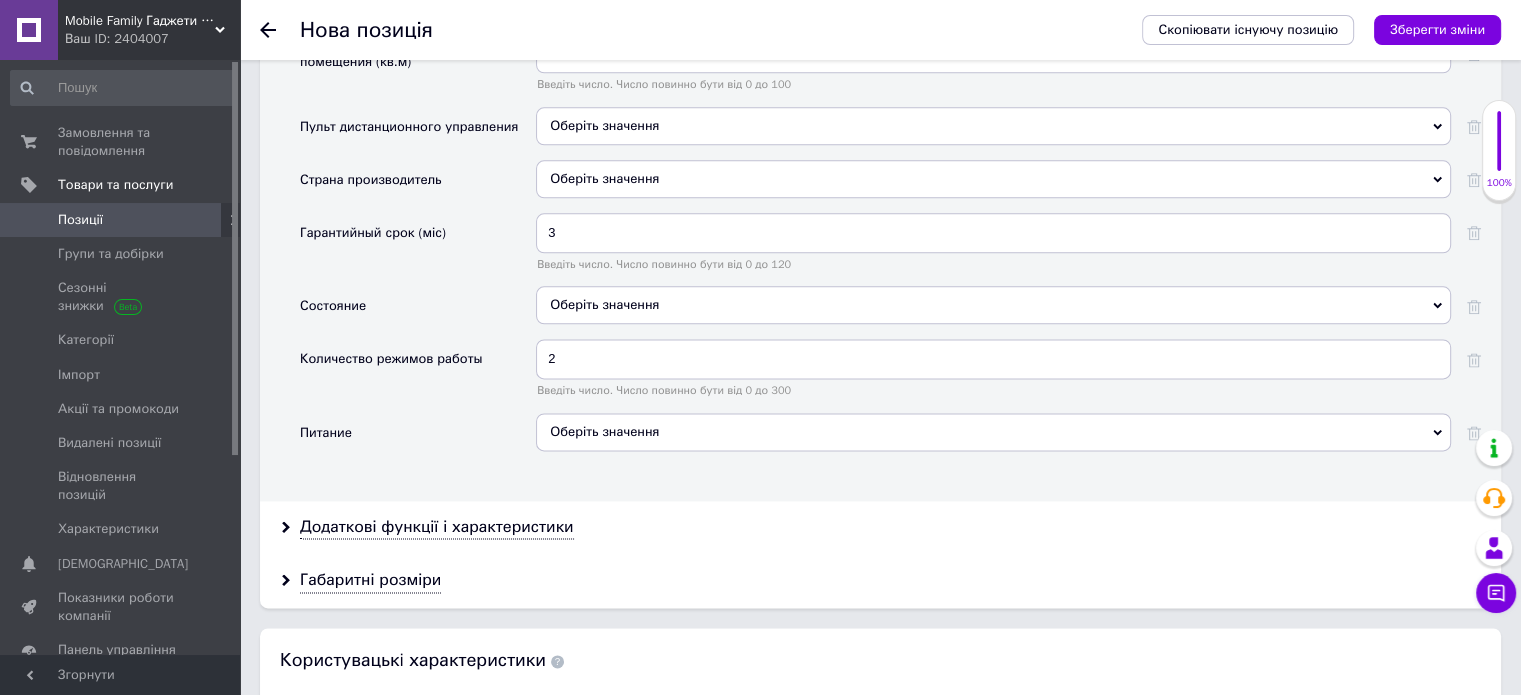 click on "Оберіть значення" at bounding box center [993, 432] 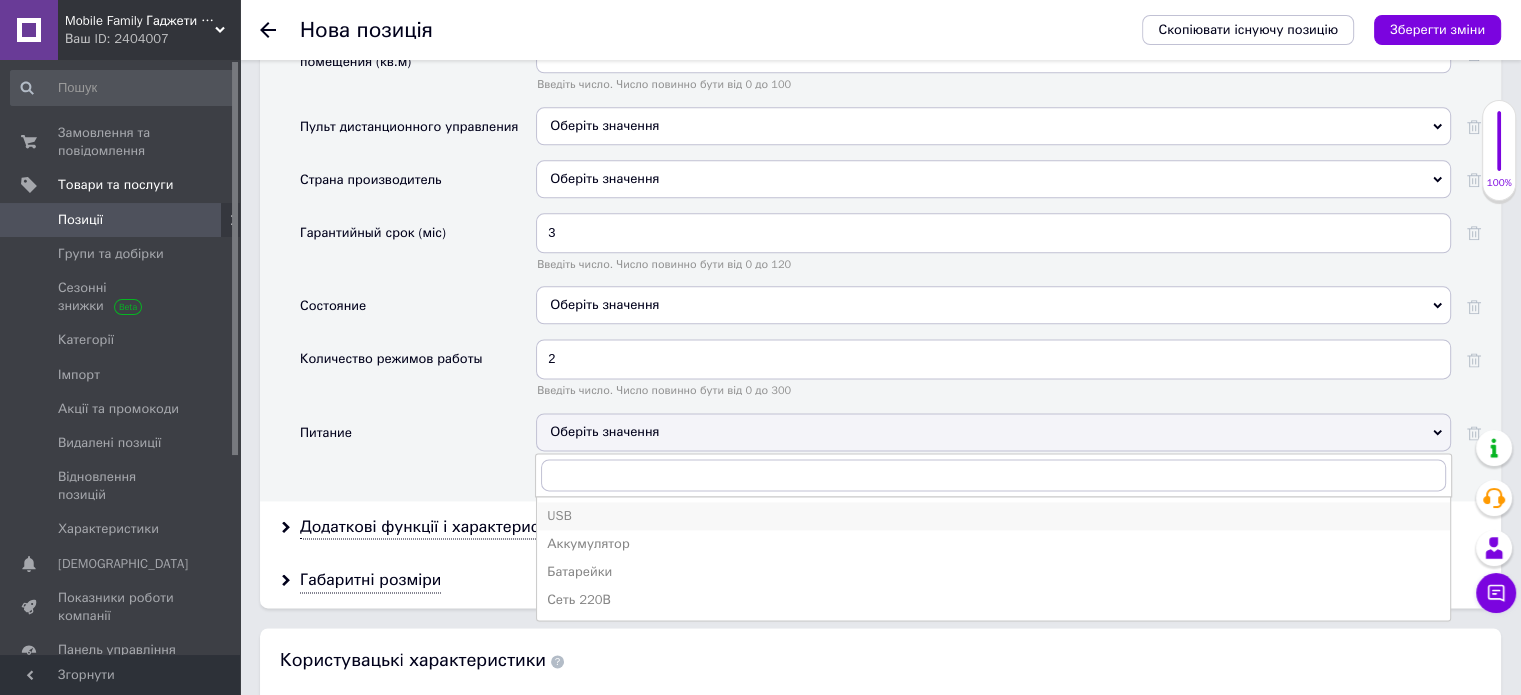 click on "USB" at bounding box center (993, 516) 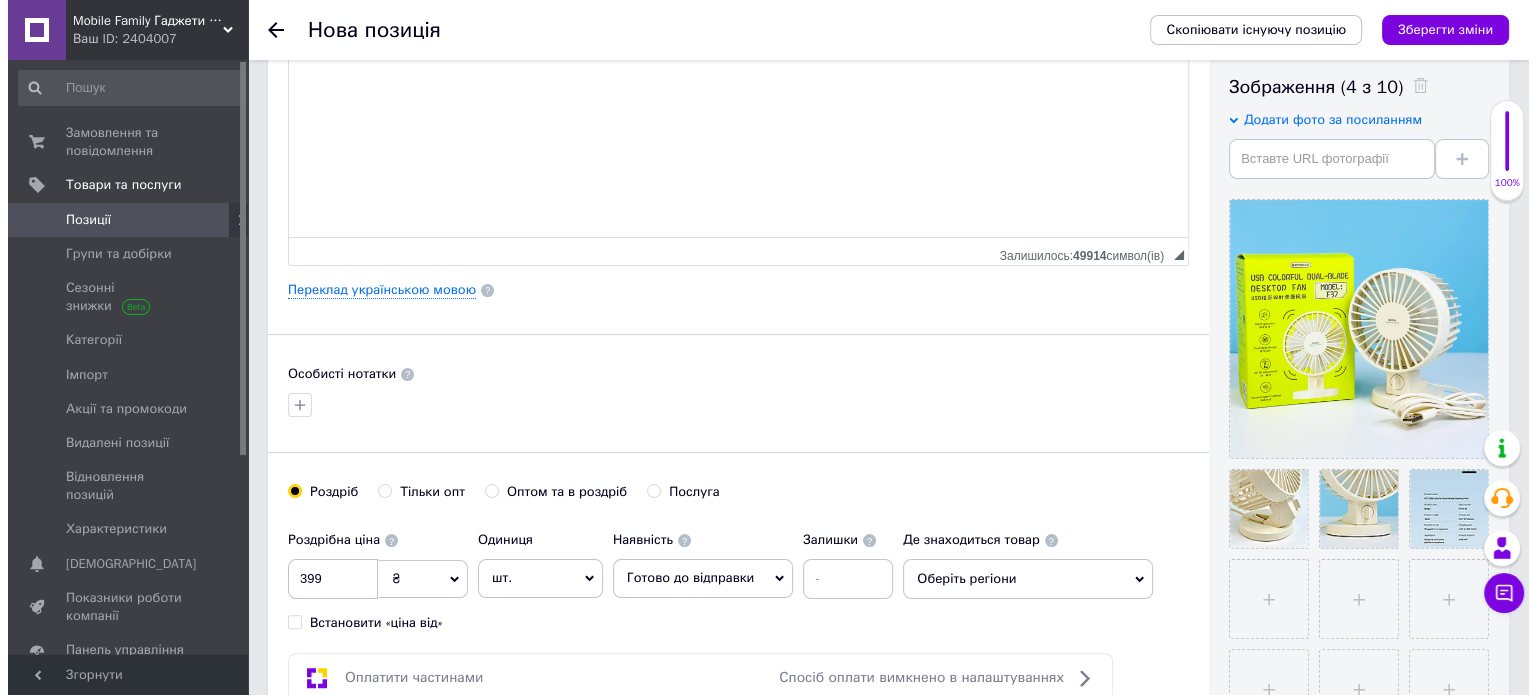 scroll, scrollTop: 0, scrollLeft: 0, axis: both 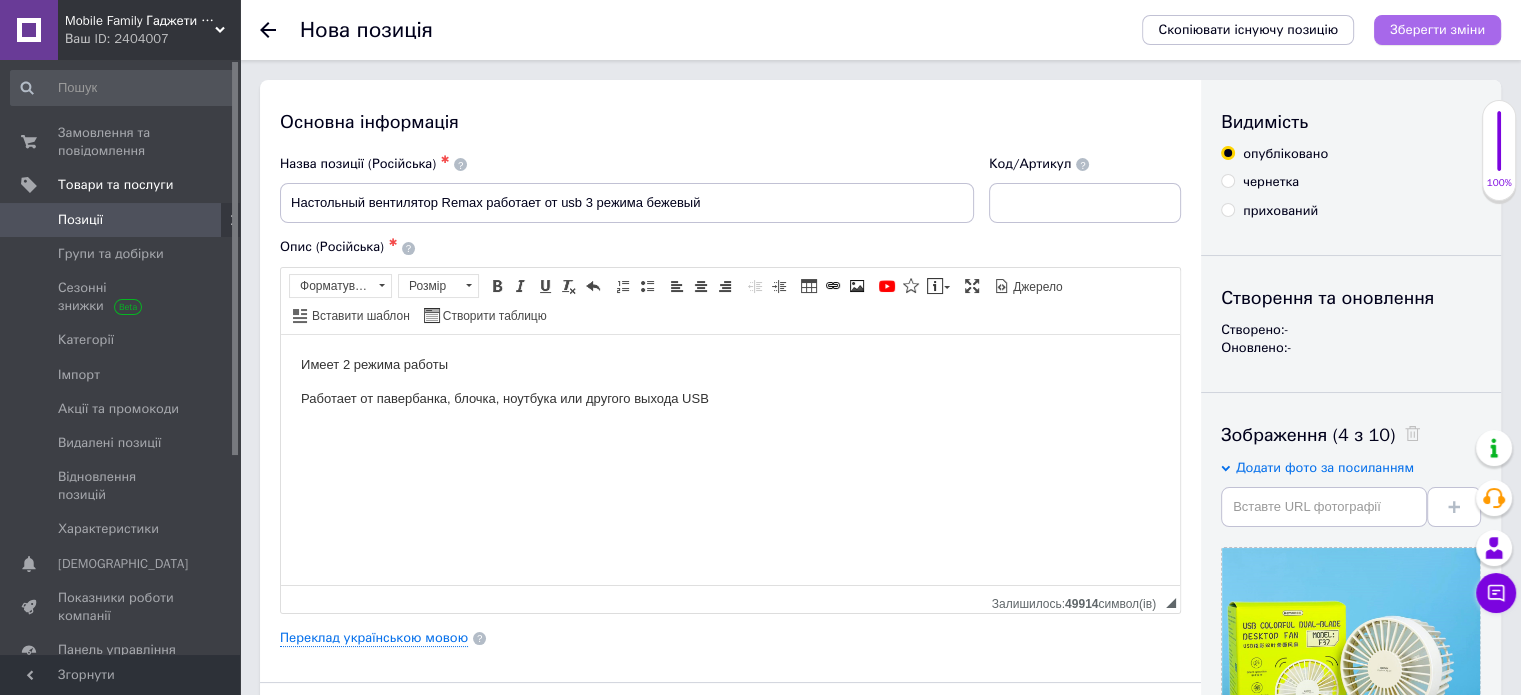 click on "Зберегти зміни" at bounding box center (1437, 29) 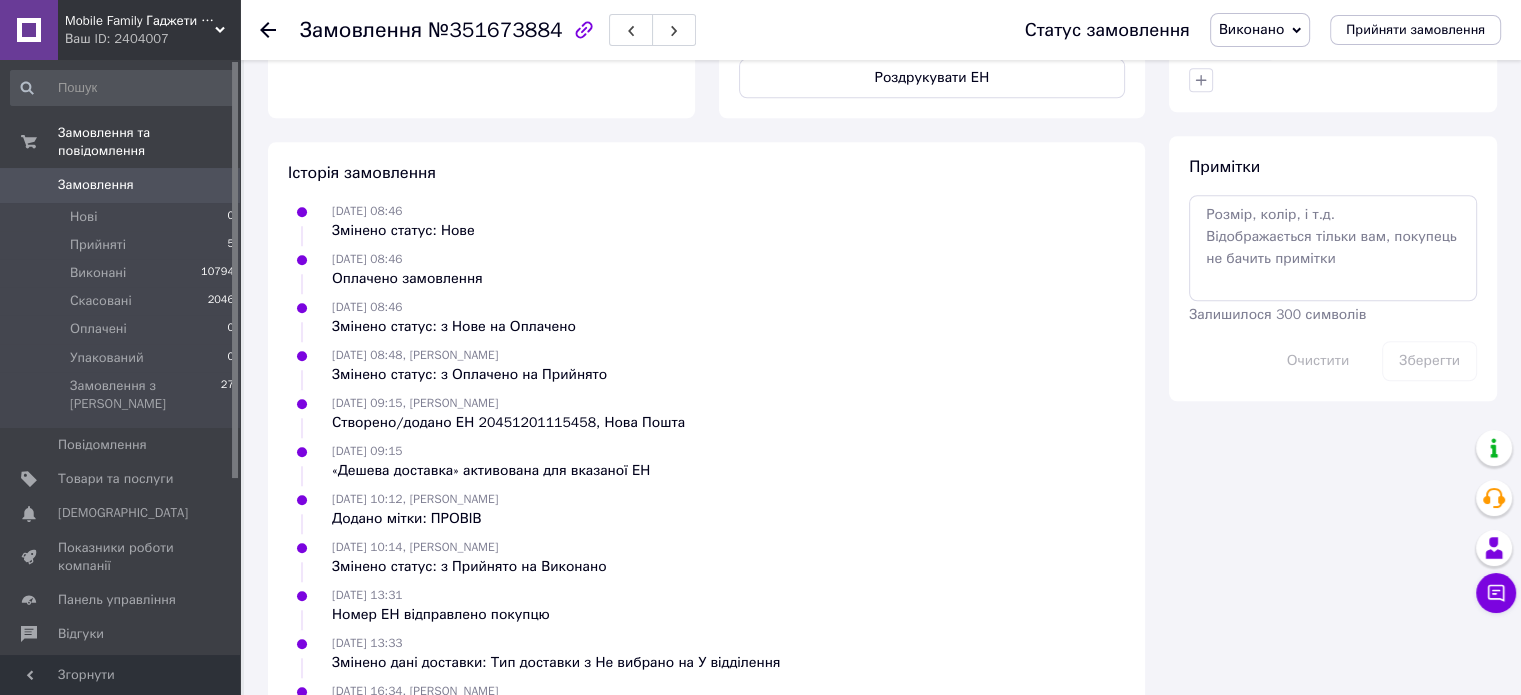 scroll, scrollTop: 1674, scrollLeft: 0, axis: vertical 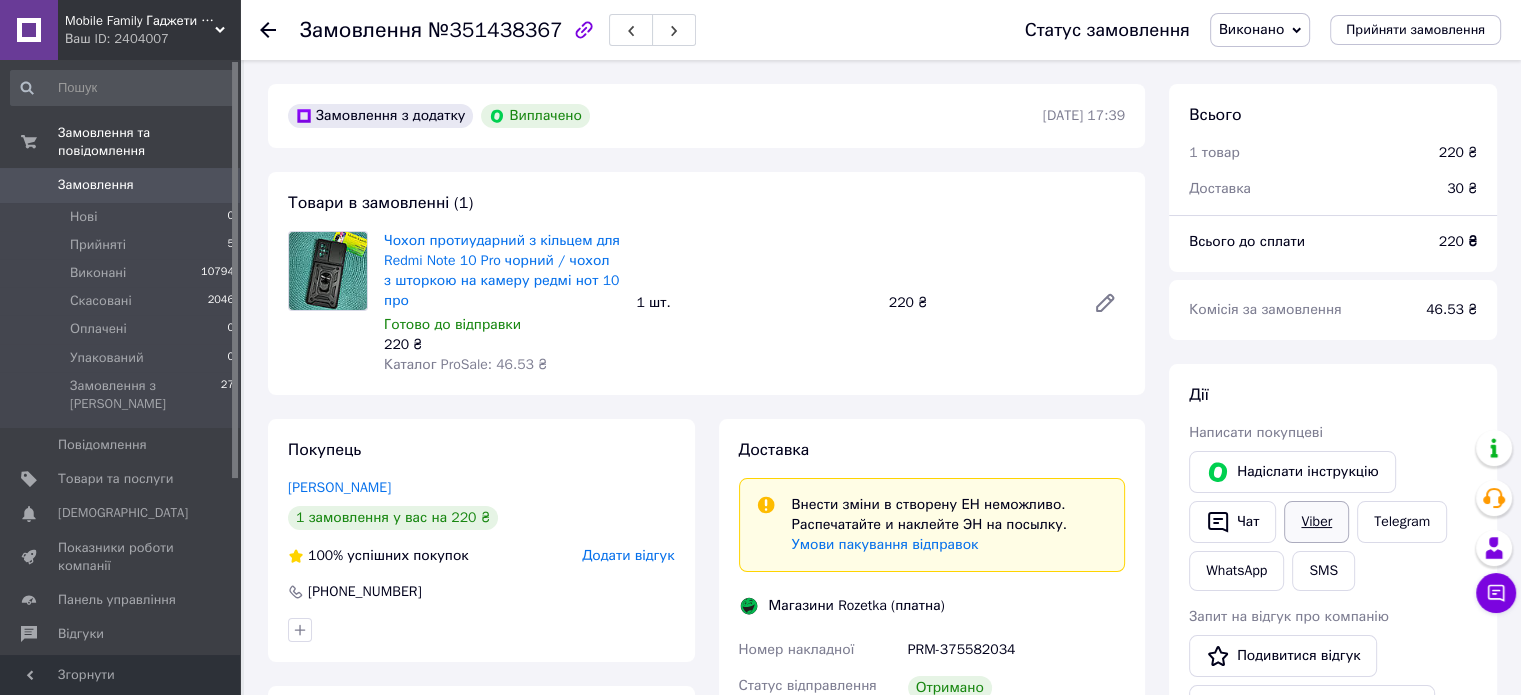 click on "Viber" at bounding box center [1316, 522] 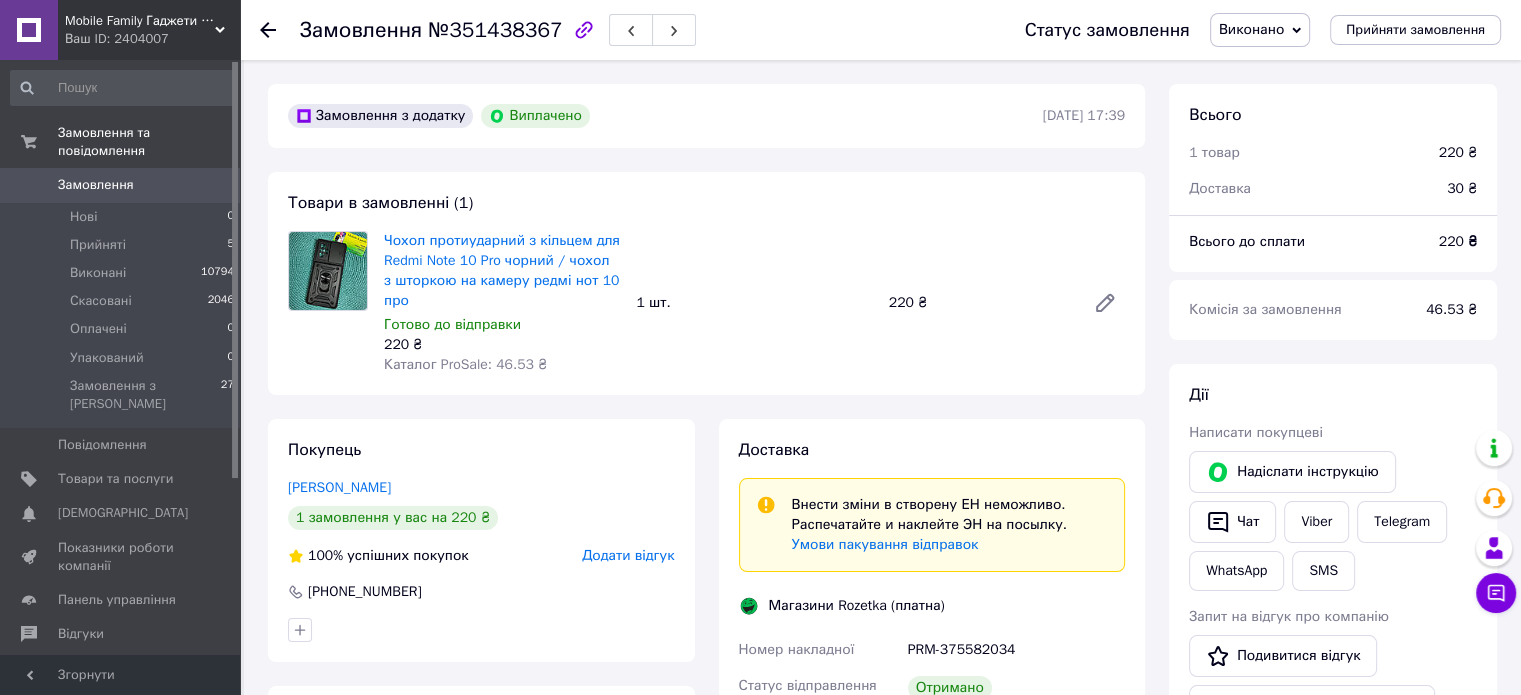click on "Комісія за замовлення 46.53 ₴" at bounding box center [1333, 310] 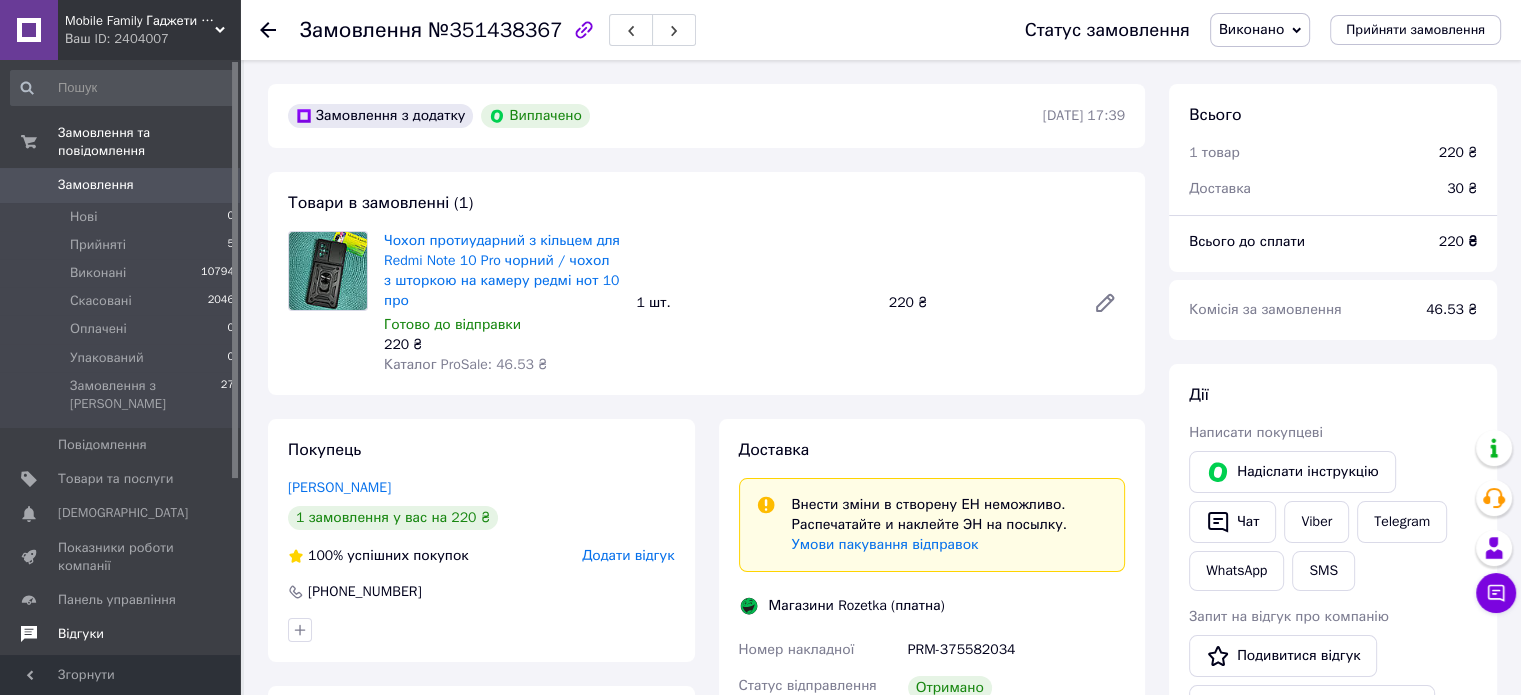 click on "Відгуки" at bounding box center (121, 634) 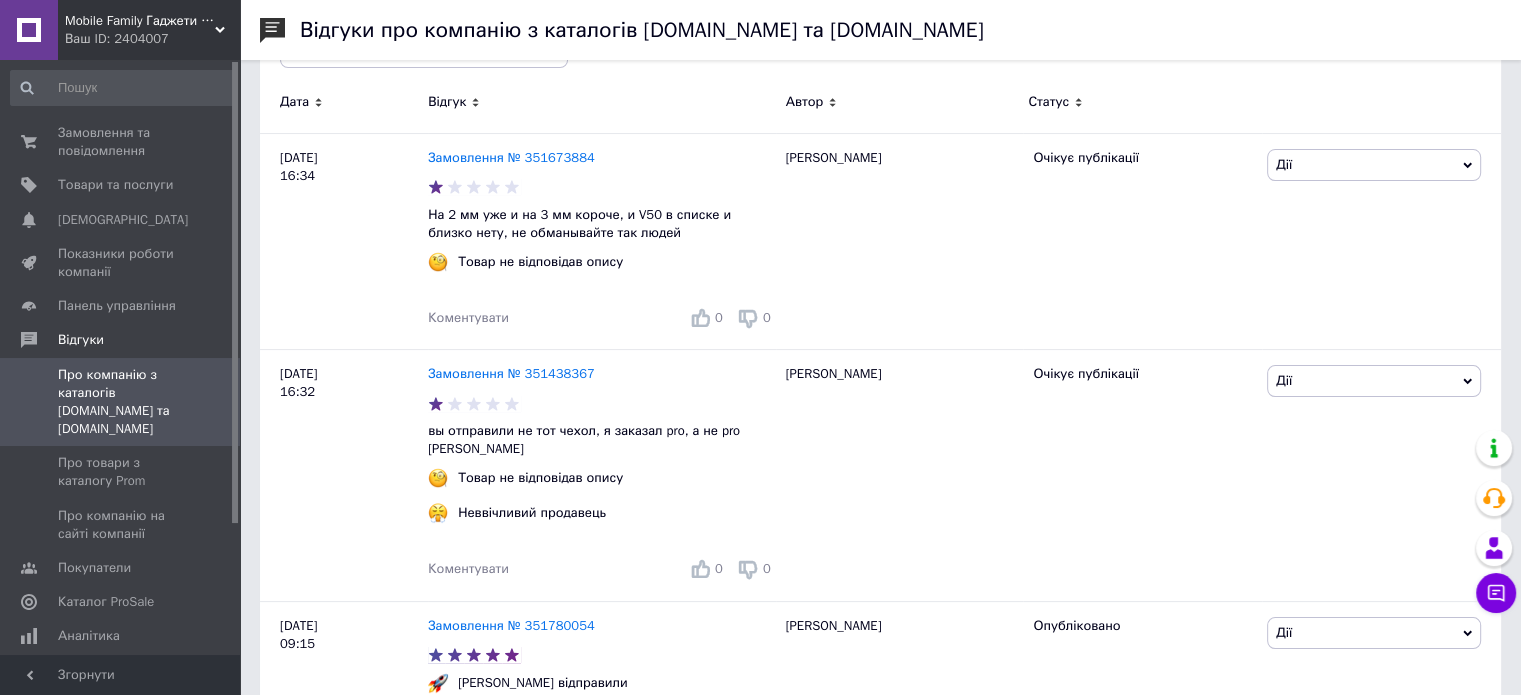 scroll, scrollTop: 306, scrollLeft: 0, axis: vertical 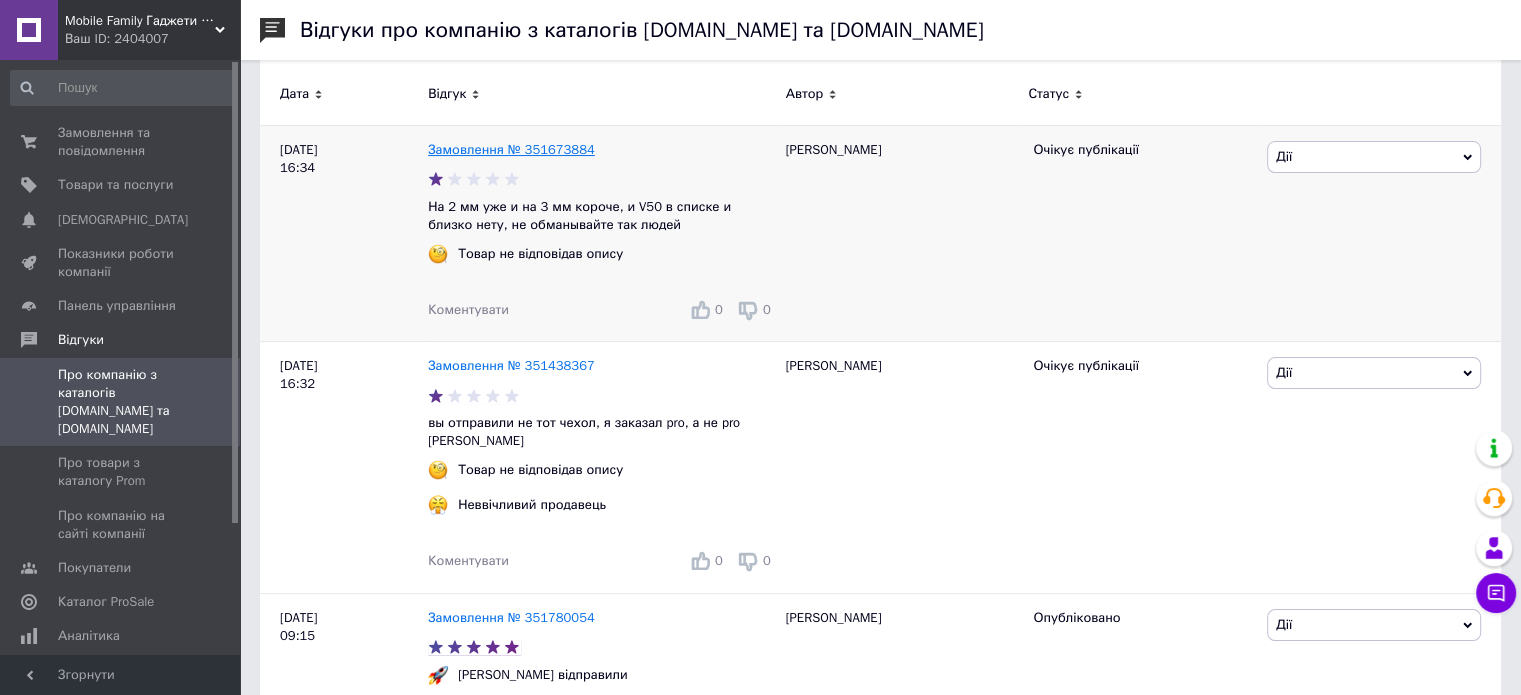 click on "Замовлення № 351673884" at bounding box center [511, 149] 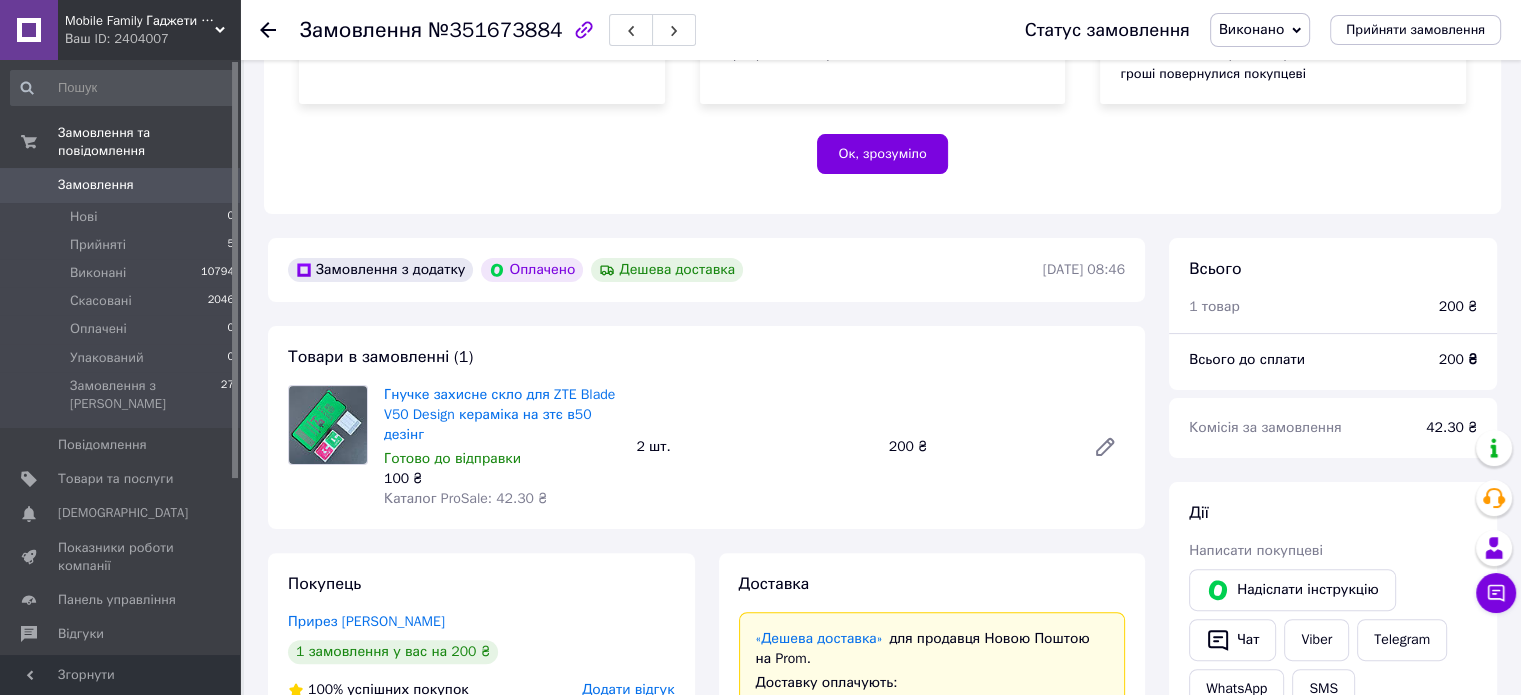 scroll, scrollTop: 402, scrollLeft: 0, axis: vertical 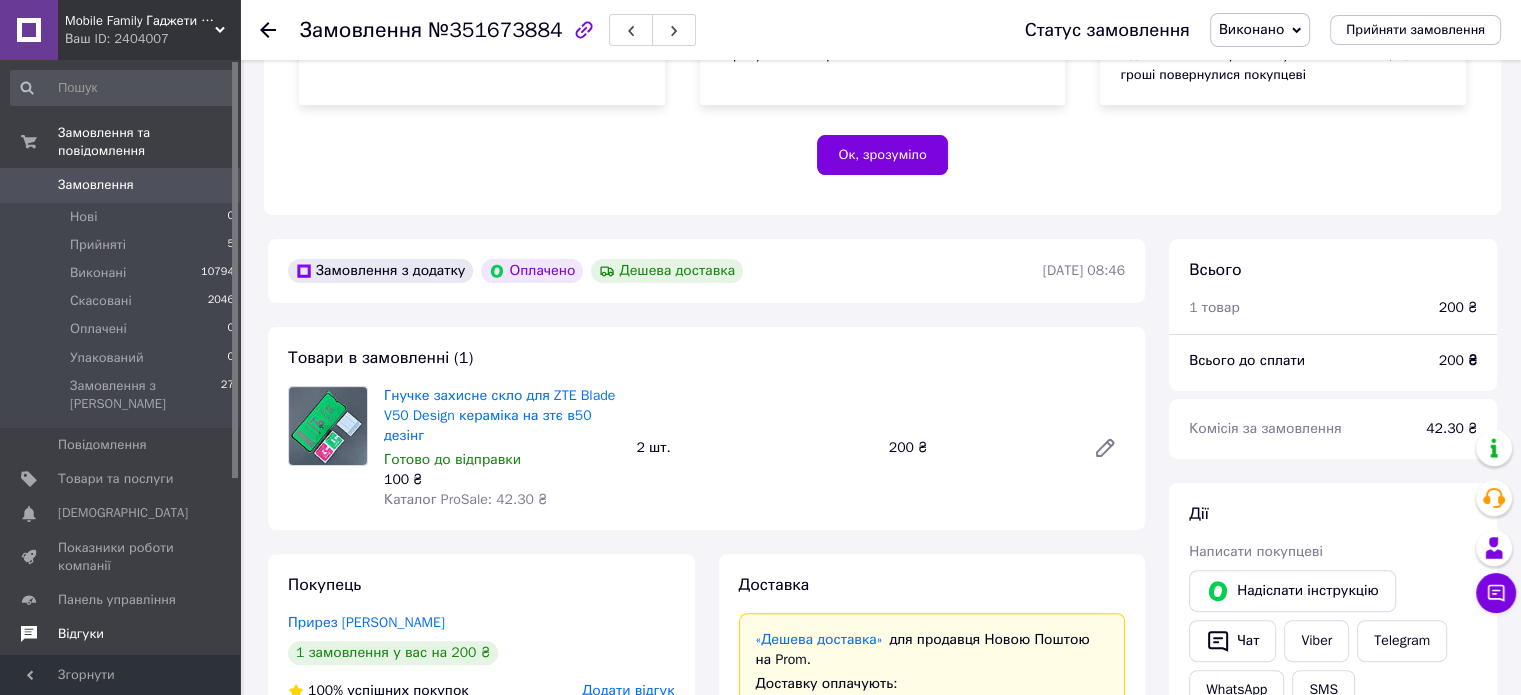 click on "Відгуки" at bounding box center [121, 634] 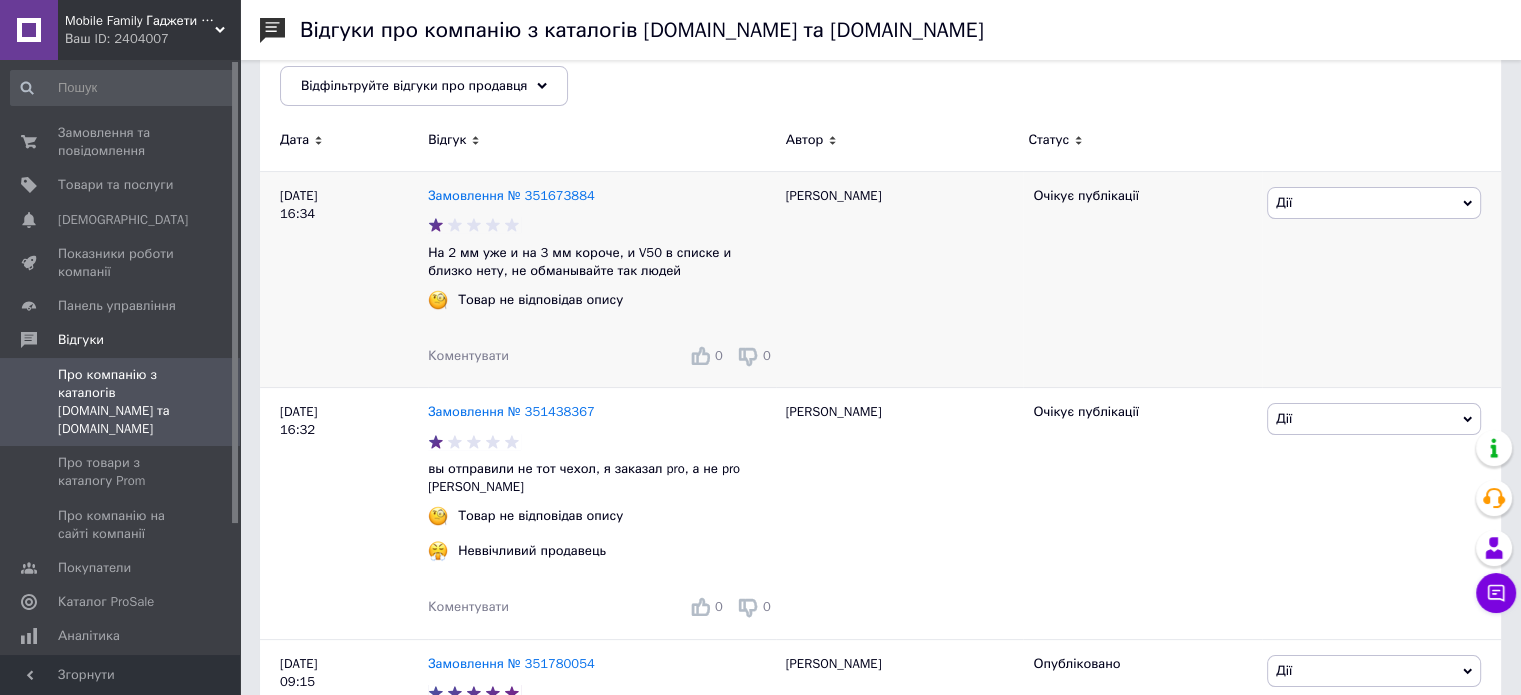 scroll, scrollTop: 264, scrollLeft: 0, axis: vertical 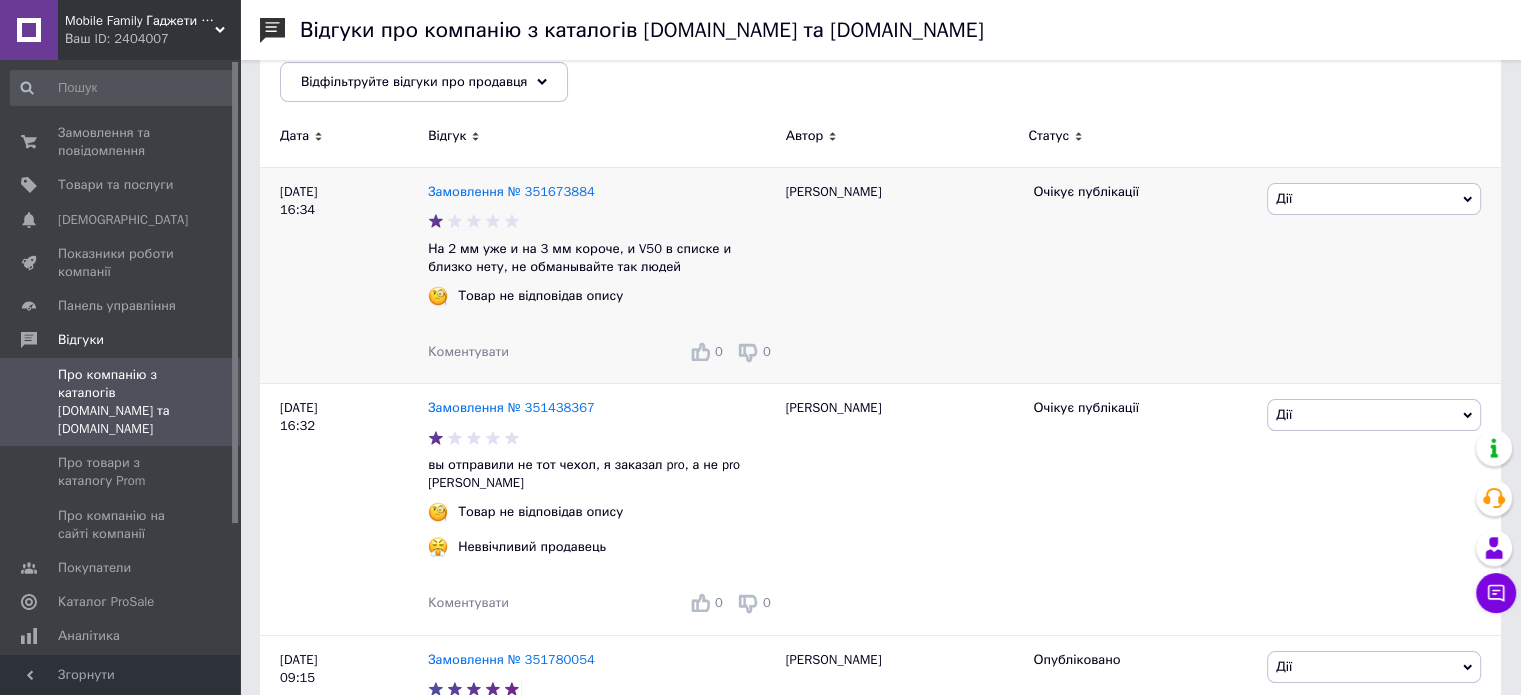 click on "Коментувати" at bounding box center [468, 351] 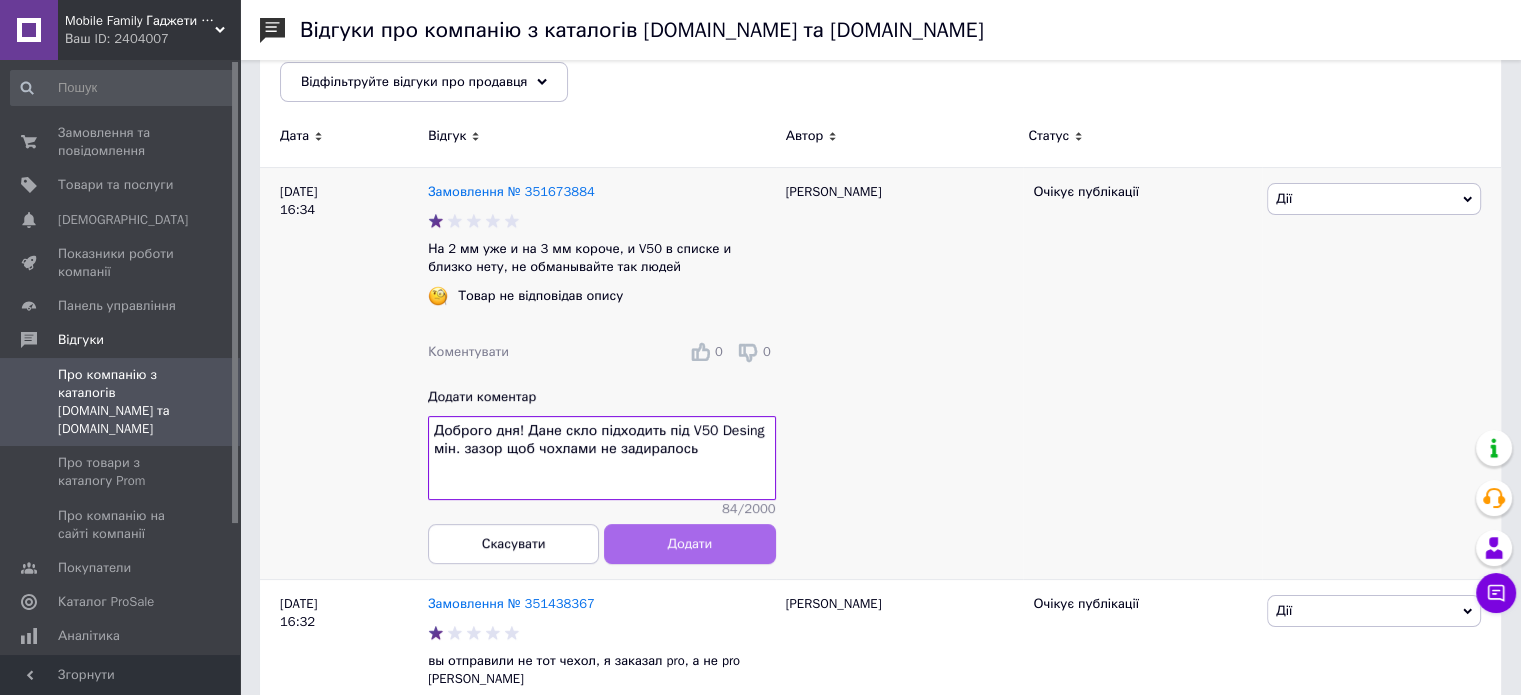 type on "Доброго дня! Дане скло підходить під V50 Desing мін. зазор щоб чохлами не задиралось" 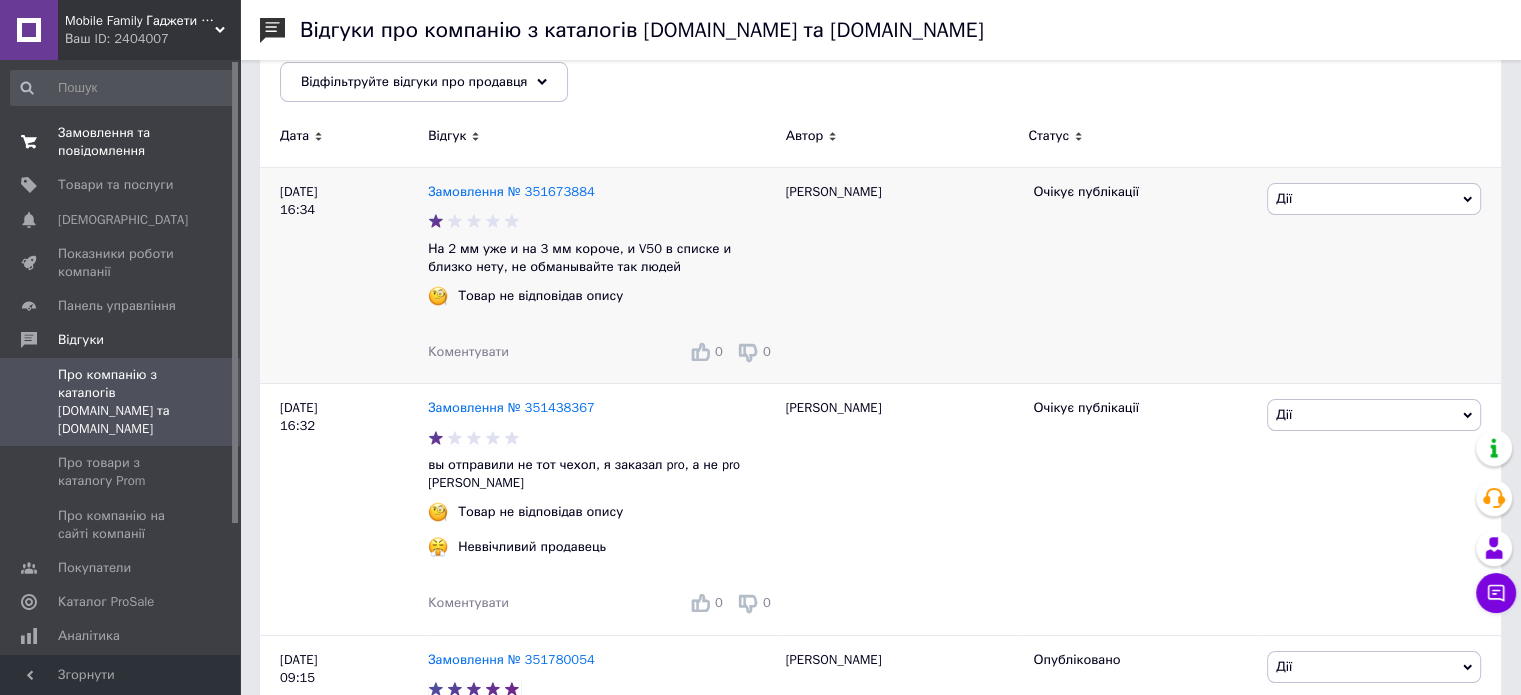 click on "Замовлення та повідомлення 0 0" at bounding box center (123, 142) 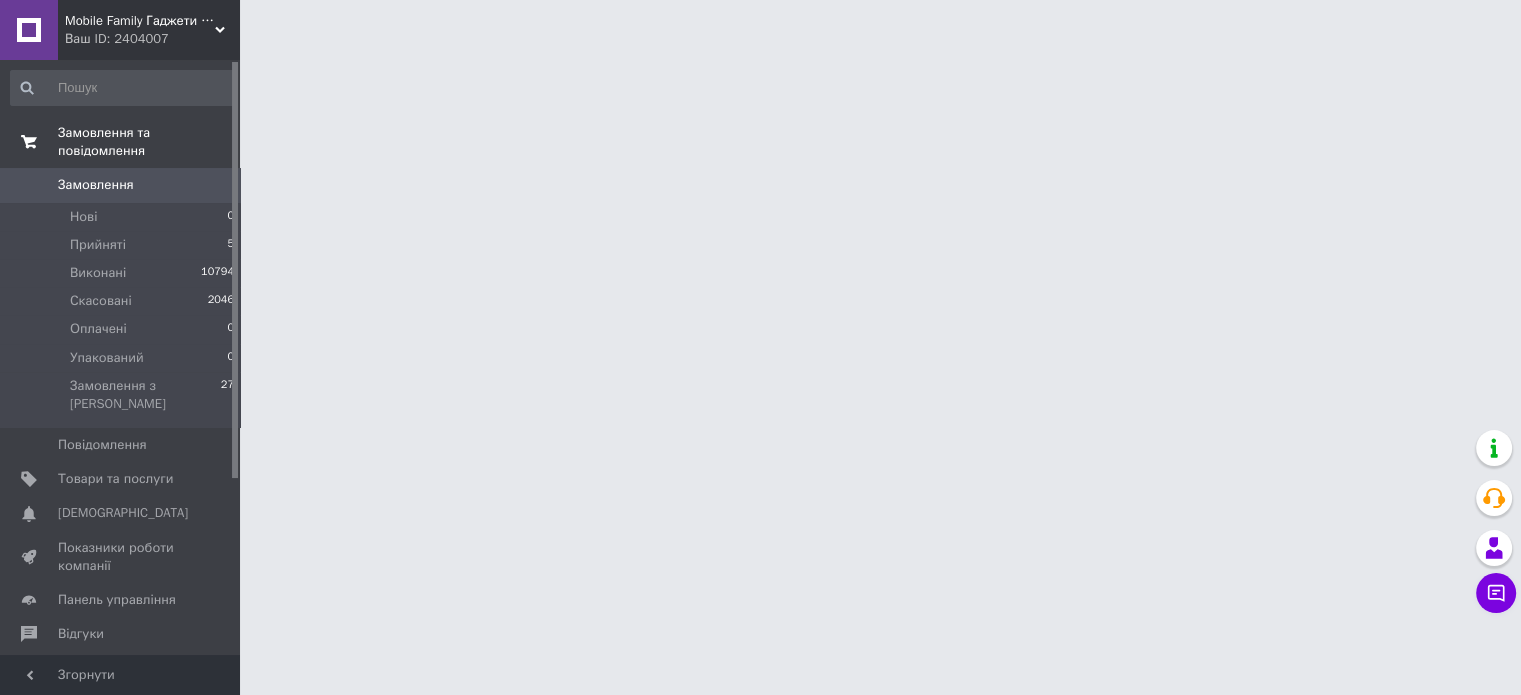 scroll, scrollTop: 0, scrollLeft: 0, axis: both 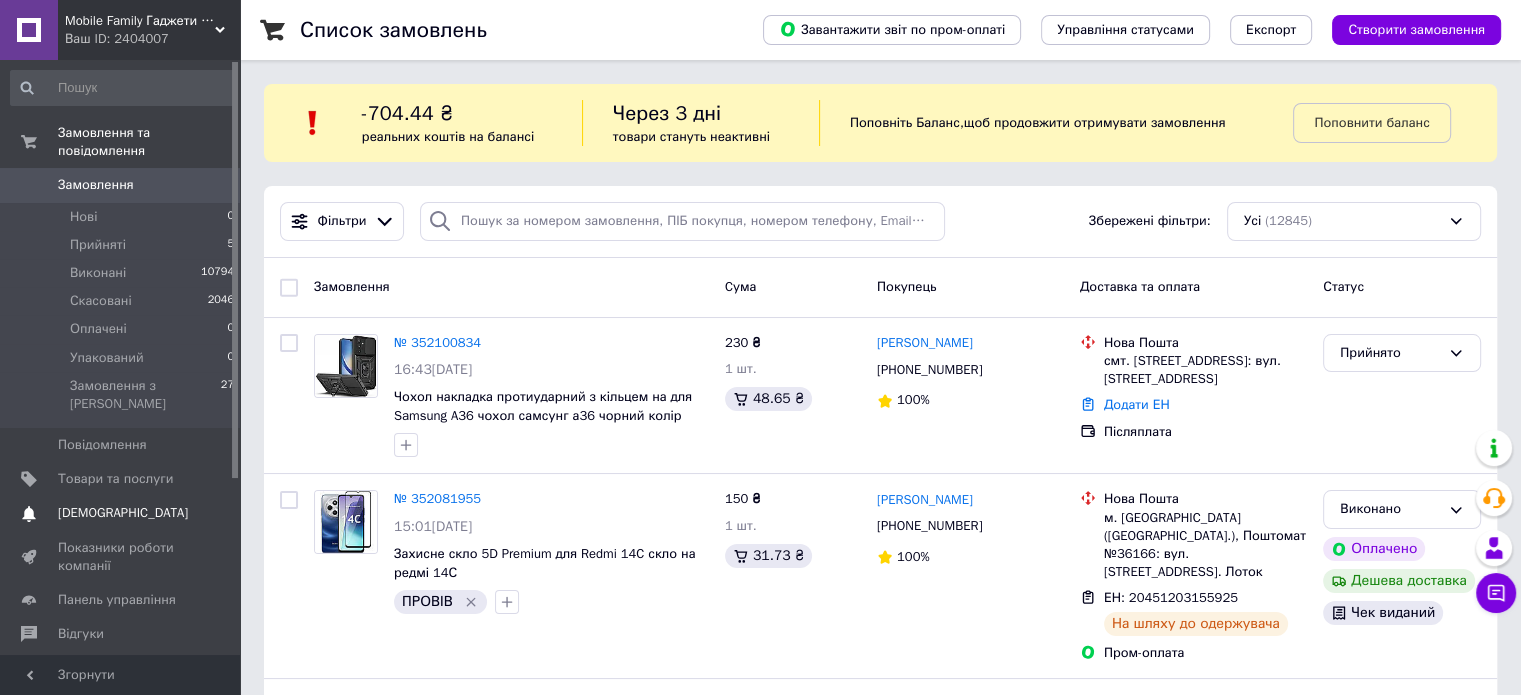 click on "[DEMOGRAPHIC_DATA]" at bounding box center [123, 513] 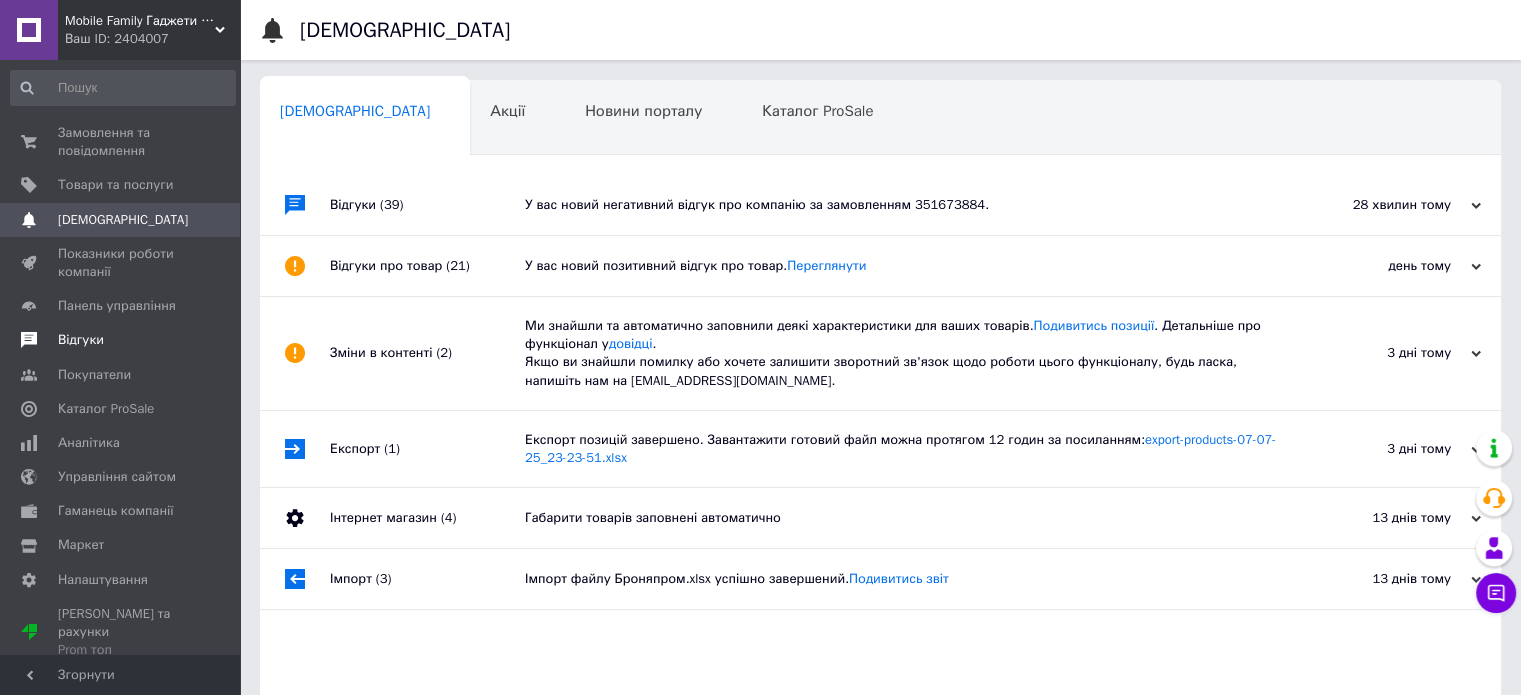click on "Відгуки" at bounding box center [121, 340] 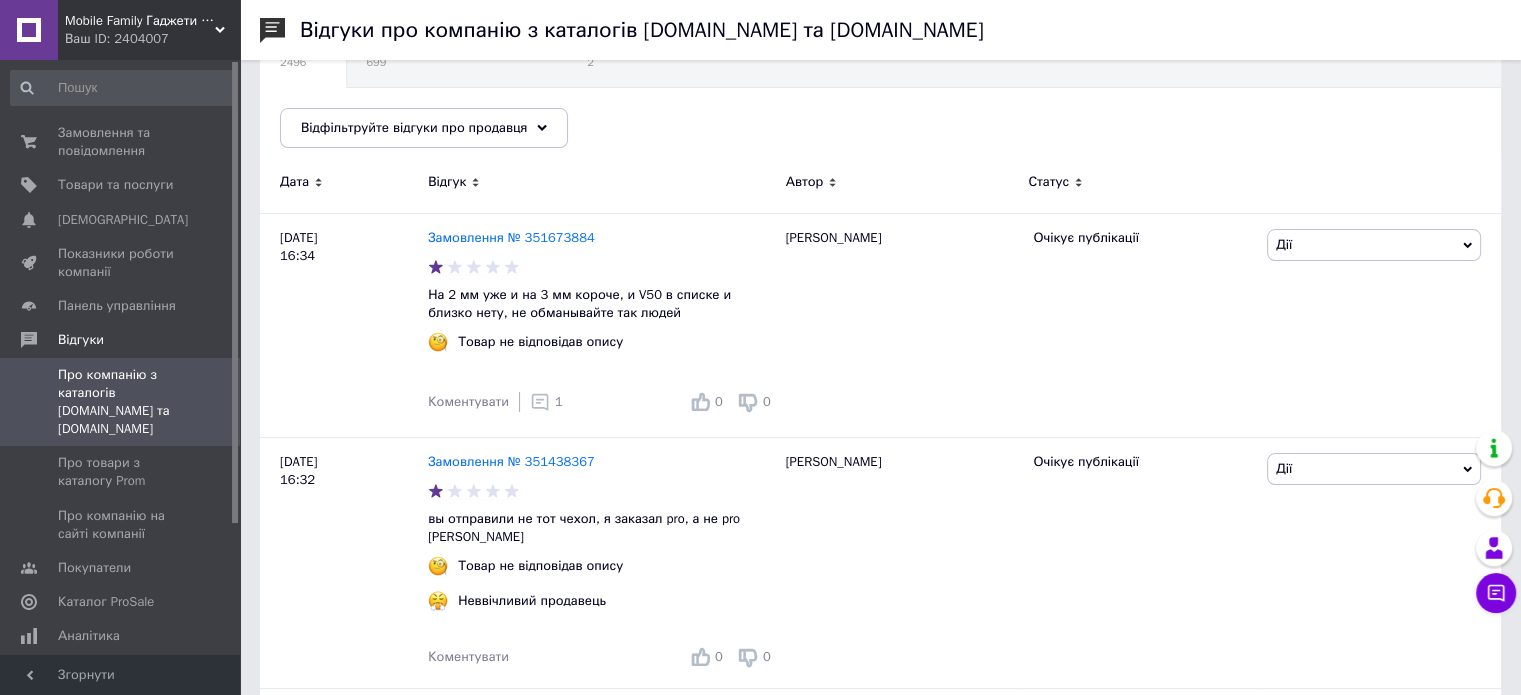 scroll, scrollTop: 214, scrollLeft: 0, axis: vertical 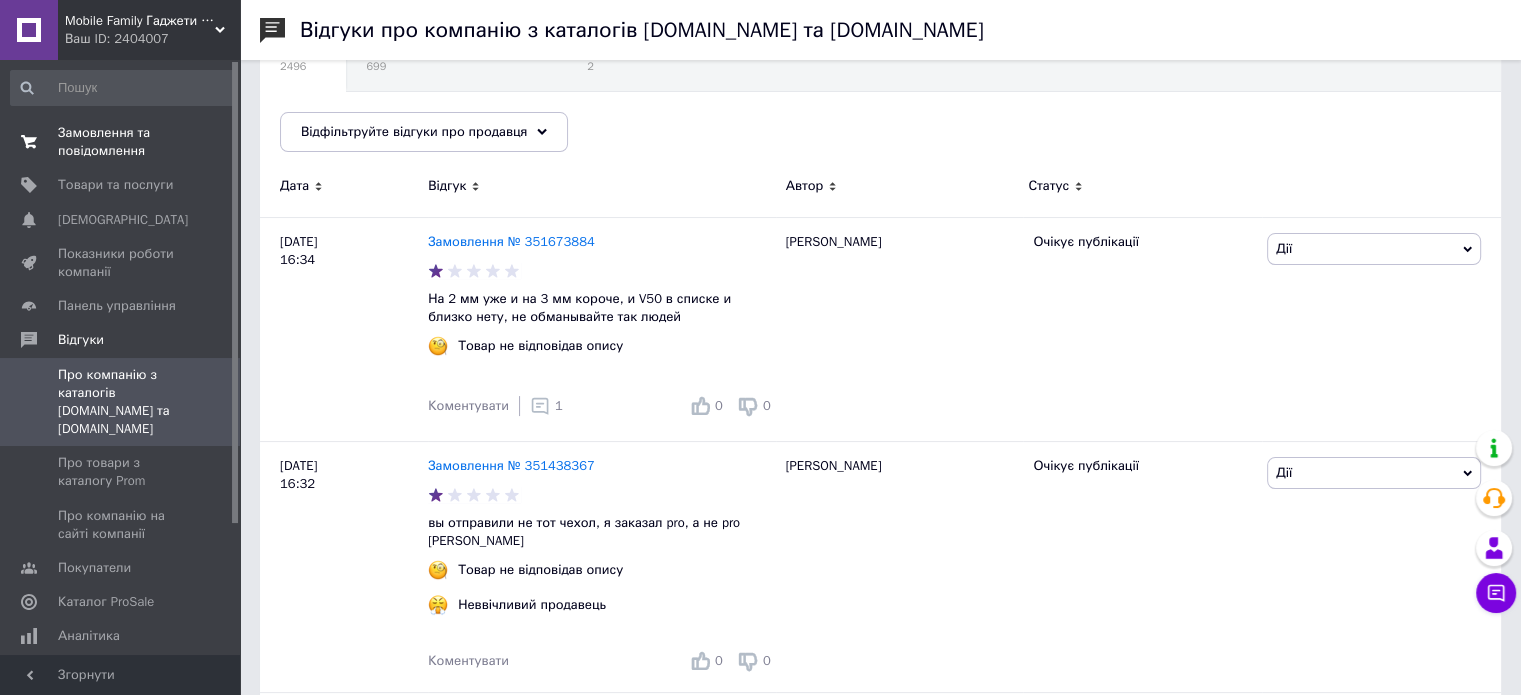 click on "Замовлення та повідомлення" at bounding box center (121, 142) 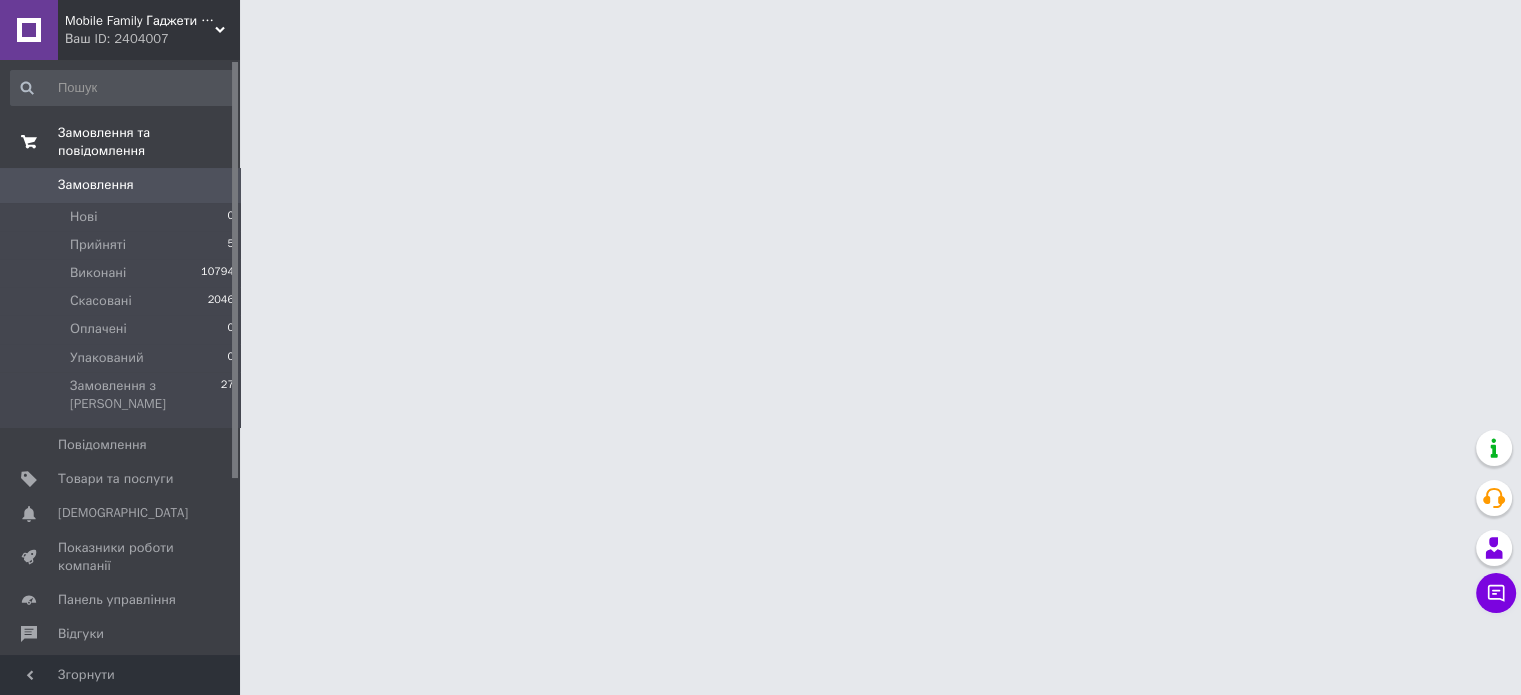 scroll, scrollTop: 0, scrollLeft: 0, axis: both 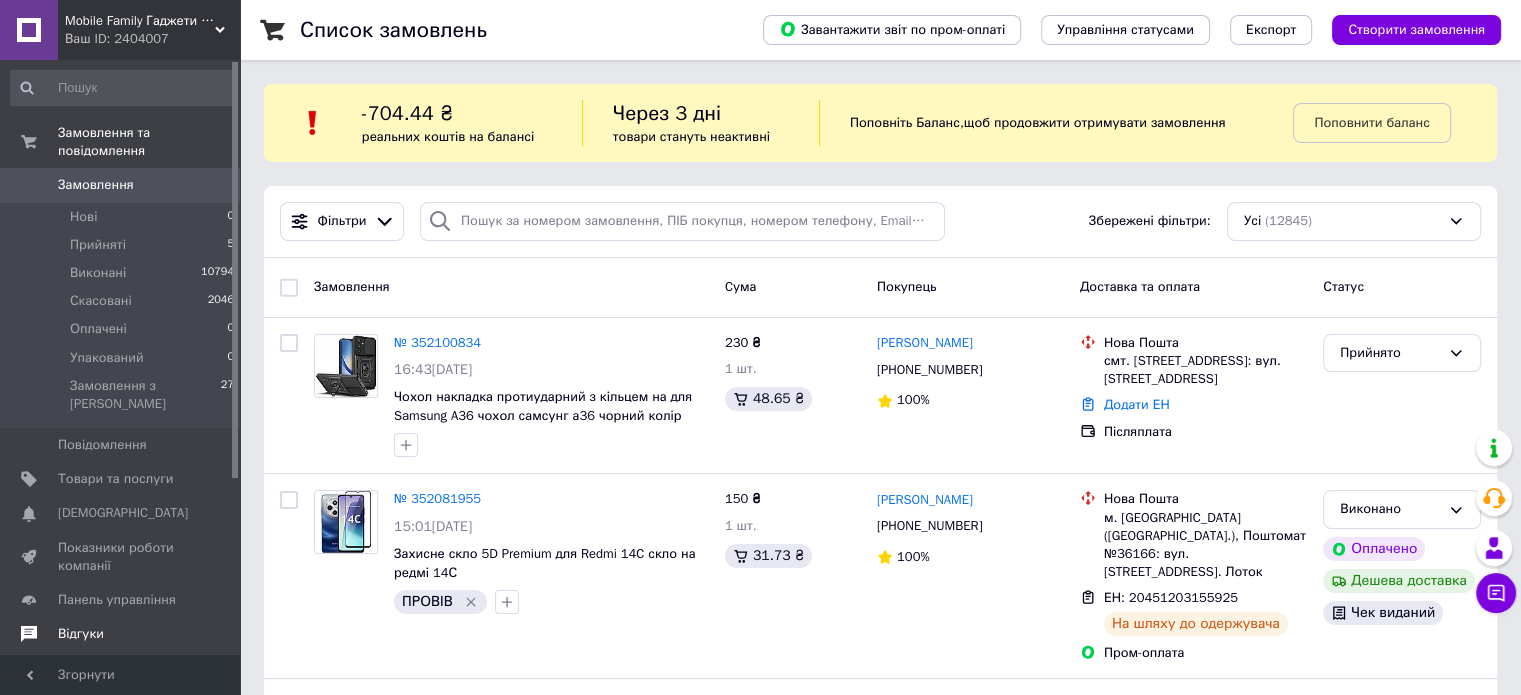 click on "Відгуки" at bounding box center (121, 634) 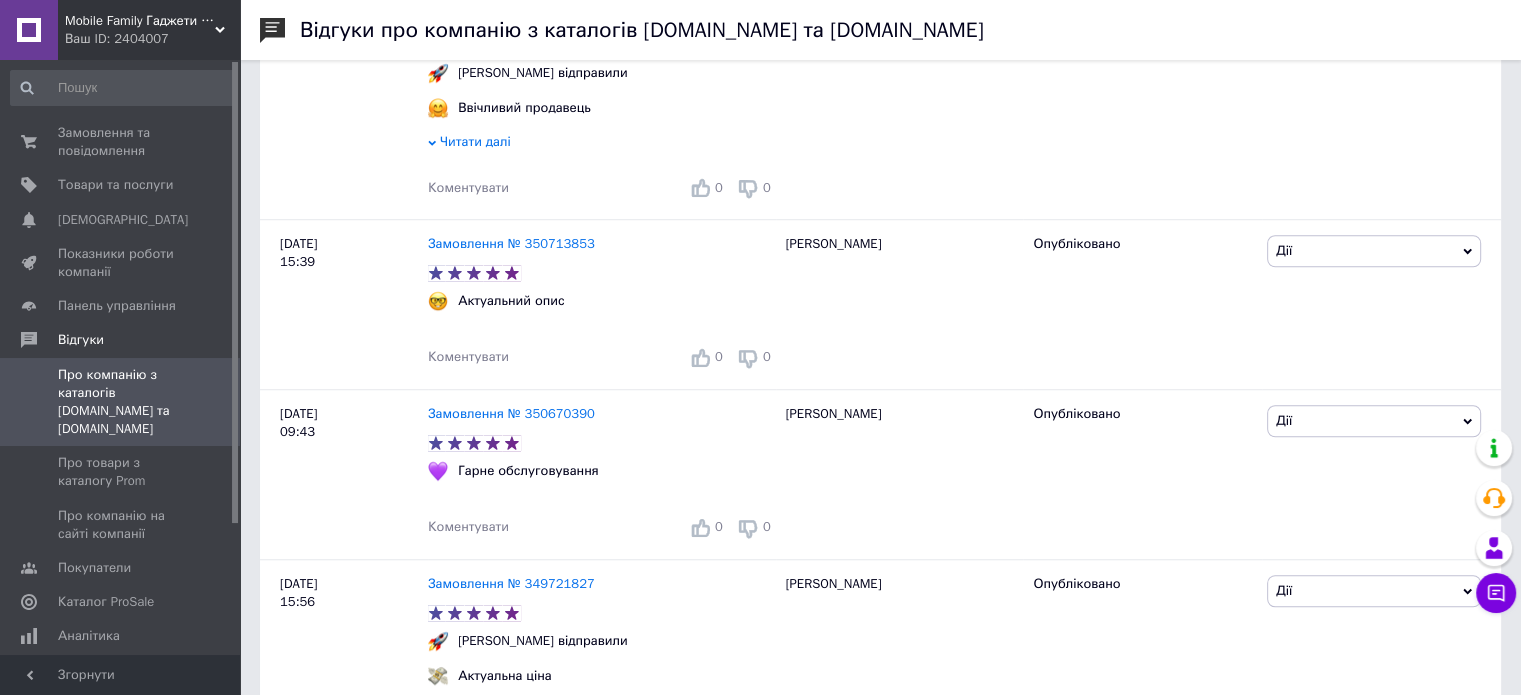 scroll, scrollTop: 1459, scrollLeft: 0, axis: vertical 